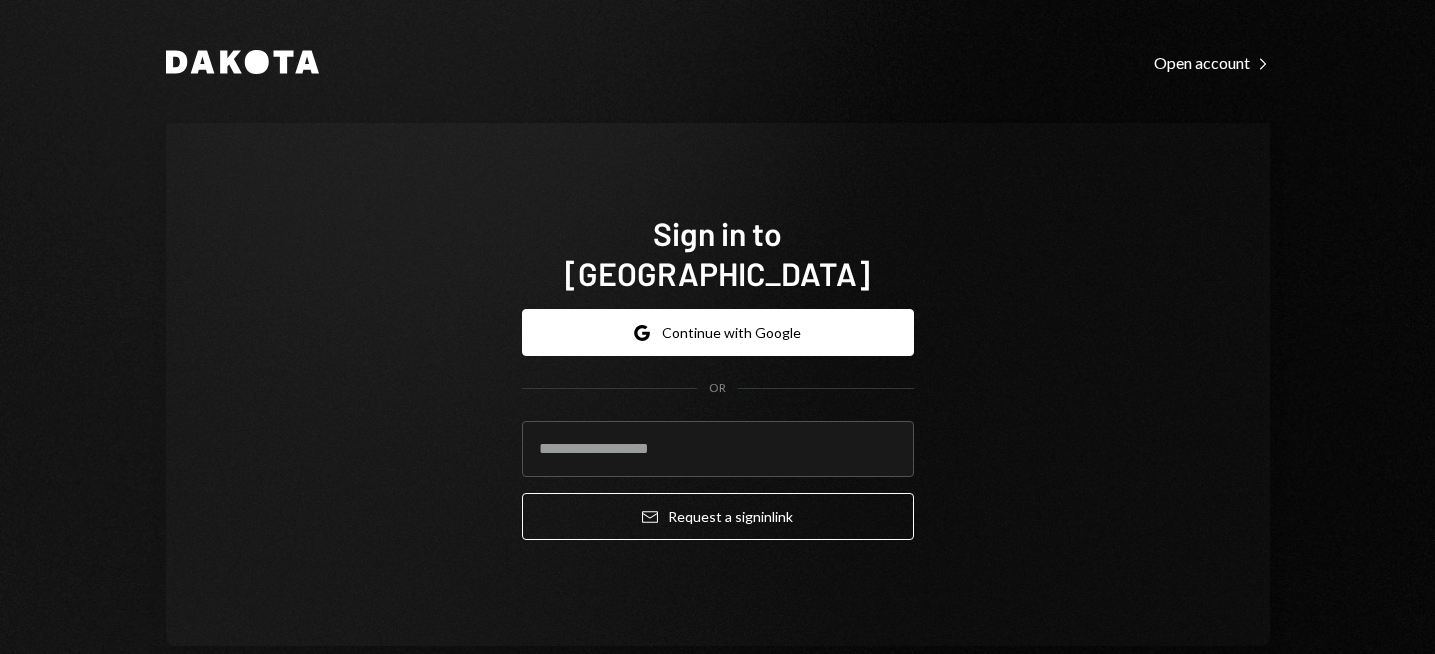 scroll, scrollTop: 0, scrollLeft: 0, axis: both 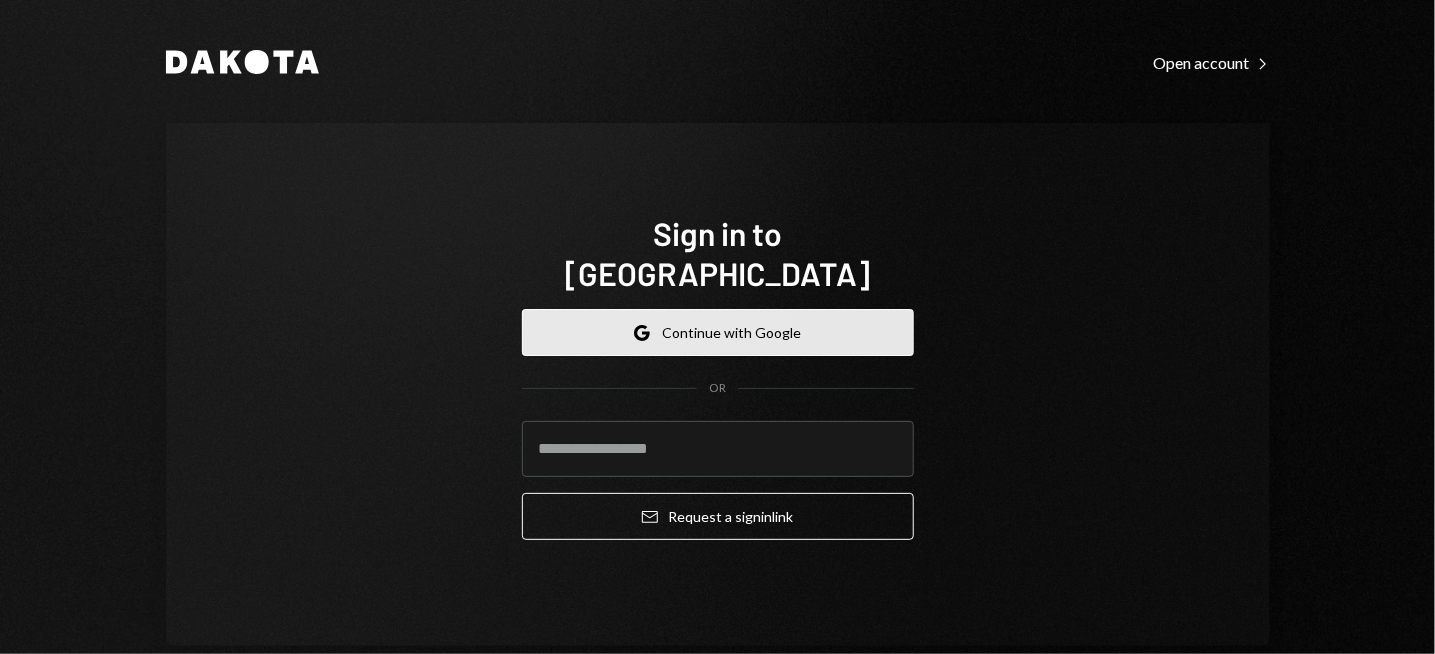 click on "Google  Continue with Google" at bounding box center [718, 332] 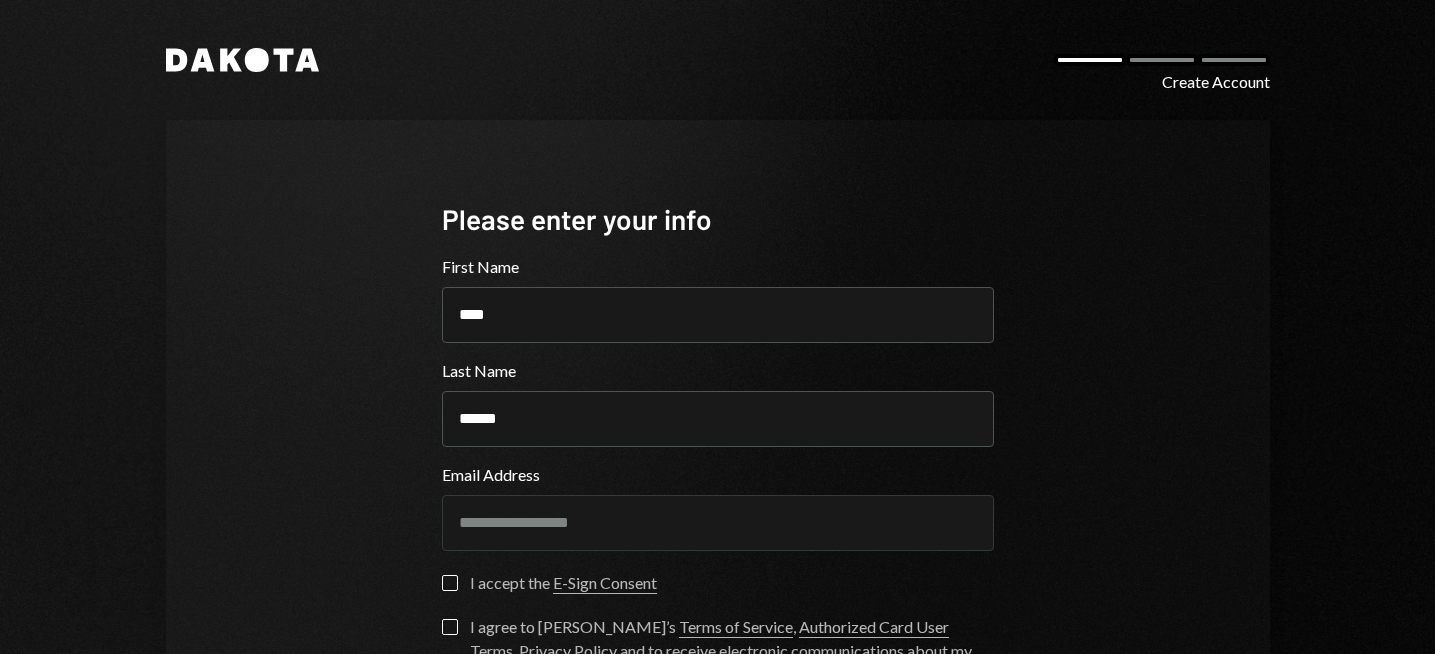 scroll, scrollTop: 0, scrollLeft: 0, axis: both 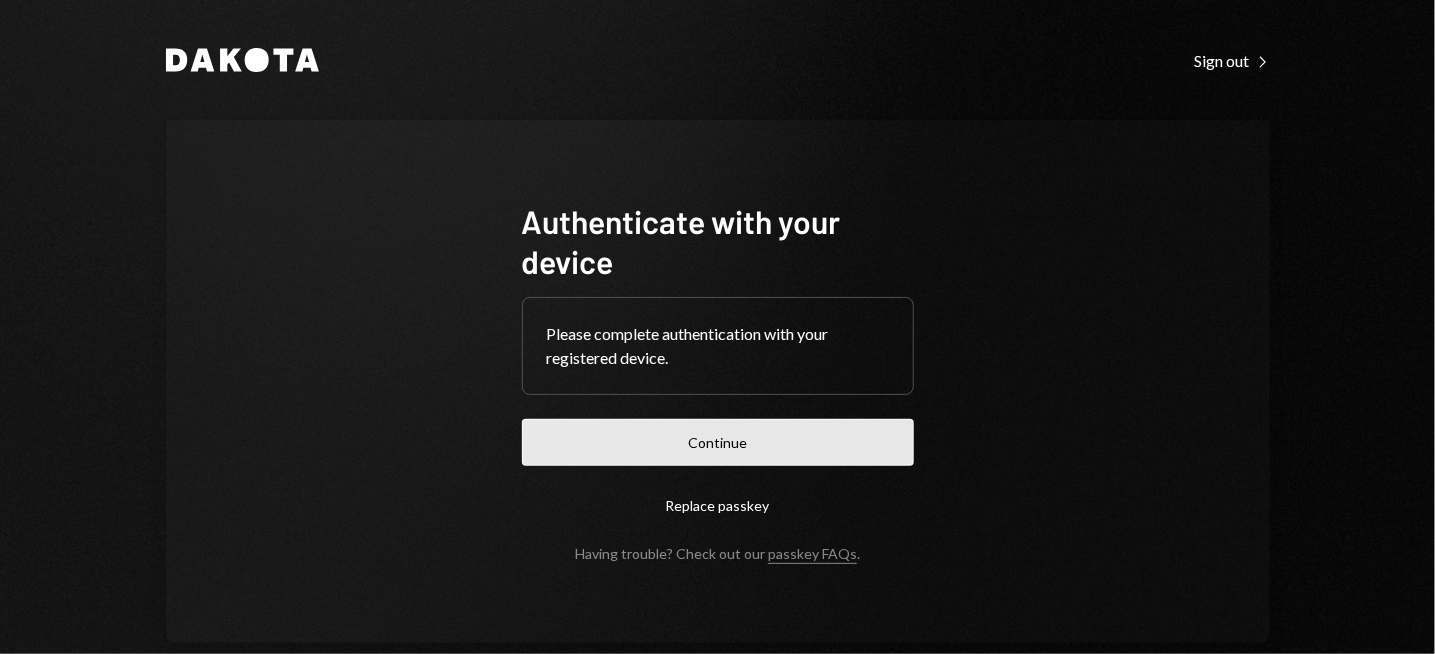 click on "Continue" at bounding box center (718, 442) 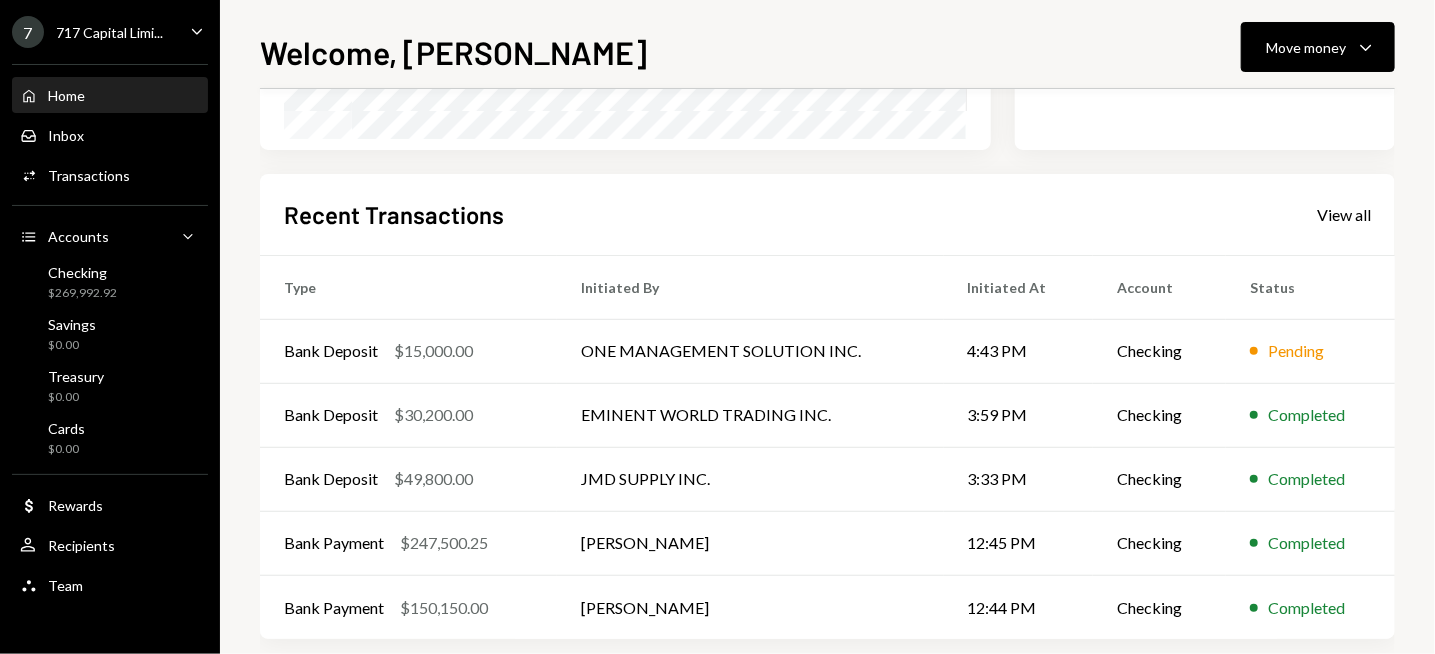 scroll, scrollTop: 456, scrollLeft: 0, axis: vertical 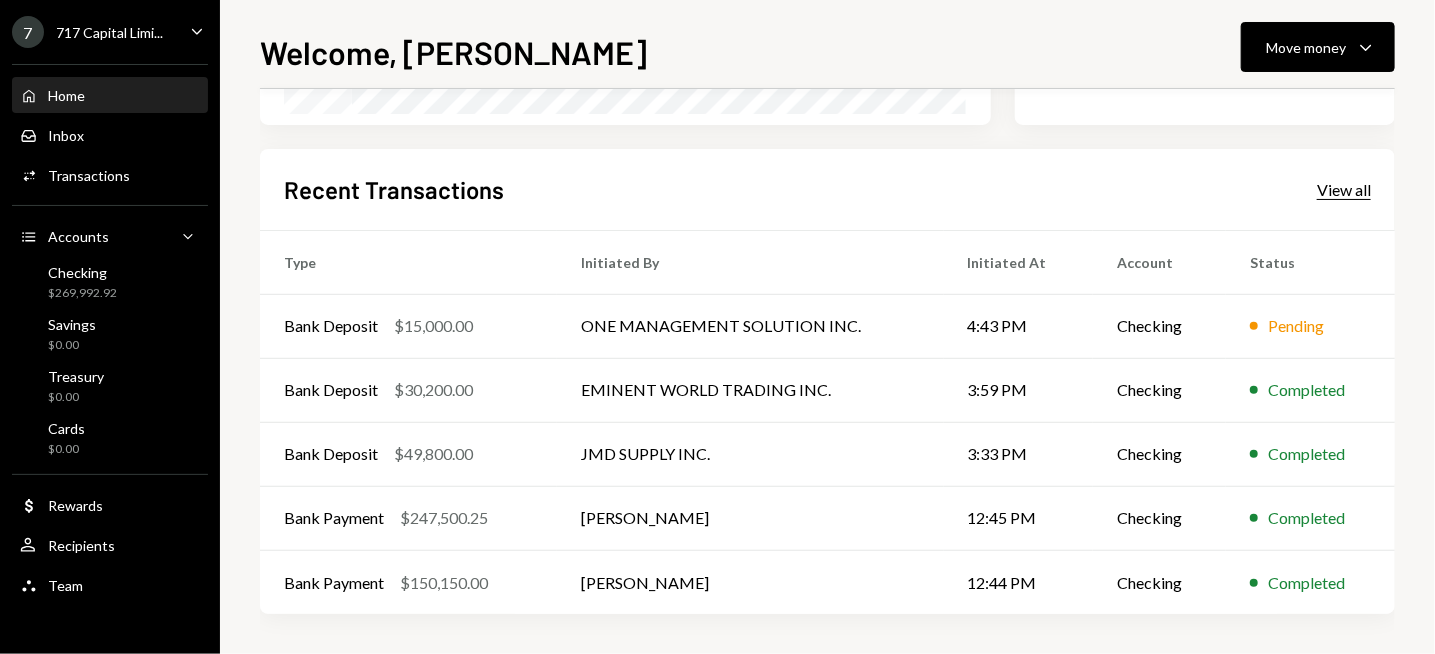 click on "View all" at bounding box center (1344, 190) 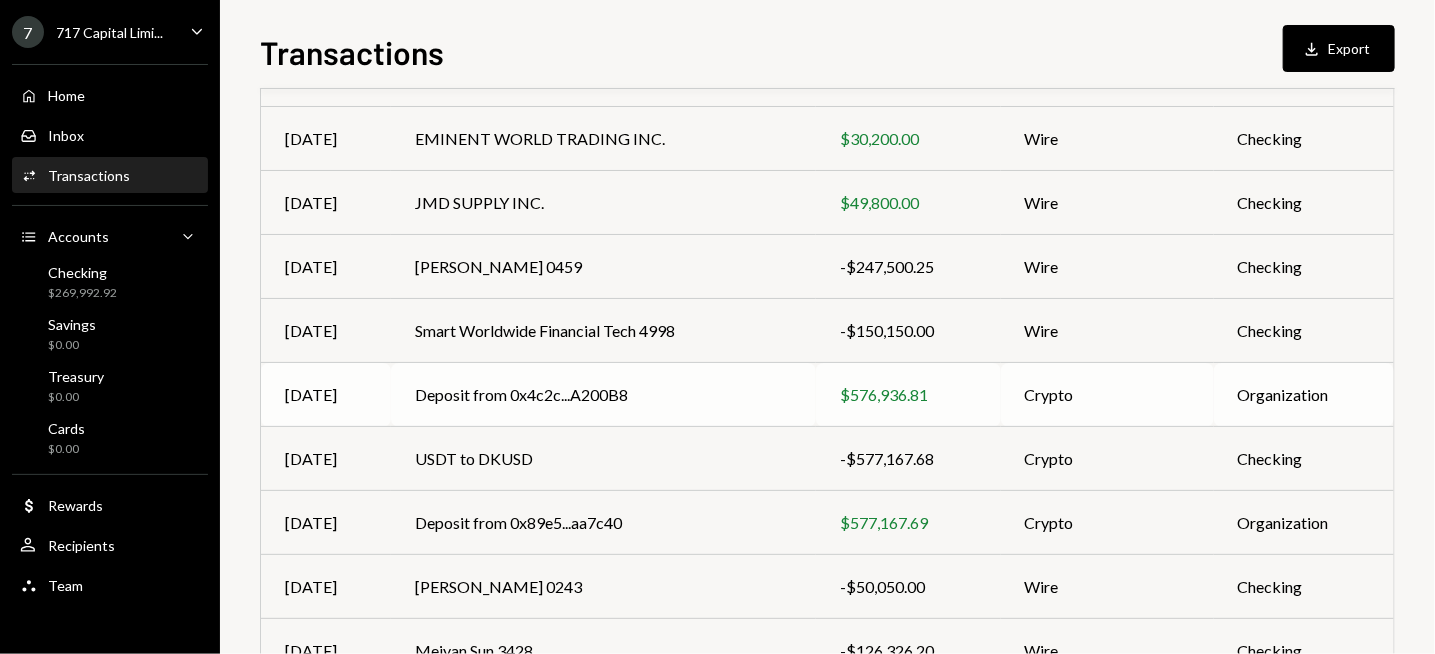 scroll, scrollTop: 300, scrollLeft: 0, axis: vertical 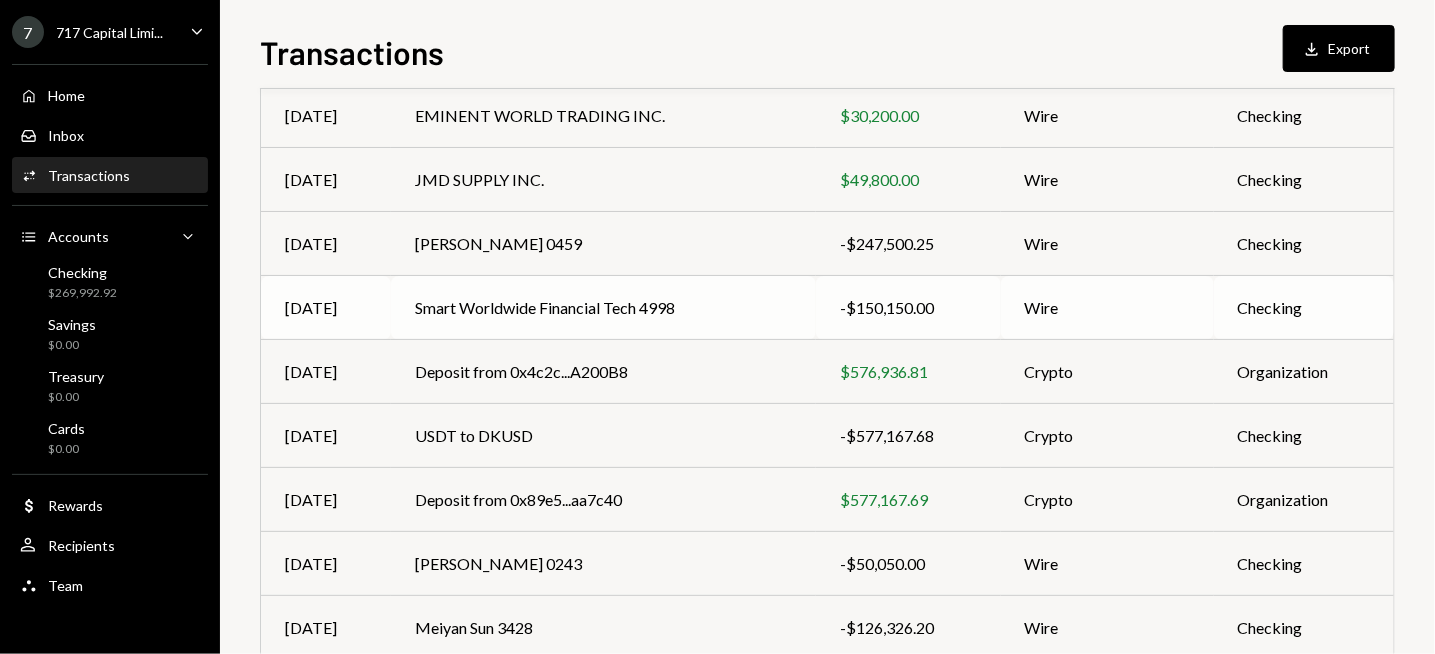 click on "Smart Worldwide Financial Tech 4998" at bounding box center (604, 308) 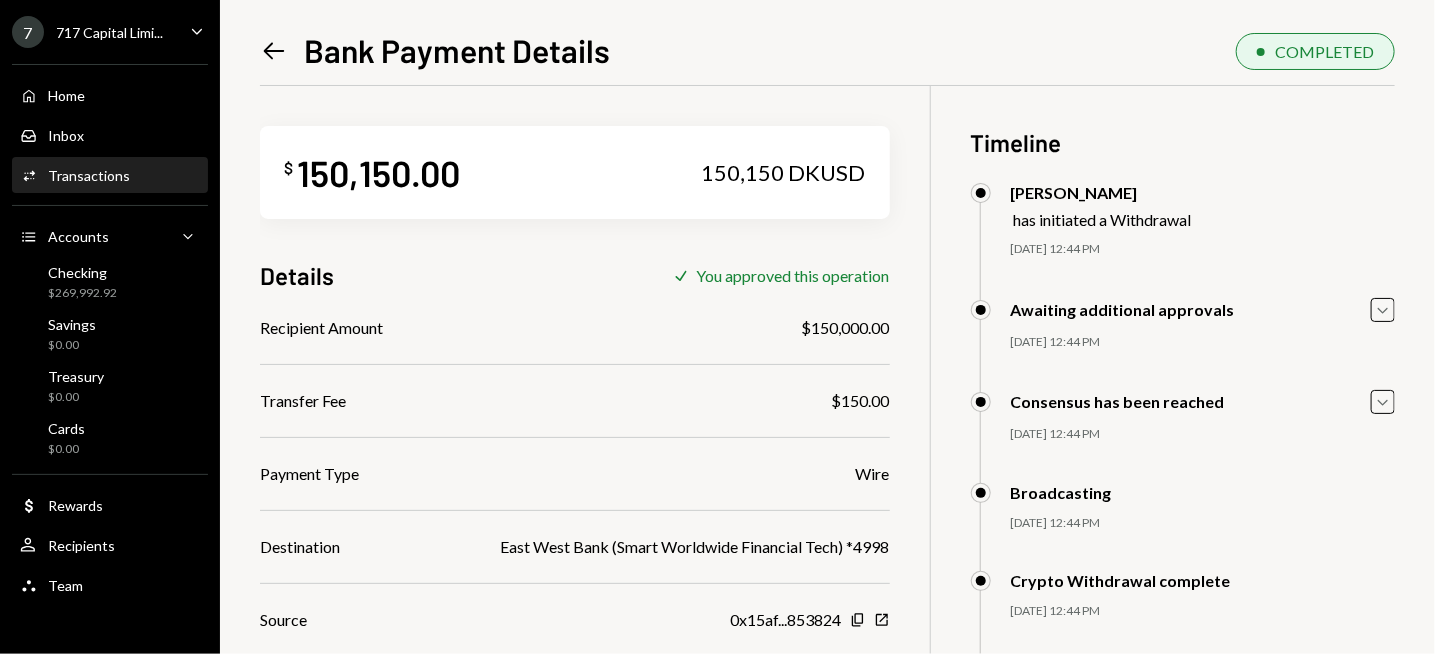 click on "$ 150,150.00 150,150  DKUSD Details Check You   approved   this operation Recipient Amount $150,000.00 Transfer Fee $150.00 Payment Type Wire Destination East West Bank (Smart Worldwide Financial Tech) *4998 Source 0x15af...853824 Copy New Window Transaction ID 0x0940...1239ee Copy New Window IMAD 20250702MFP00030000322 Payment Receipt Download   Download" at bounding box center (575, 468) 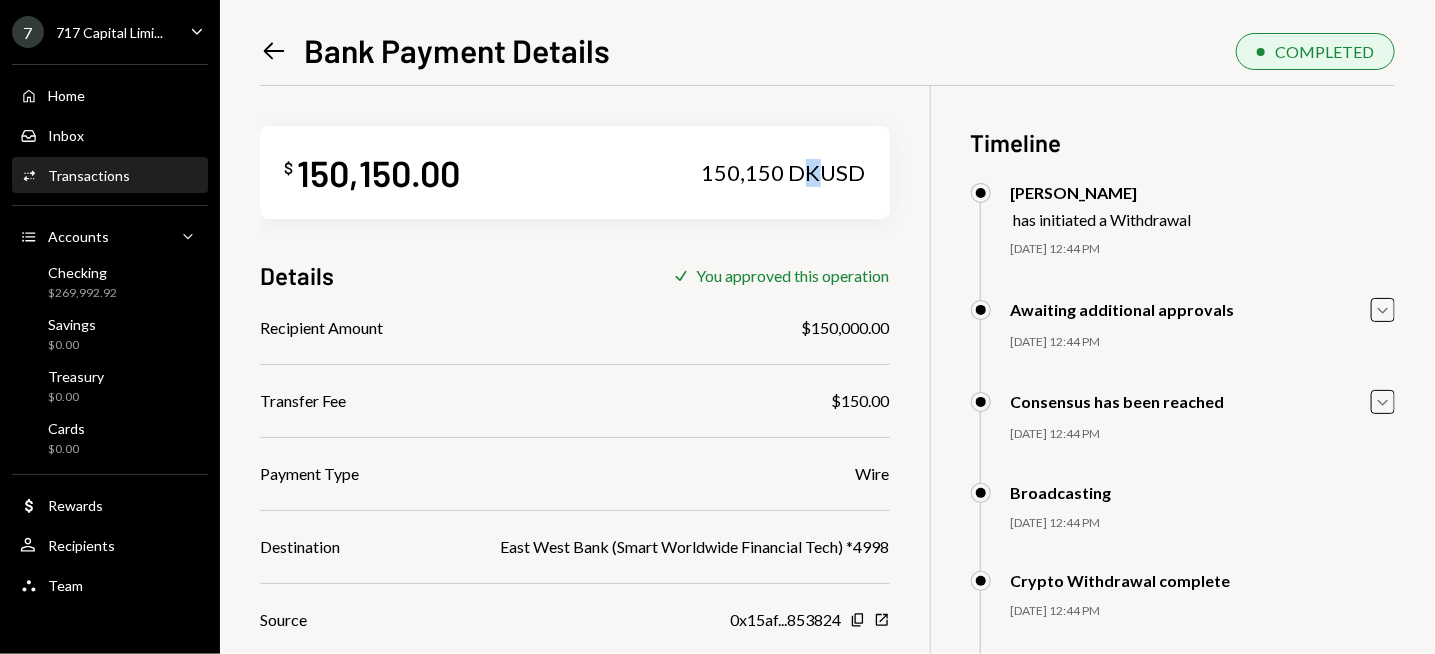 drag, startPoint x: 819, startPoint y: 171, endPoint x: 801, endPoint y: 175, distance: 18.439089 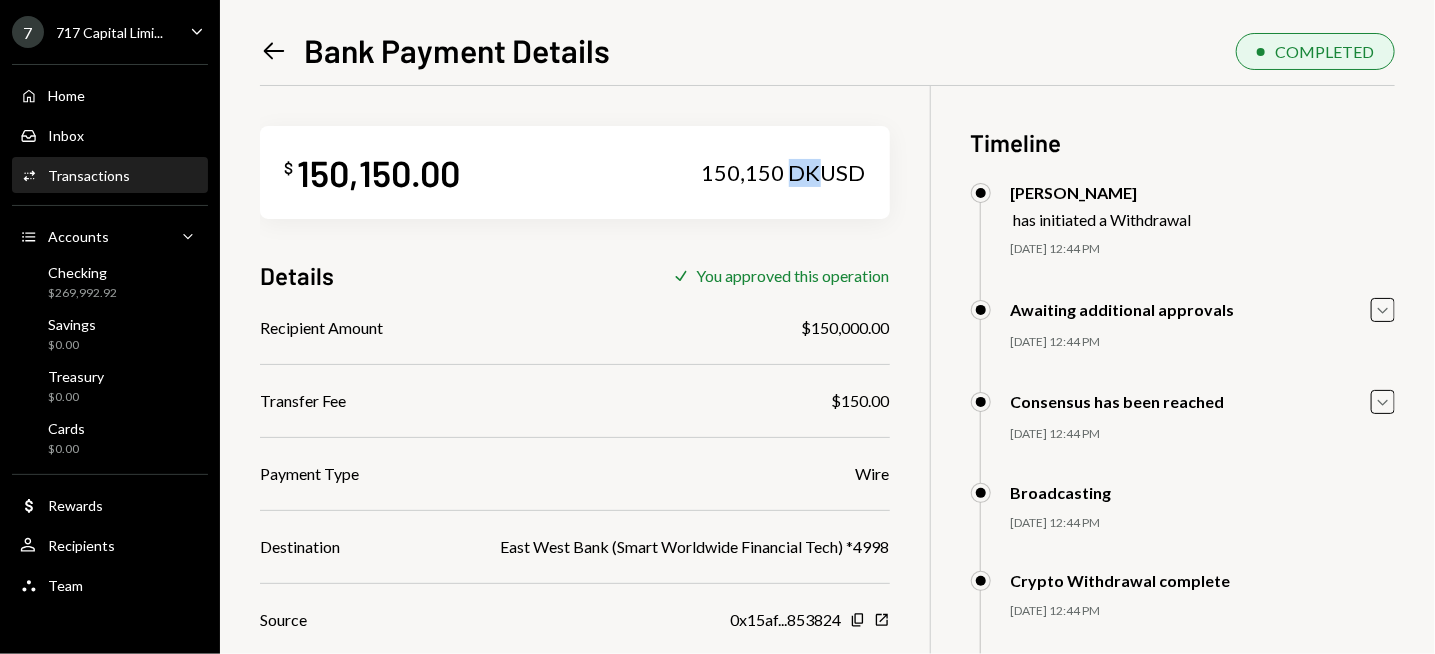 drag, startPoint x: 793, startPoint y: 174, endPoint x: 817, endPoint y: 173, distance: 24.020824 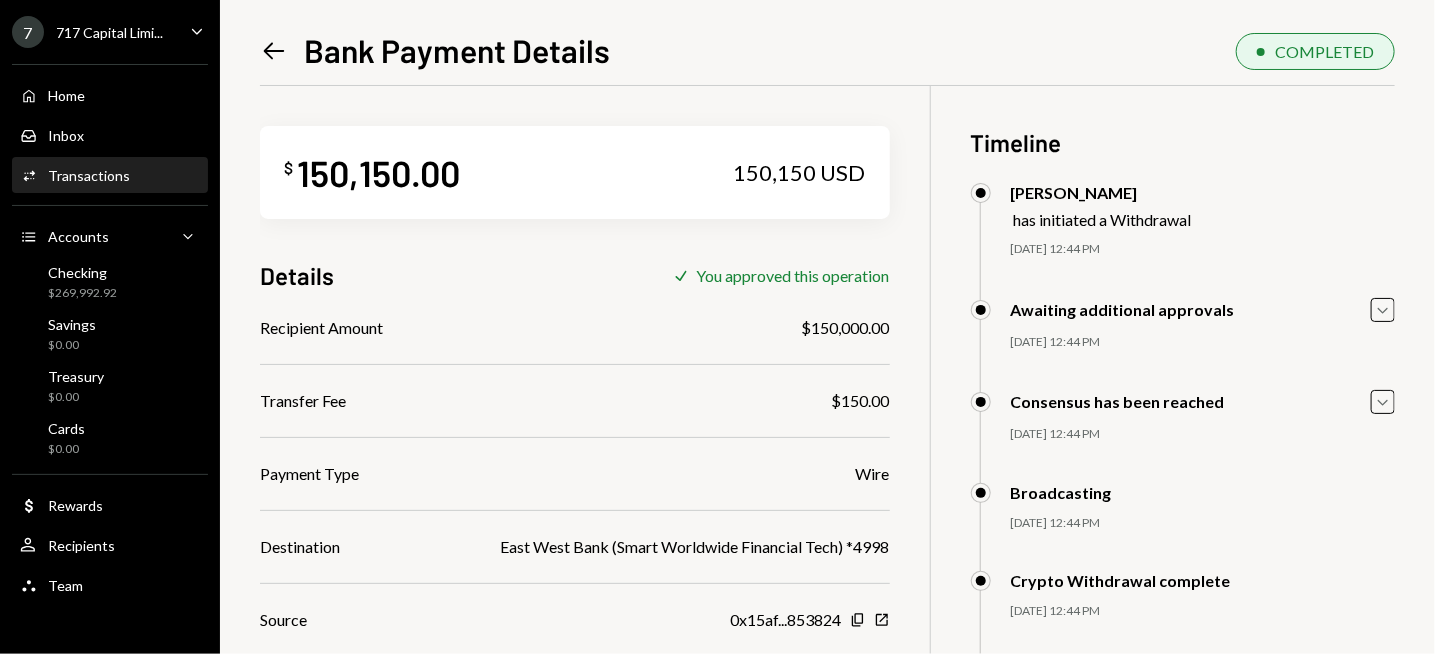 click on "$ 150,150.00 150,150  USD Details Check You   approved   this operation Recipient Amount $150,000.00 Transfer Fee $150.00 Payment Type Wire Destination East West Bank (Smart Worldwide Financial Tech) *4998 Source 0x15af...853824 Copy New Window Transaction ID 0x0940...1239ee Copy New Window IMAD 20250702MFP00030000322 Payment Receipt Download   Download" at bounding box center (575, 468) 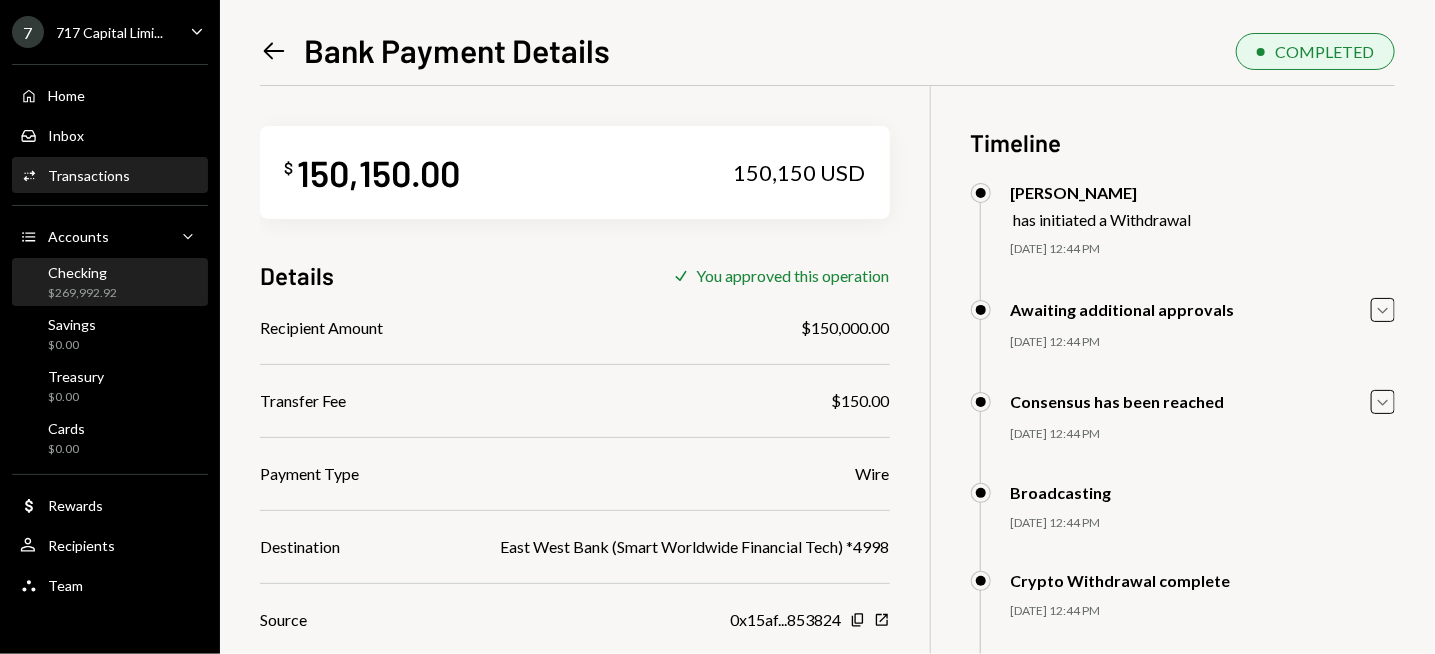 click on "Checking $269,992.92" at bounding box center [110, 283] 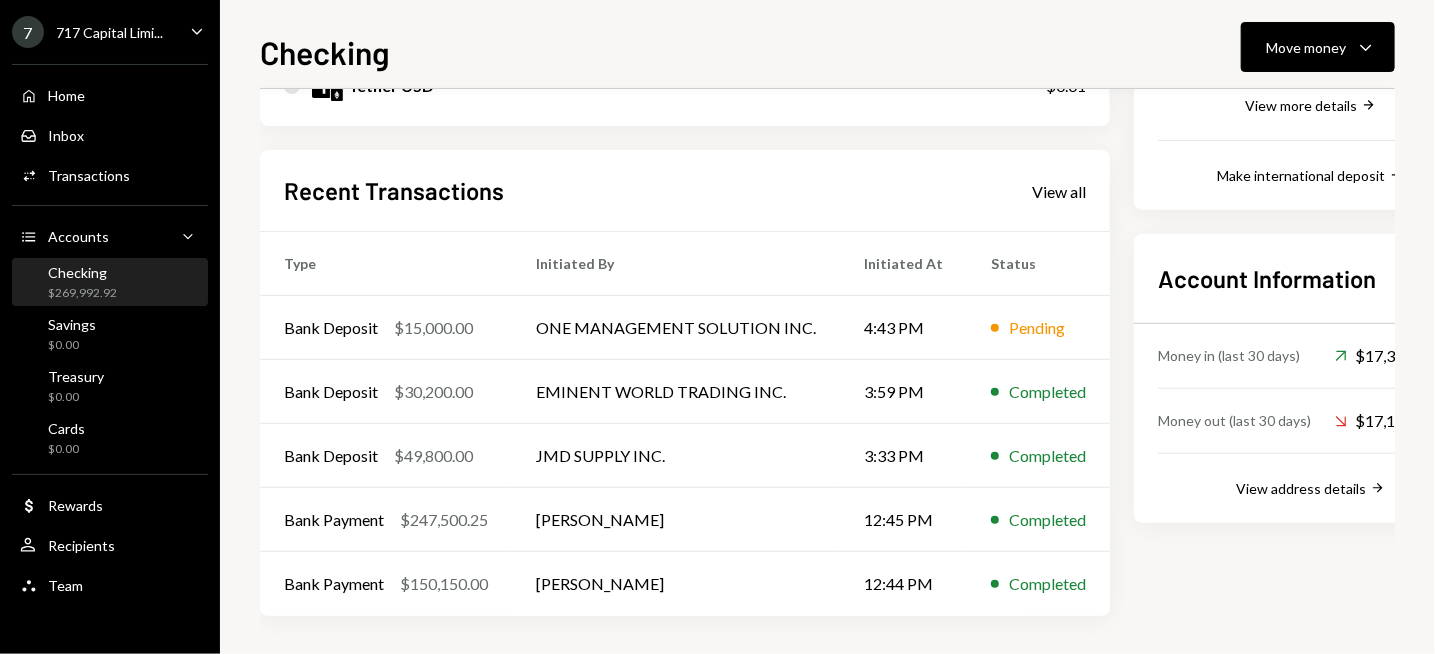 scroll, scrollTop: 419, scrollLeft: 0, axis: vertical 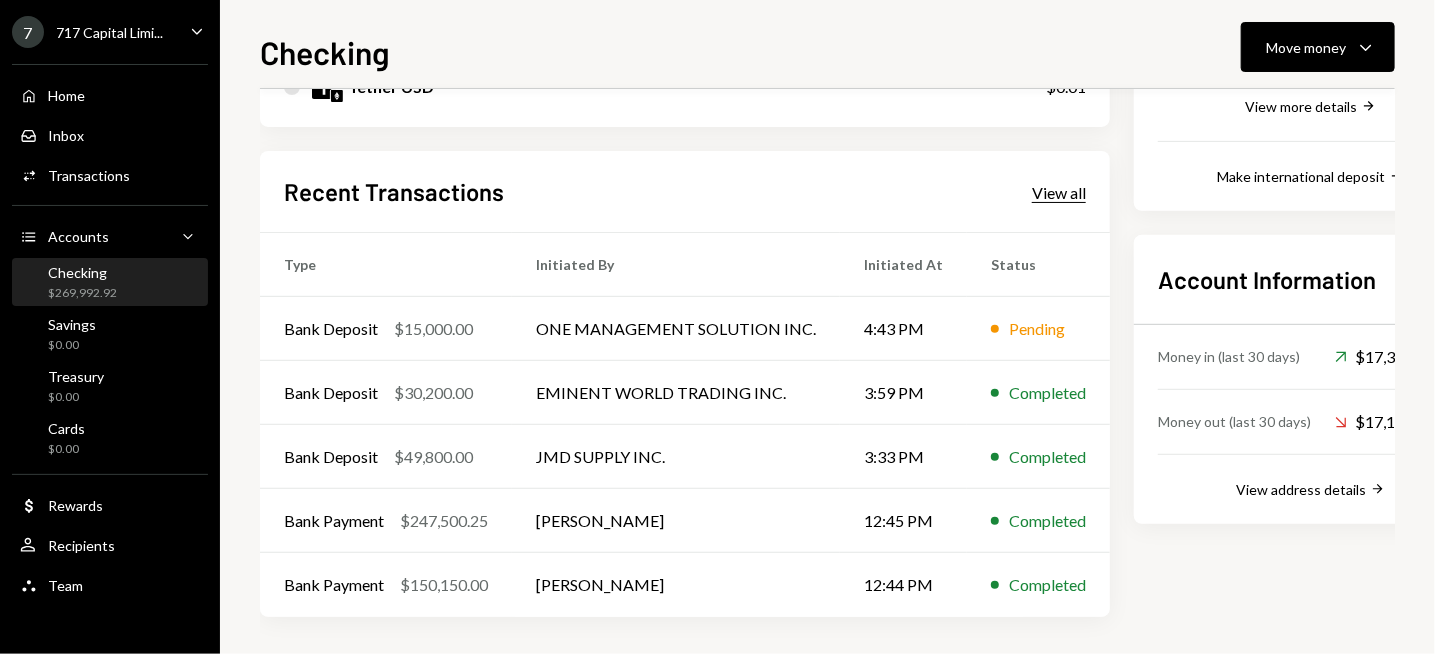 click on "View all" at bounding box center (1059, 193) 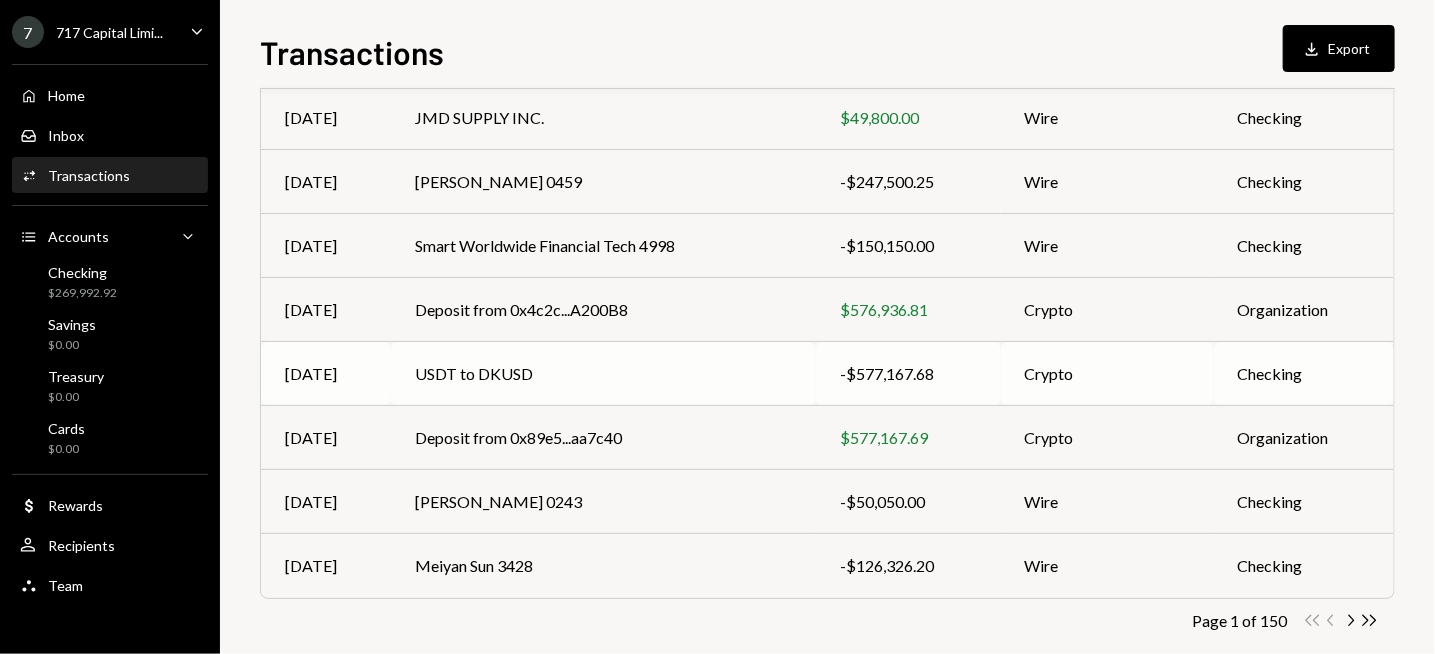 scroll, scrollTop: 393, scrollLeft: 0, axis: vertical 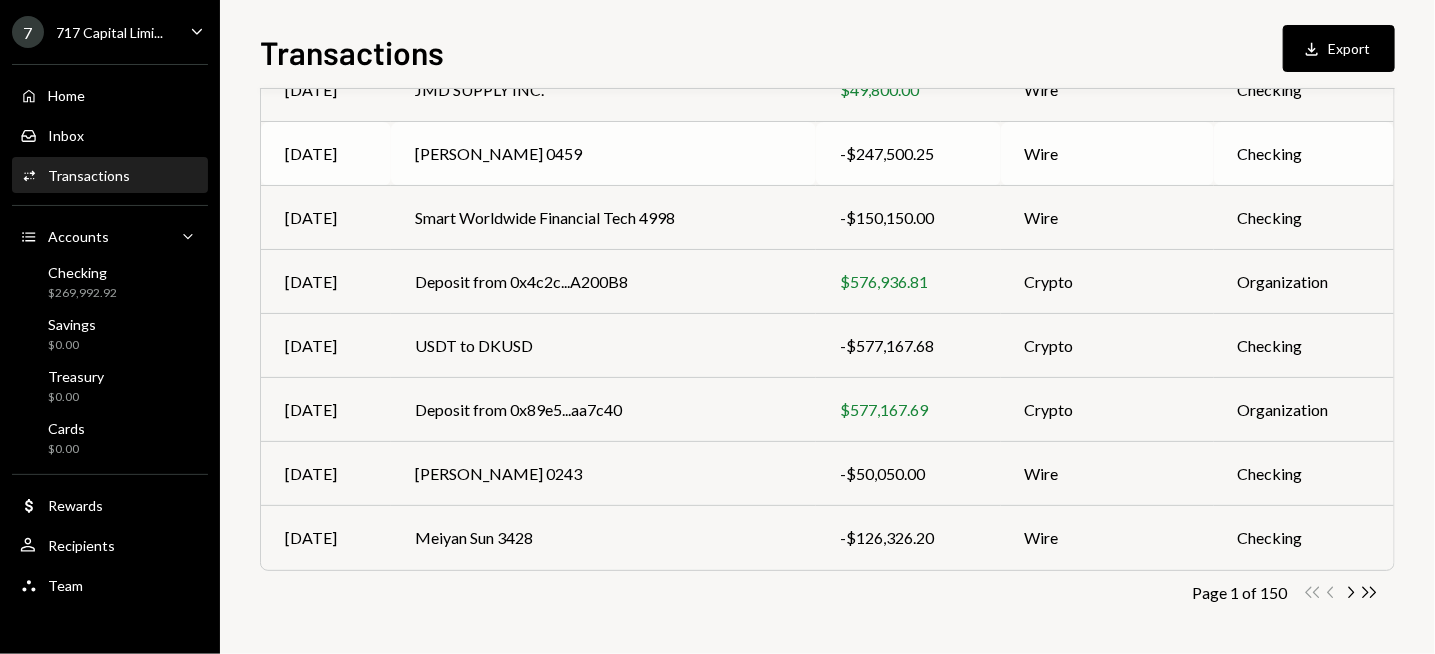 click on "[PERSON_NAME] 0459" at bounding box center (604, 154) 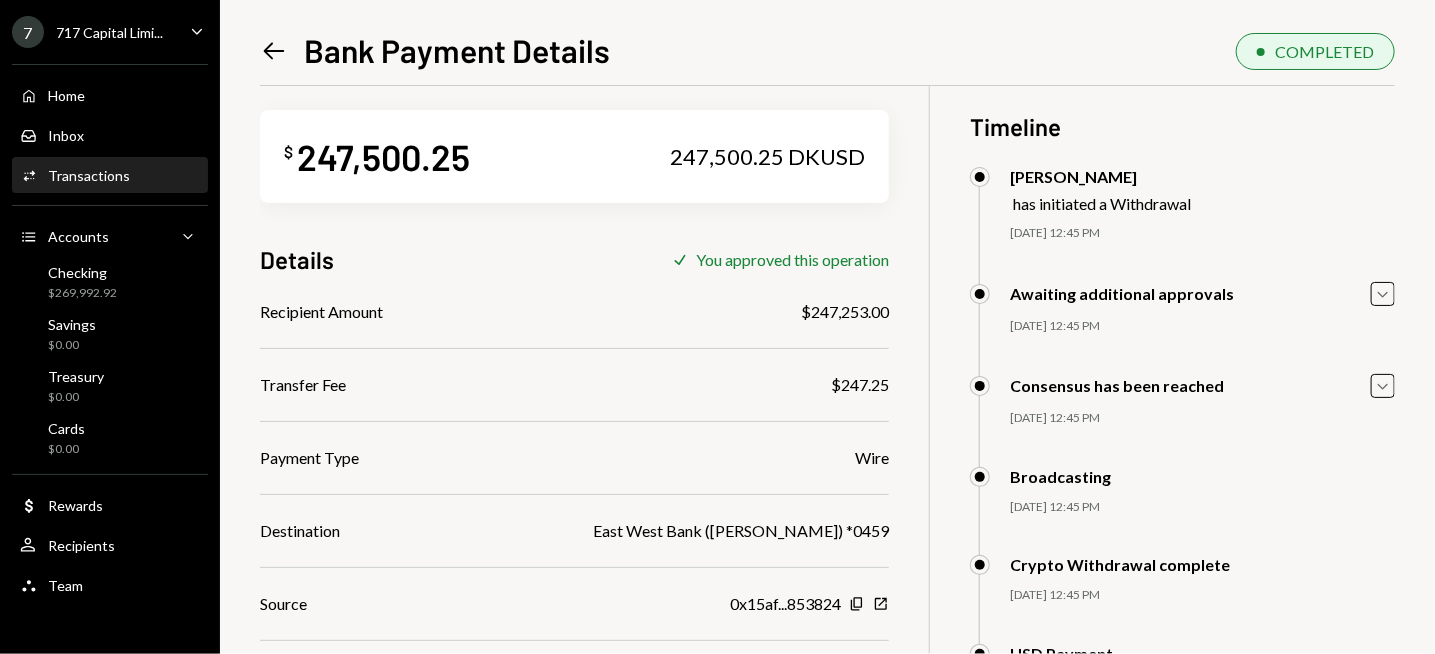 scroll, scrollTop: 0, scrollLeft: 0, axis: both 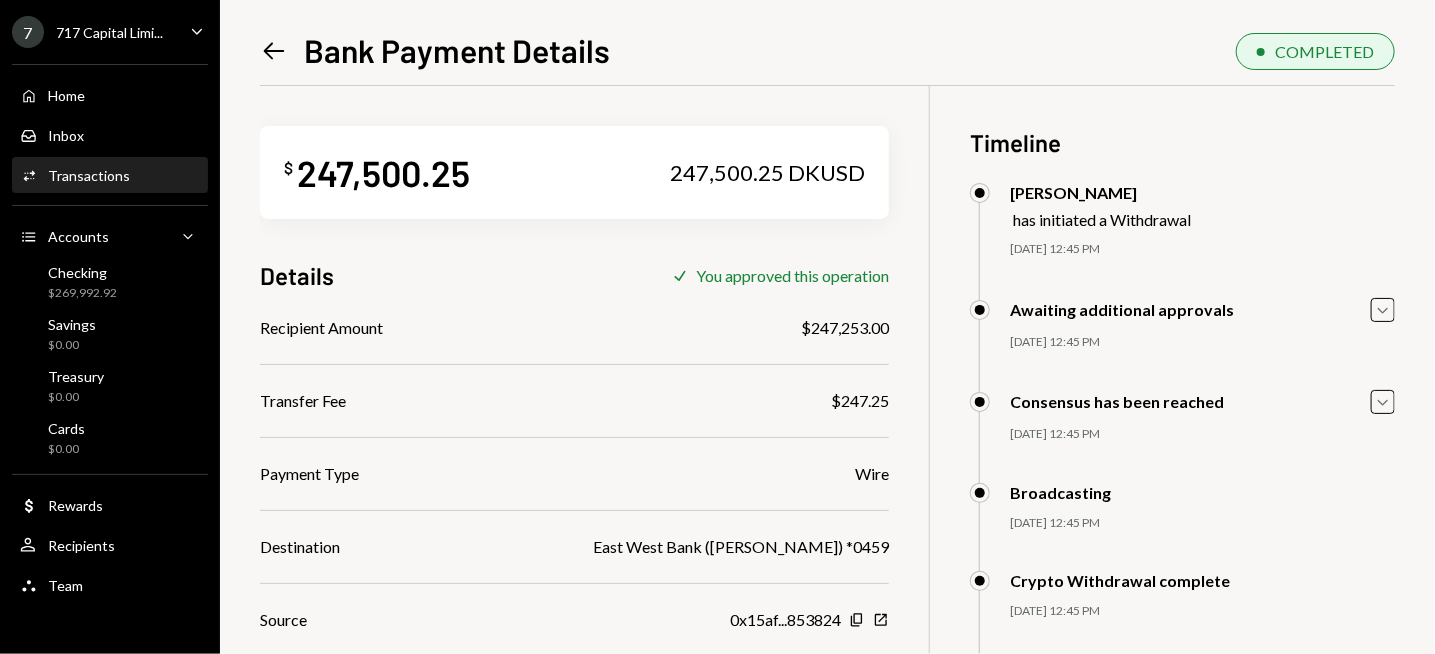click on "$ 247,500.25 247,500.25  DKUSD Details Check You   approved   this operation Recipient Amount $247,253.00 Transfer Fee $247.25 Payment Type Wire Destination East West Bank (Jie Wang) *0459 Source 0x15af...853824 Copy New Window Transaction ID 0x3b0b...4021cf Copy New Window IMAD 20250702MFP00030000321 Payment Receipt Download   Download" at bounding box center [574, 468] 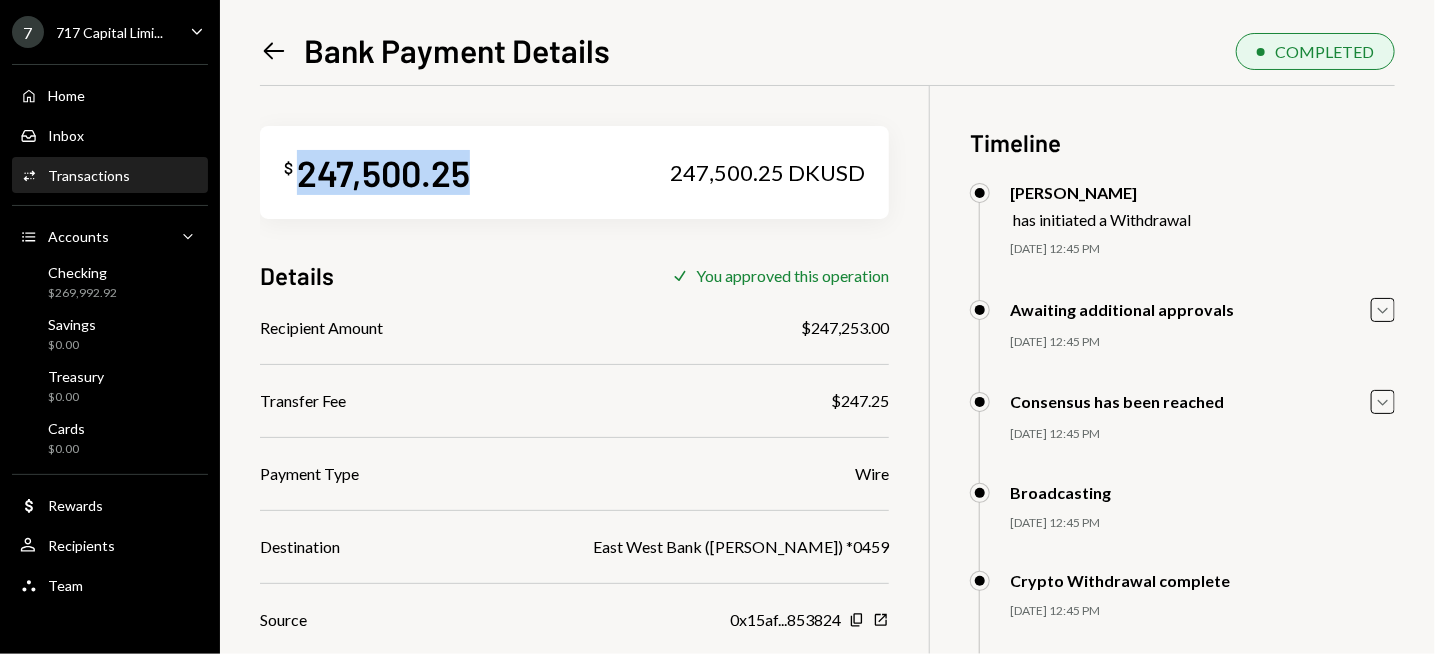 drag, startPoint x: 480, startPoint y: 179, endPoint x: 303, endPoint y: 180, distance: 177.00282 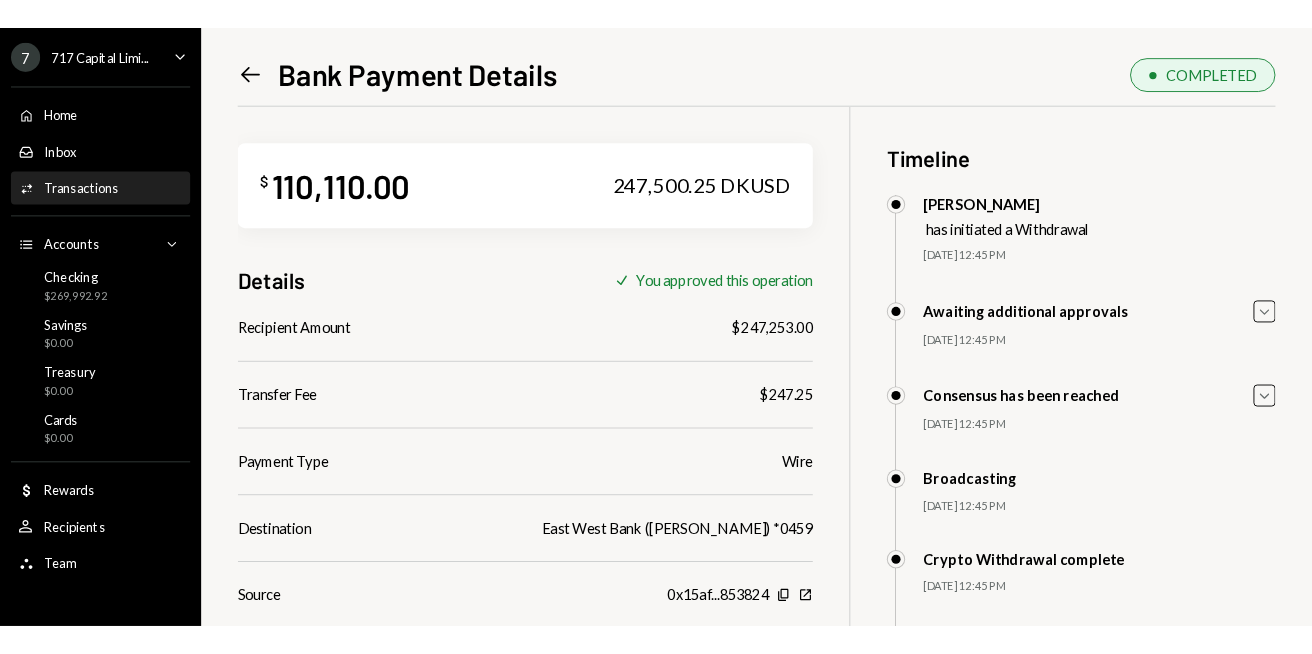 scroll, scrollTop: 0, scrollLeft: 0, axis: both 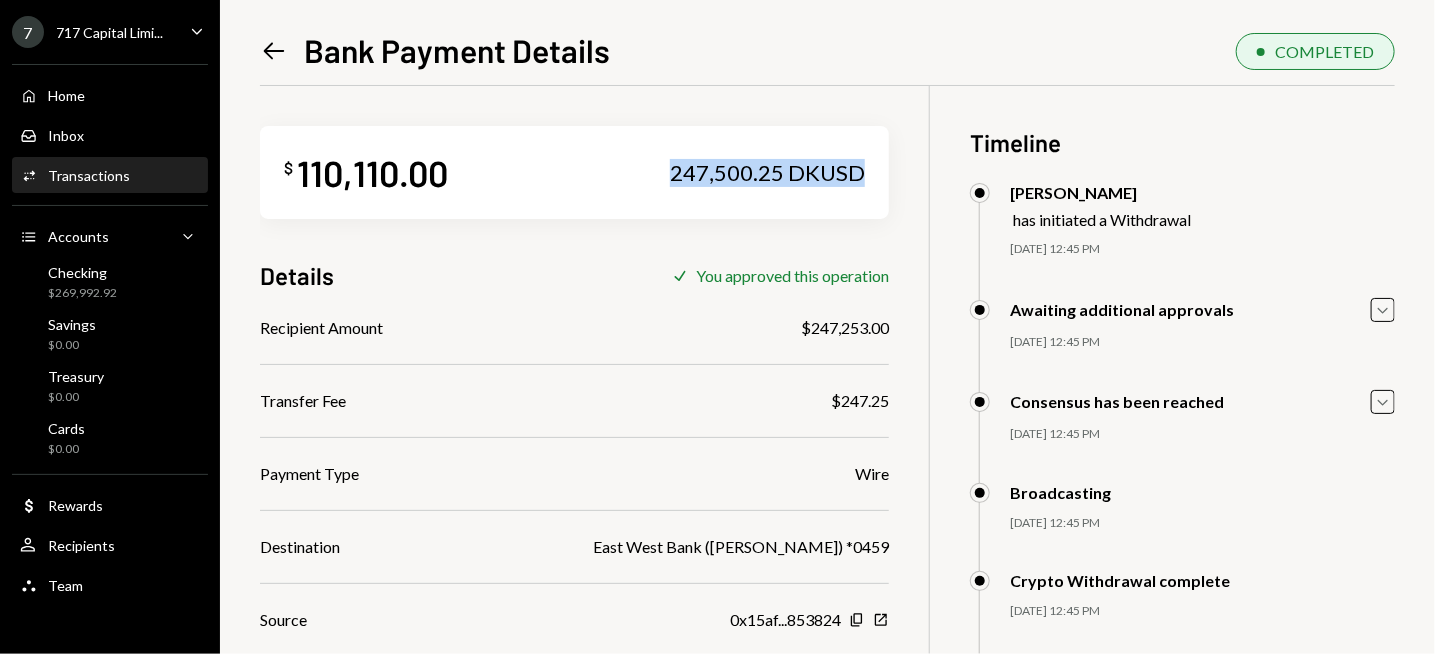 drag, startPoint x: 867, startPoint y: 173, endPoint x: 673, endPoint y: 176, distance: 194.0232 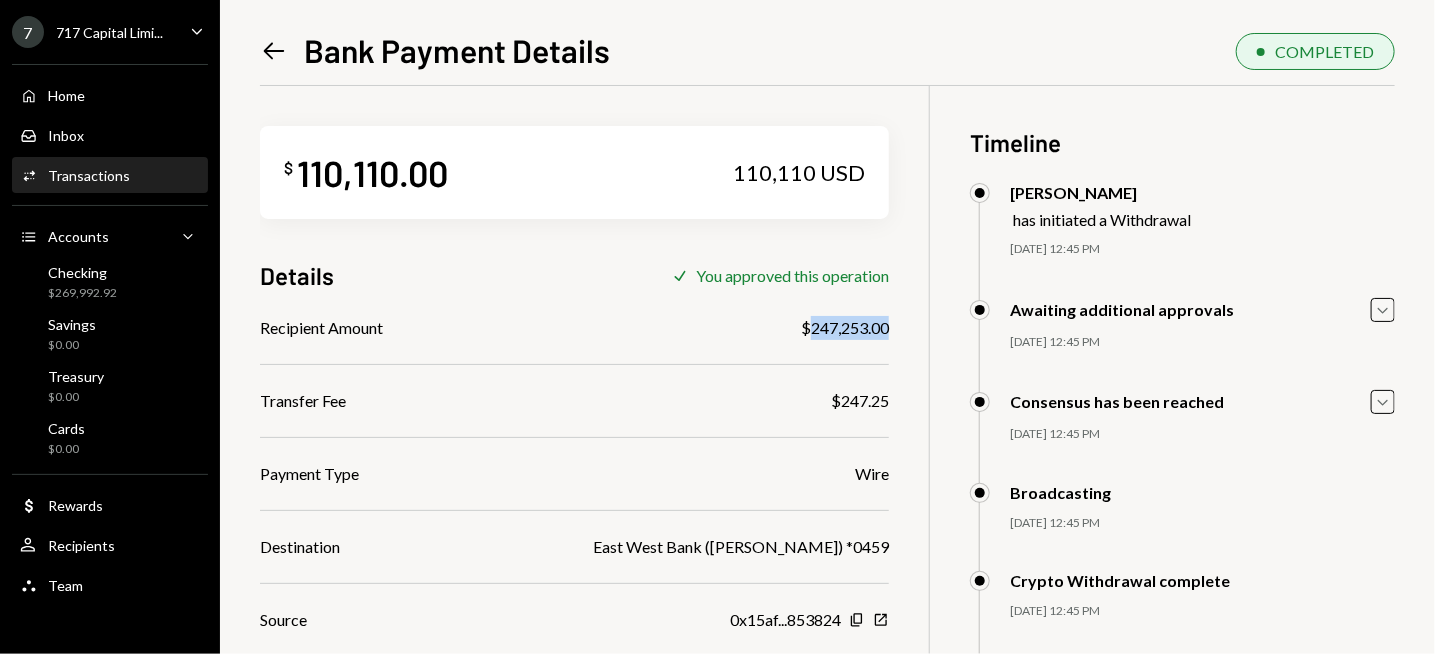drag, startPoint x: 886, startPoint y: 325, endPoint x: 812, endPoint y: 329, distance: 74.10803 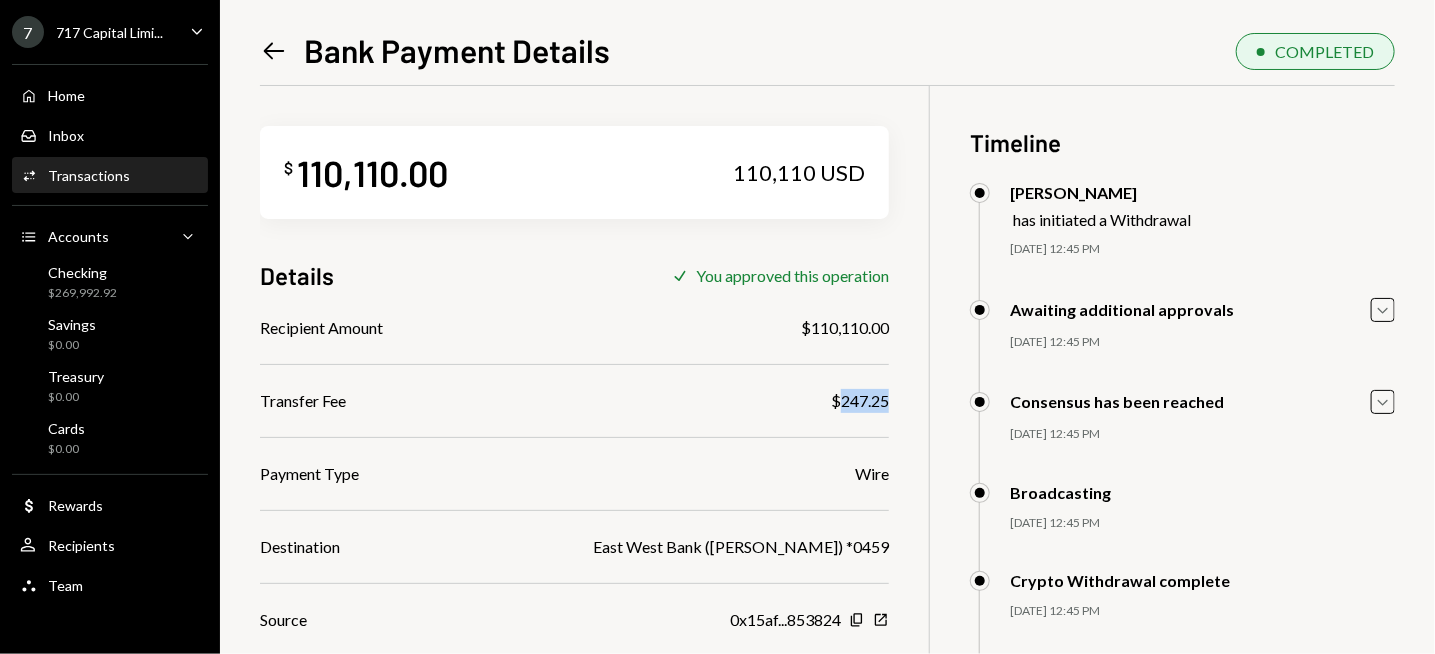 drag, startPoint x: 888, startPoint y: 401, endPoint x: 841, endPoint y: 404, distance: 47.095646 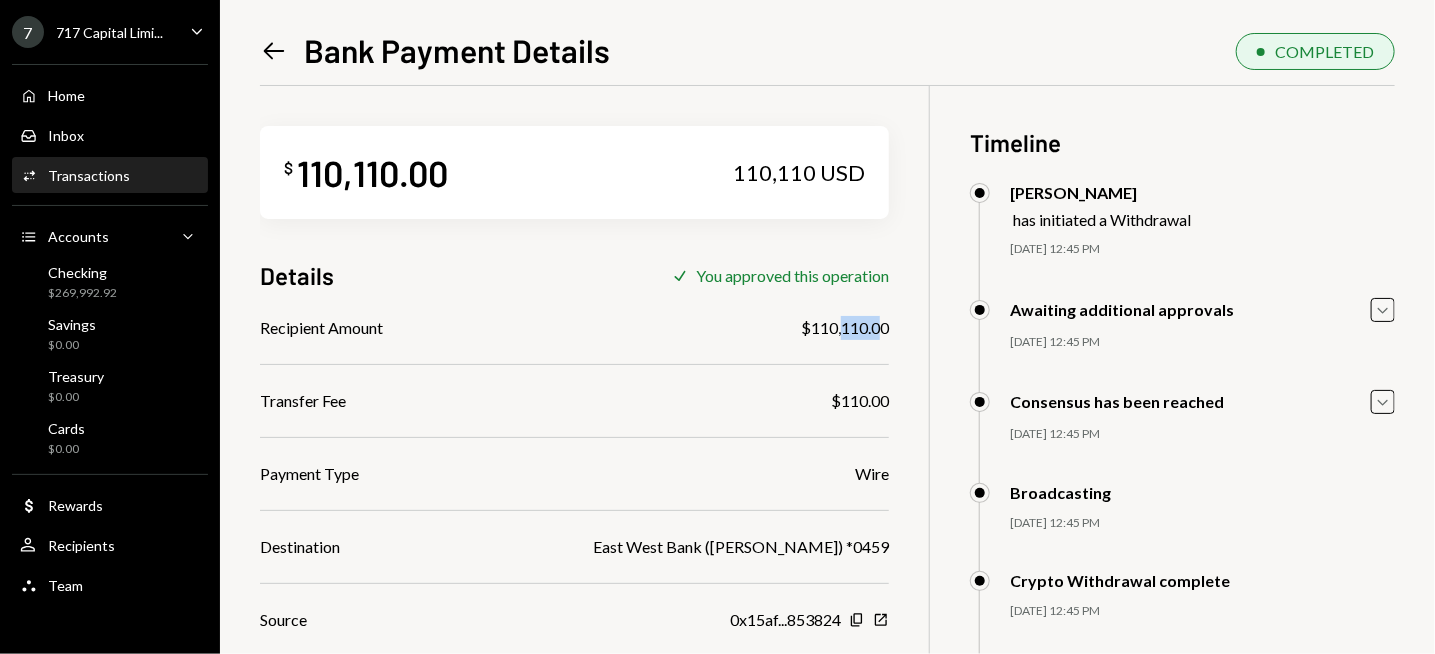 drag, startPoint x: 884, startPoint y: 327, endPoint x: 838, endPoint y: 332, distance: 46.270943 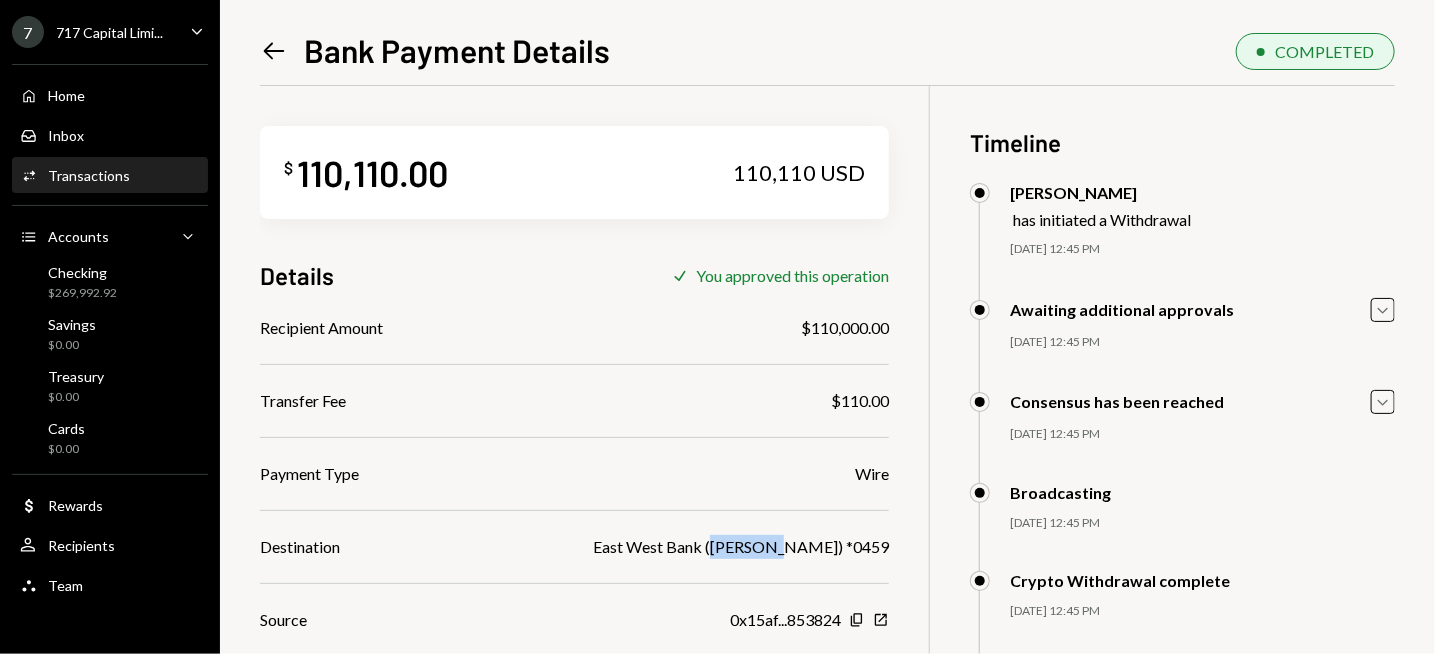 drag, startPoint x: 838, startPoint y: 547, endPoint x: 777, endPoint y: 551, distance: 61.13101 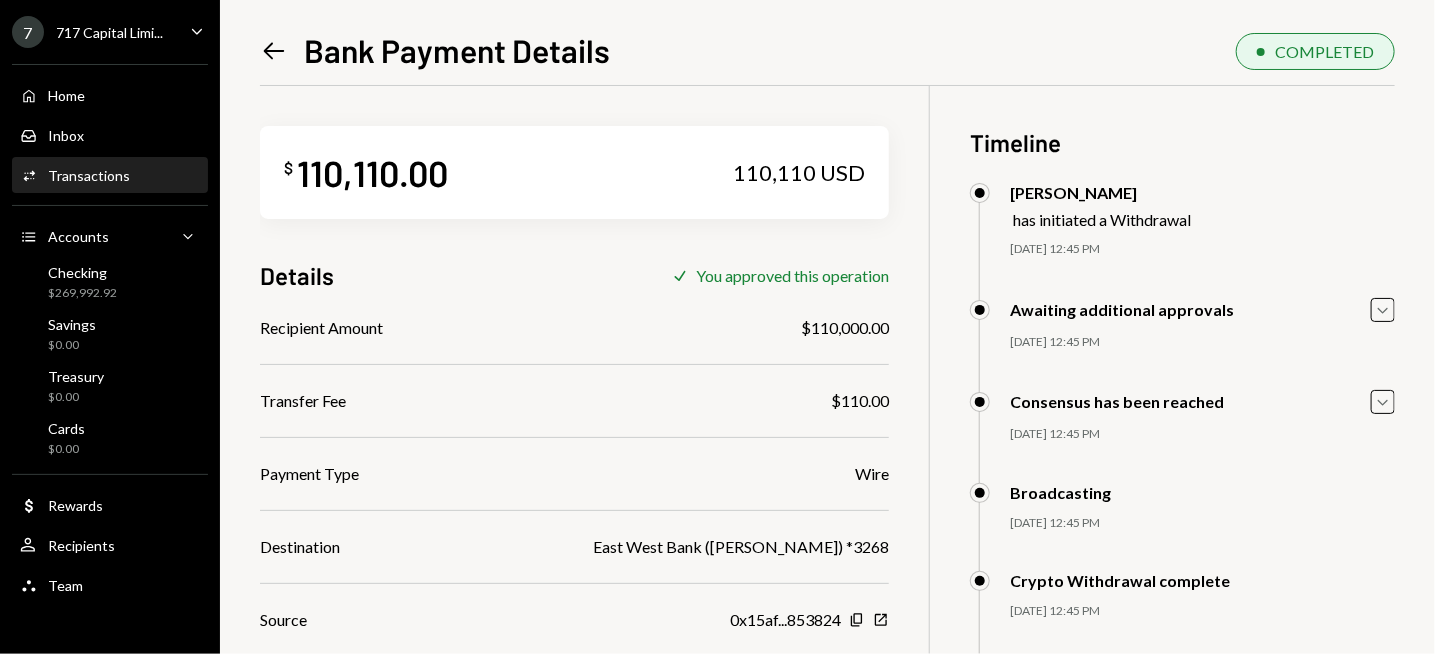 click on "Recipient Amount $110,000.00 Transfer Fee $110.00 Payment Type Wire Destination East West Bank (SHUO WEI) *3268 Source 0x15af...853824 Copy New Window Transaction ID 0x3b0b...4021cf Copy New Window IMAD 20250702MFP00030000321 Payment Receipt Download   Download" at bounding box center [574, 583] 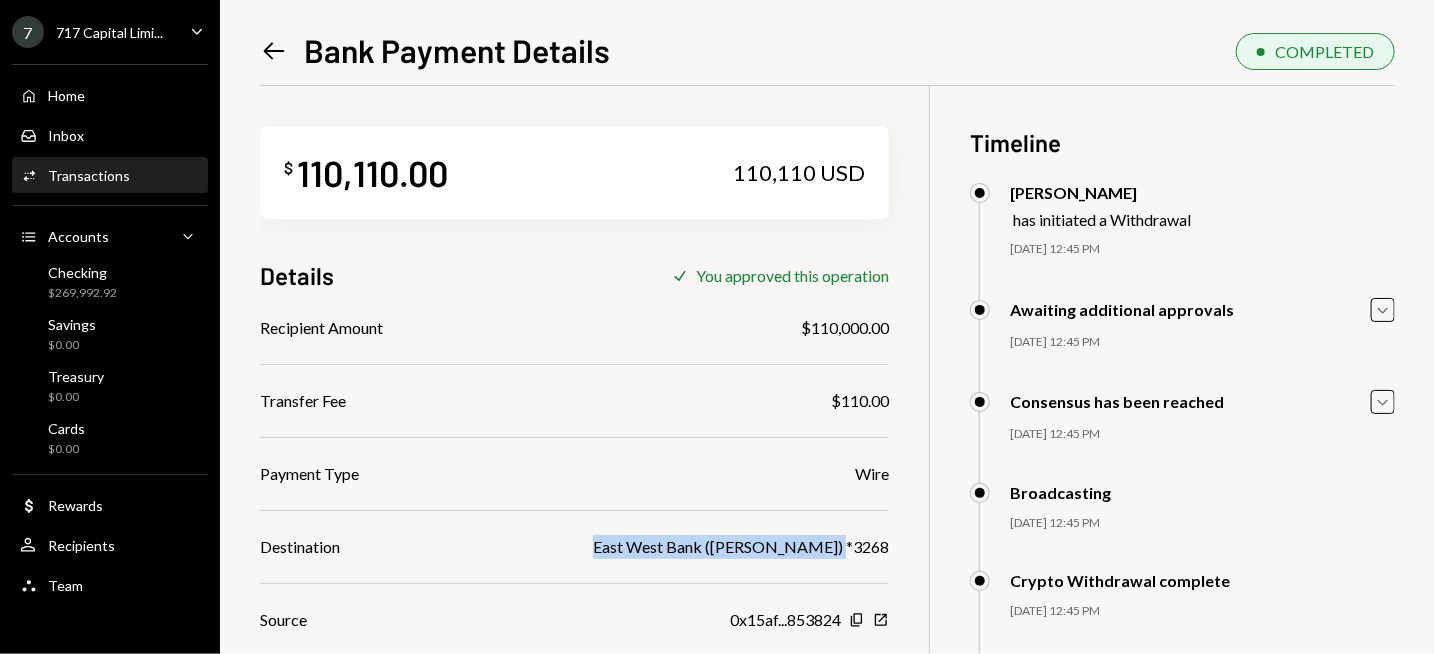 drag, startPoint x: 887, startPoint y: 548, endPoint x: 642, endPoint y: 551, distance: 245.01837 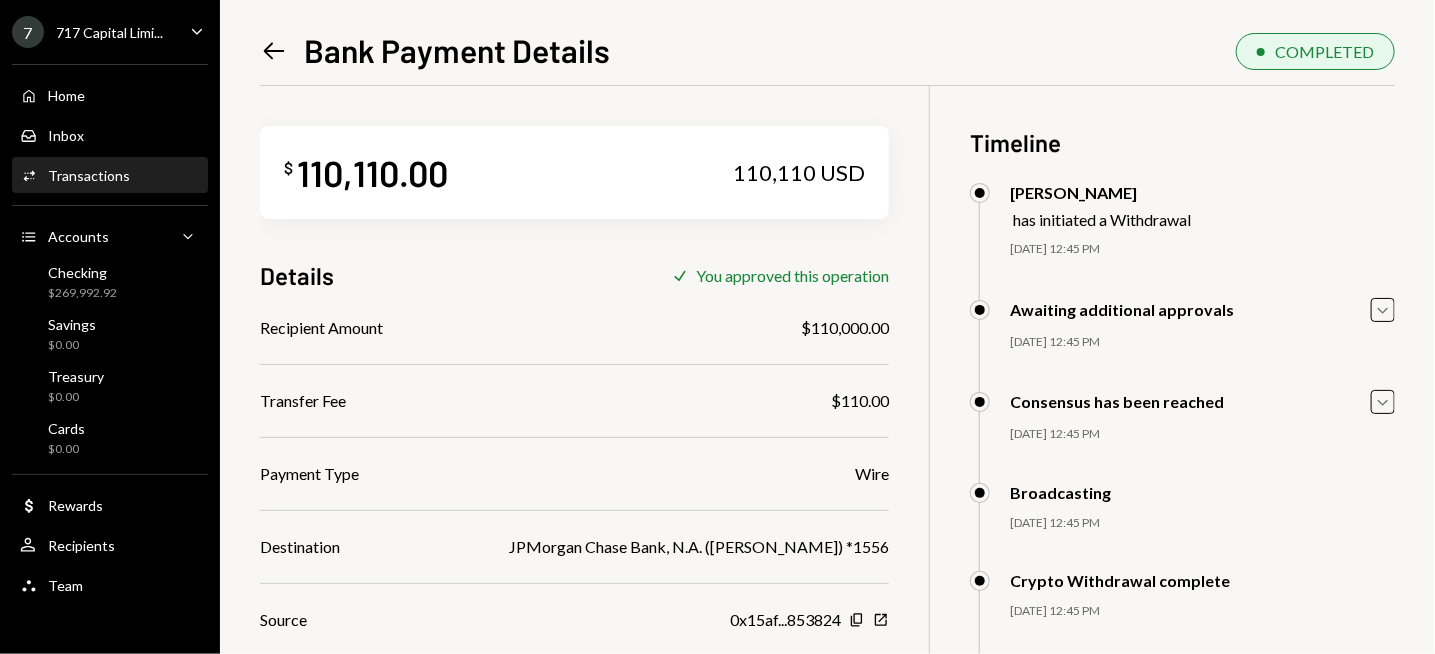 click on "Recipient Amount" at bounding box center (321, 328) 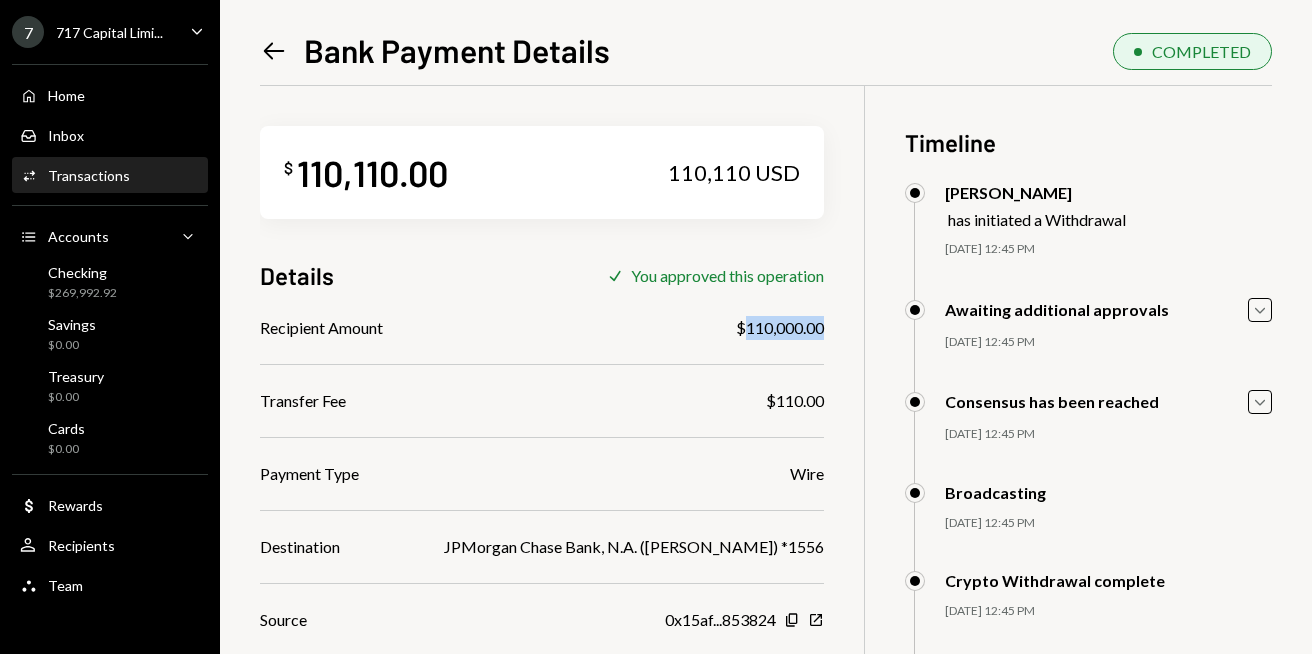 drag, startPoint x: 786, startPoint y: 330, endPoint x: 732, endPoint y: 329, distance: 54.00926 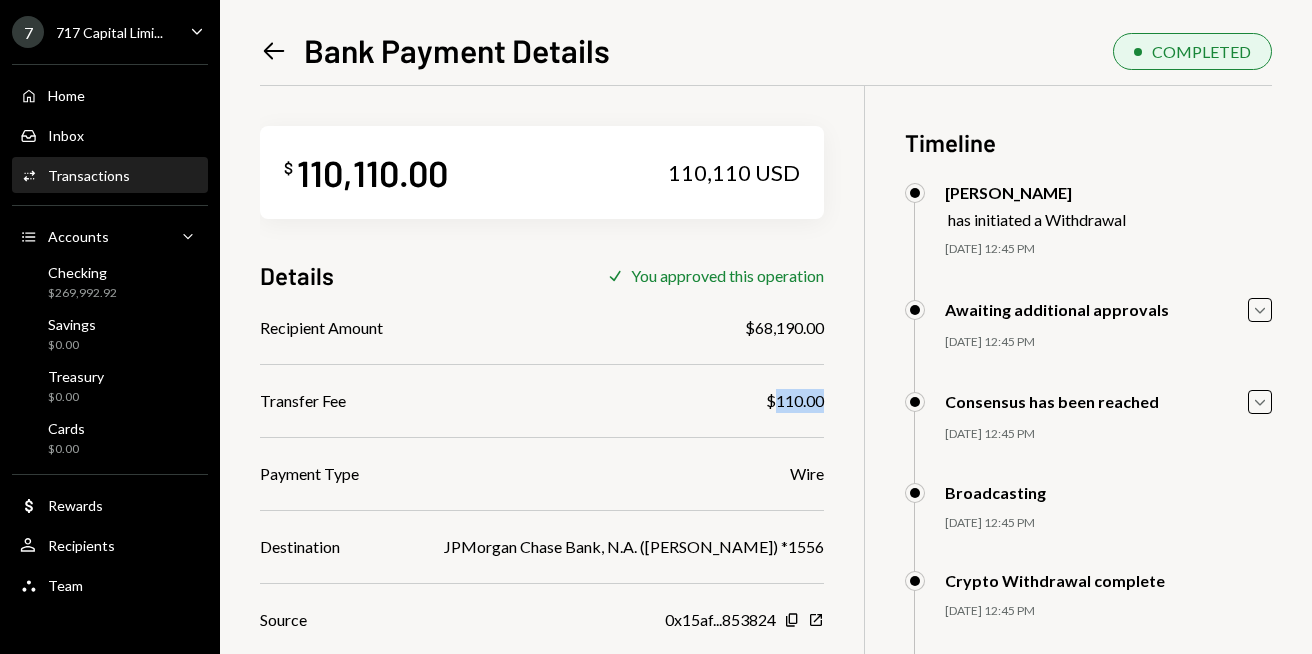 drag, startPoint x: 786, startPoint y: 400, endPoint x: 744, endPoint y: 405, distance: 42.296574 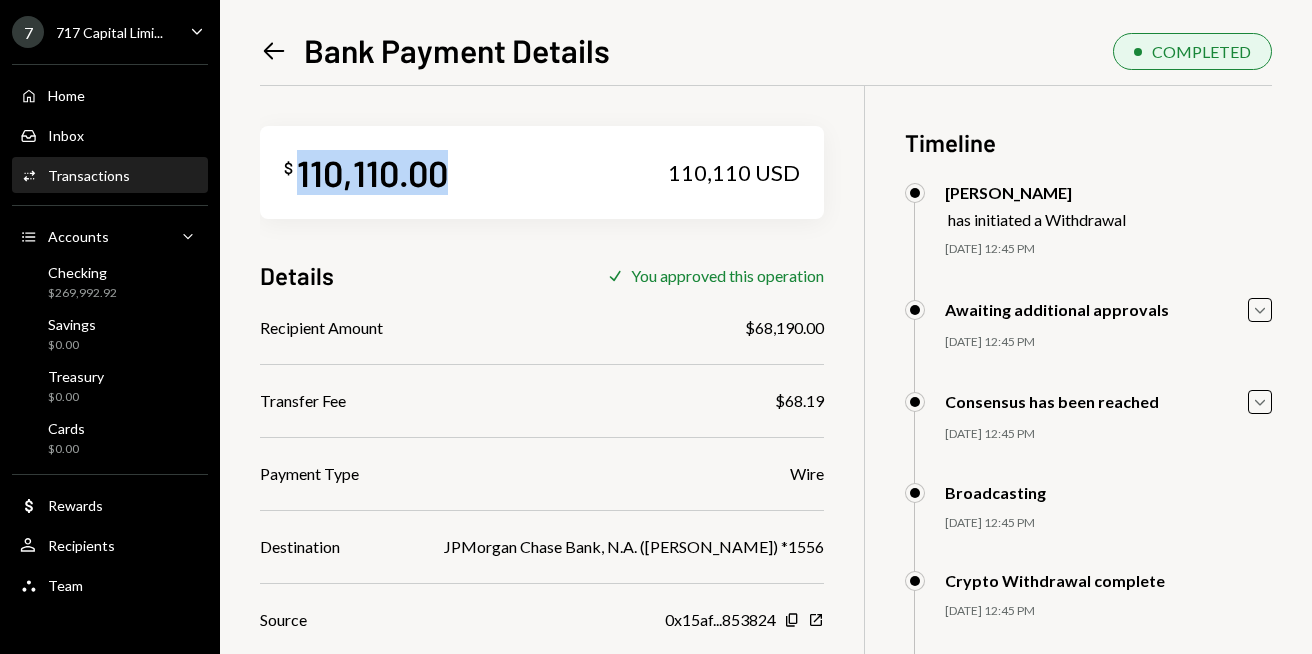 drag, startPoint x: 450, startPoint y: 176, endPoint x: 301, endPoint y: 183, distance: 149.16434 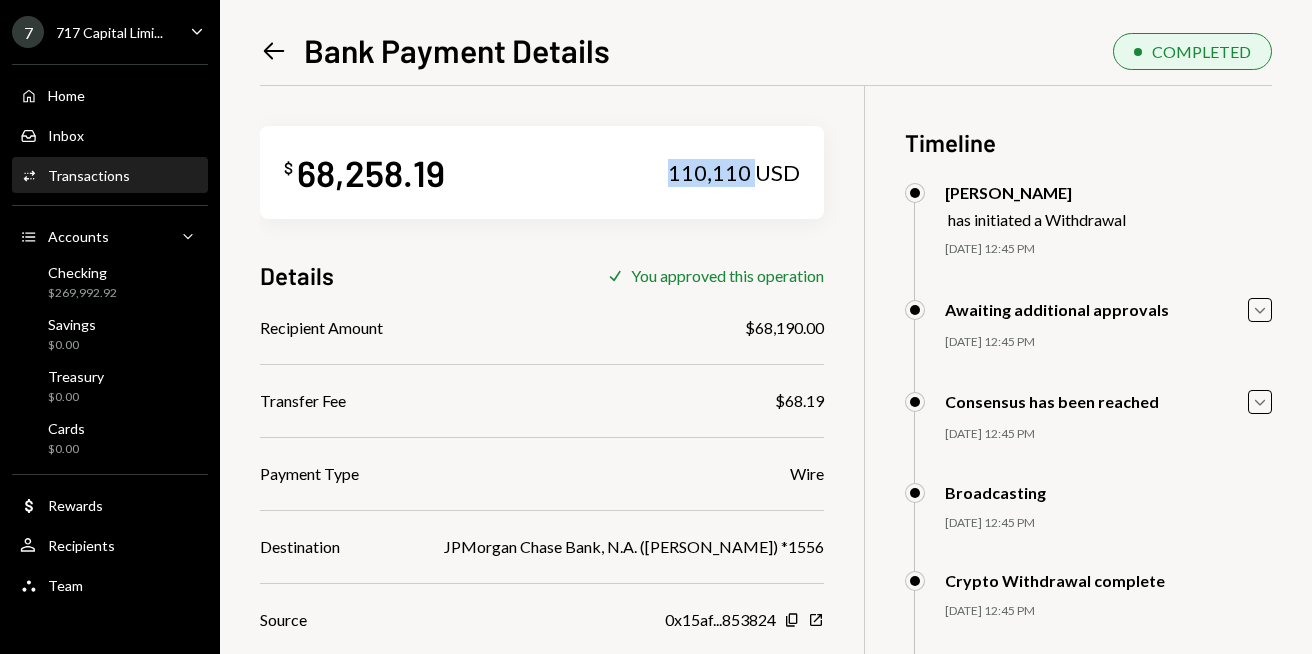 drag, startPoint x: 723, startPoint y: 178, endPoint x: 641, endPoint y: 173, distance: 82.1523 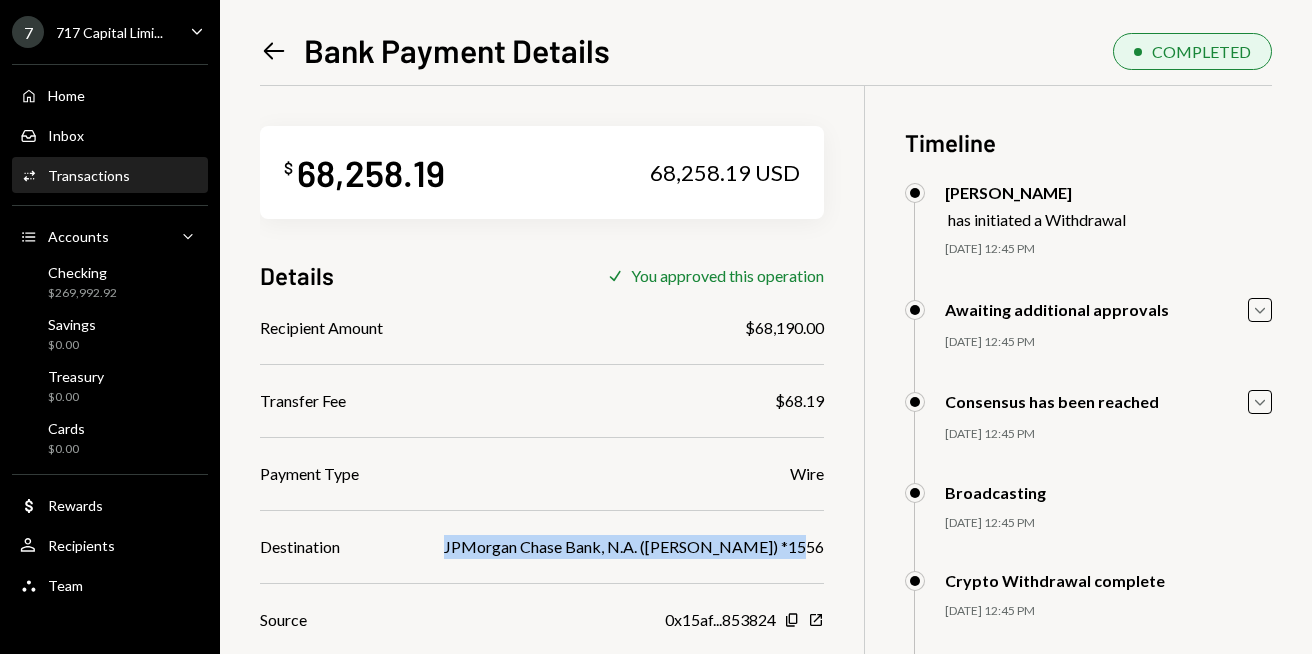 drag, startPoint x: 795, startPoint y: 550, endPoint x: 432, endPoint y: 549, distance: 363.00137 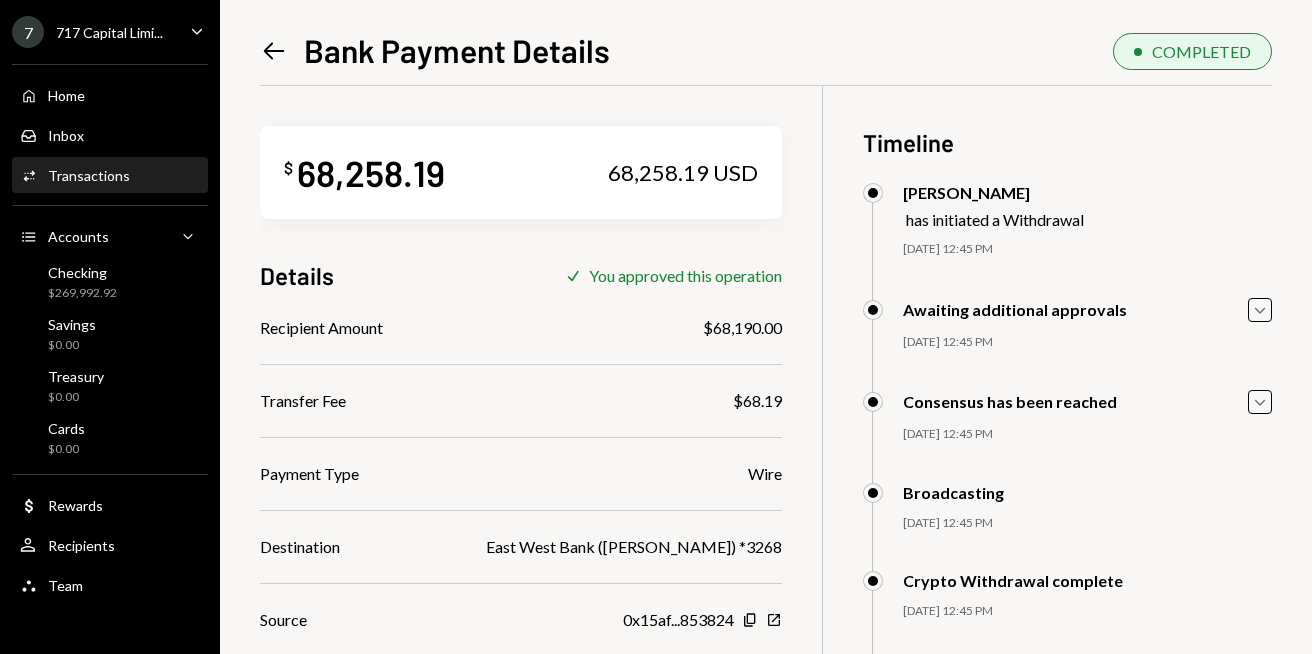 click on "$ 68,258.19 68,258.19  USD" at bounding box center [521, 172] 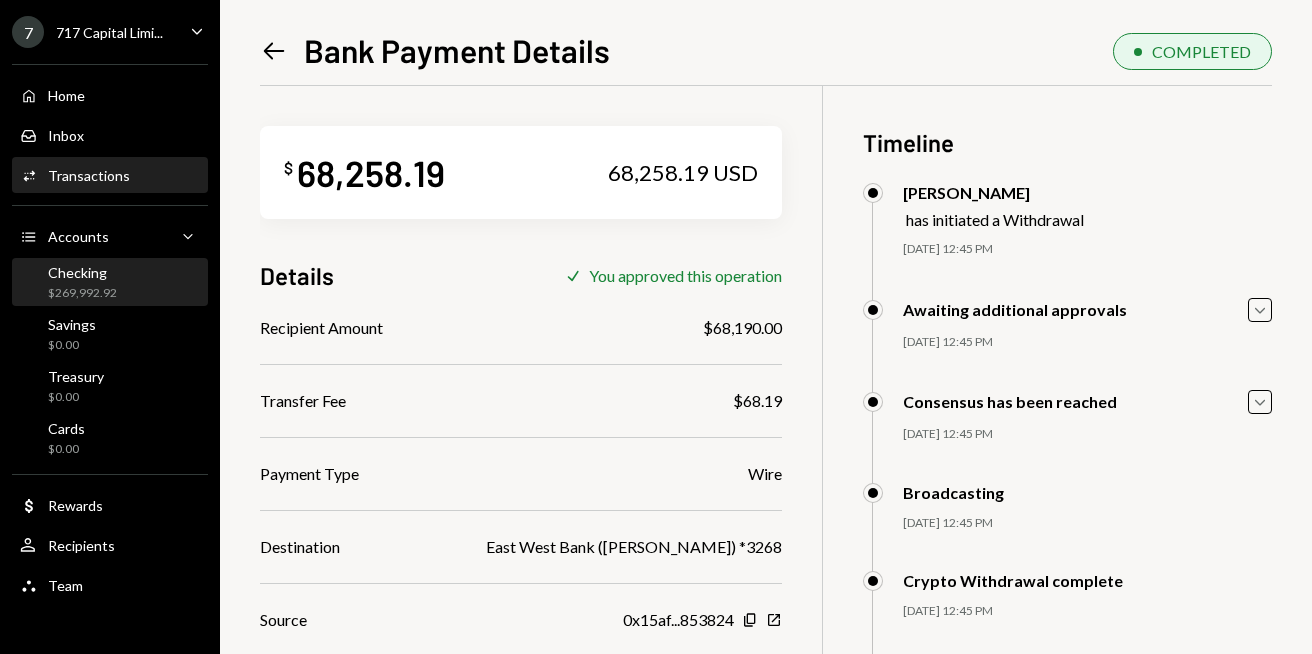 click on "Checking $269,992.92" at bounding box center [68, 283] 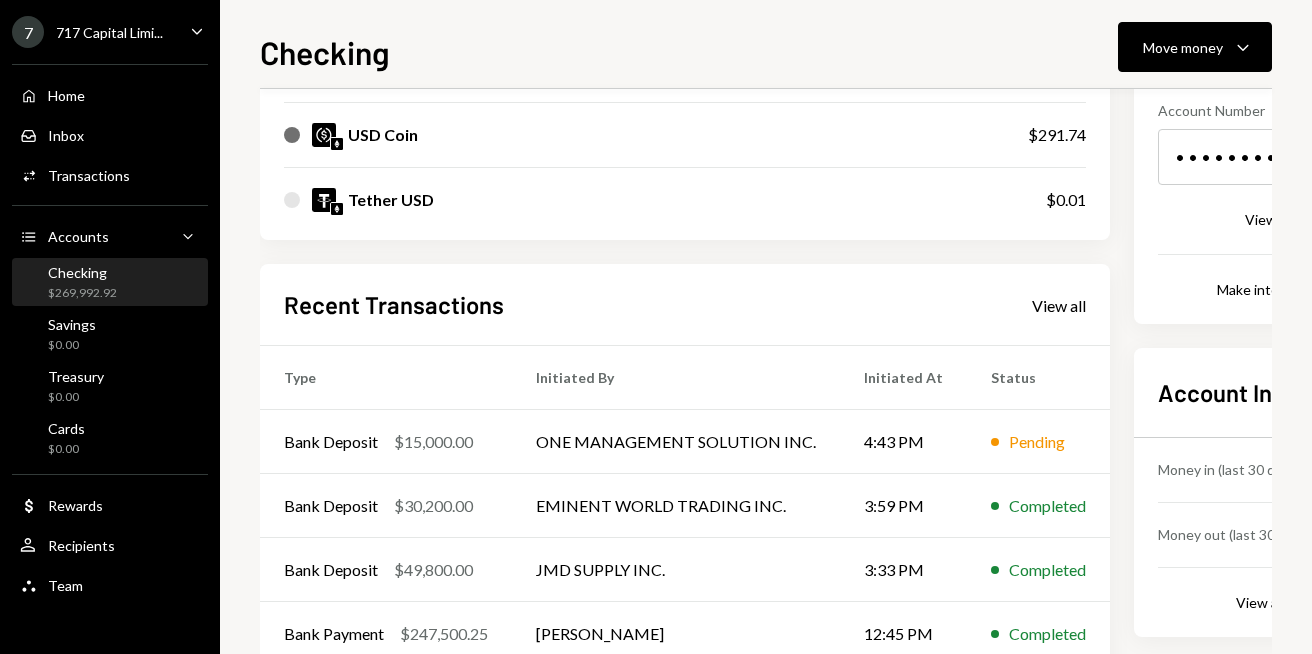 scroll, scrollTop: 419, scrollLeft: 0, axis: vertical 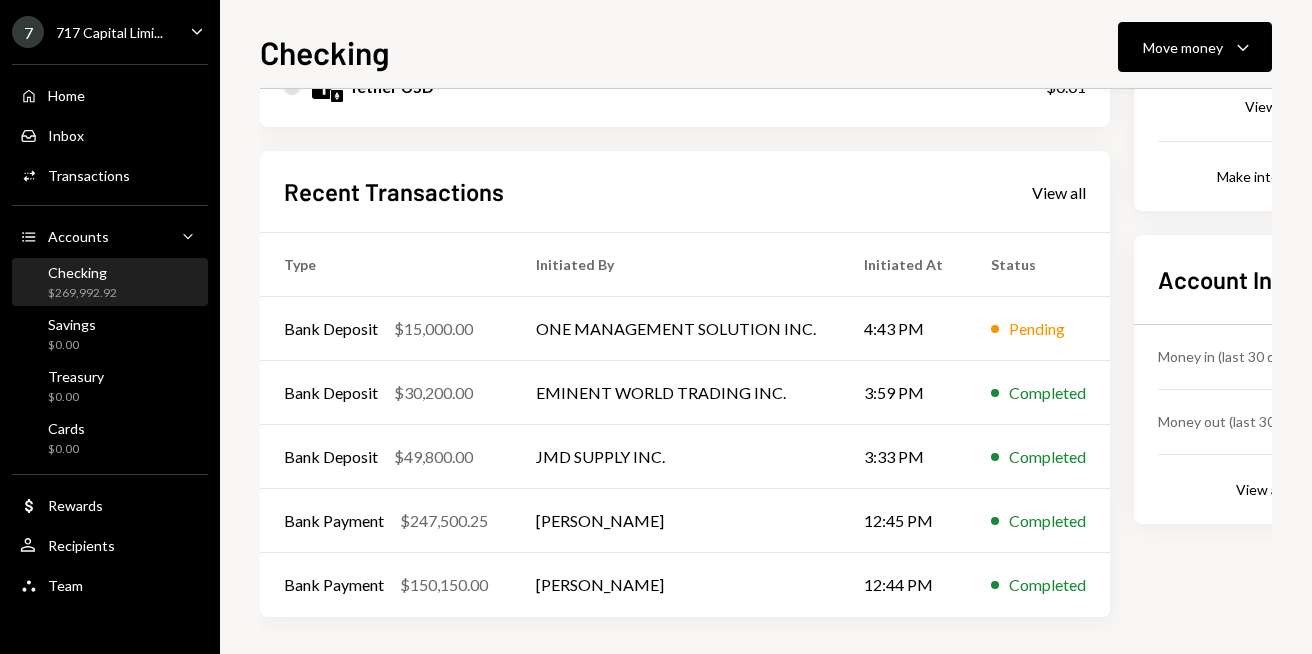 click on "Recent Transactions View all" at bounding box center [685, 191] 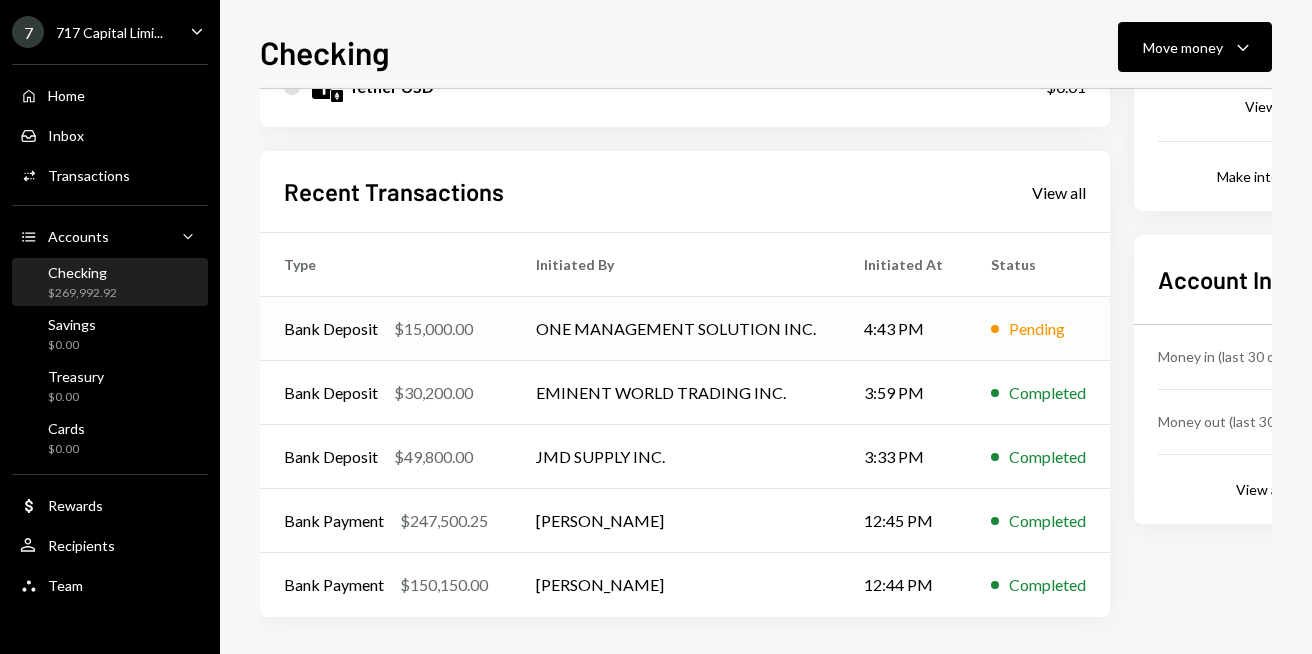 click on "ONE MANAGEMENT SOLUTION INC." at bounding box center (676, 329) 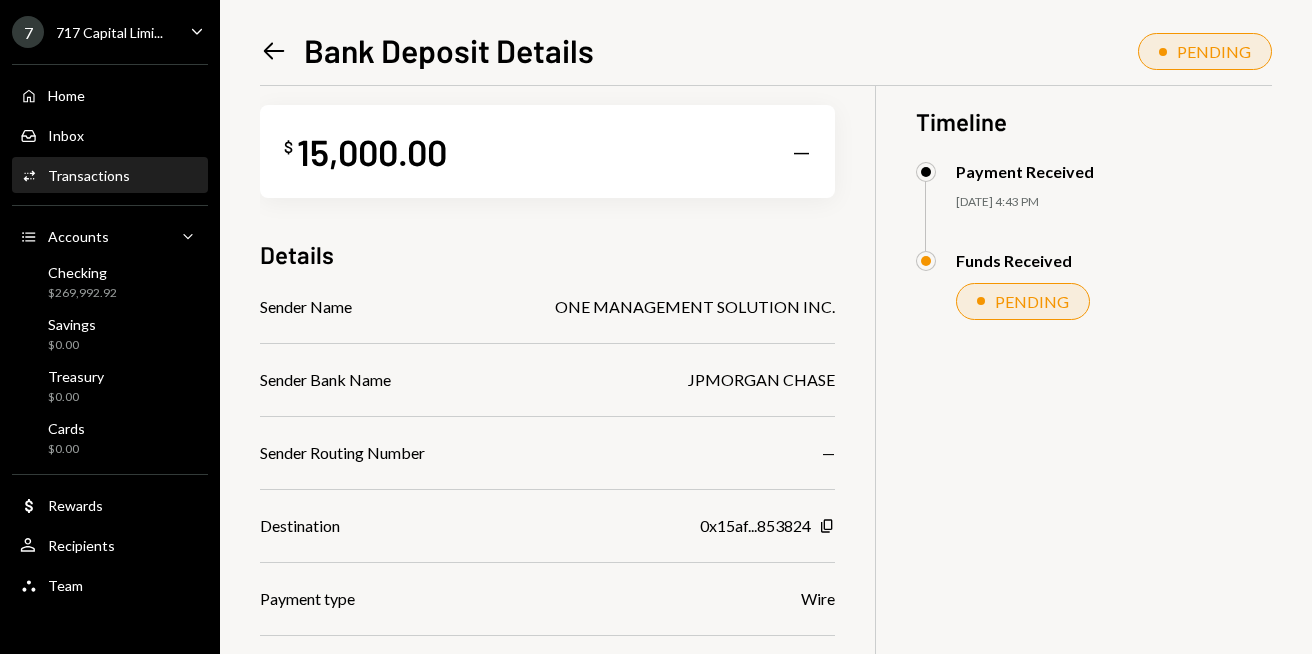 scroll, scrollTop: 0, scrollLeft: 0, axis: both 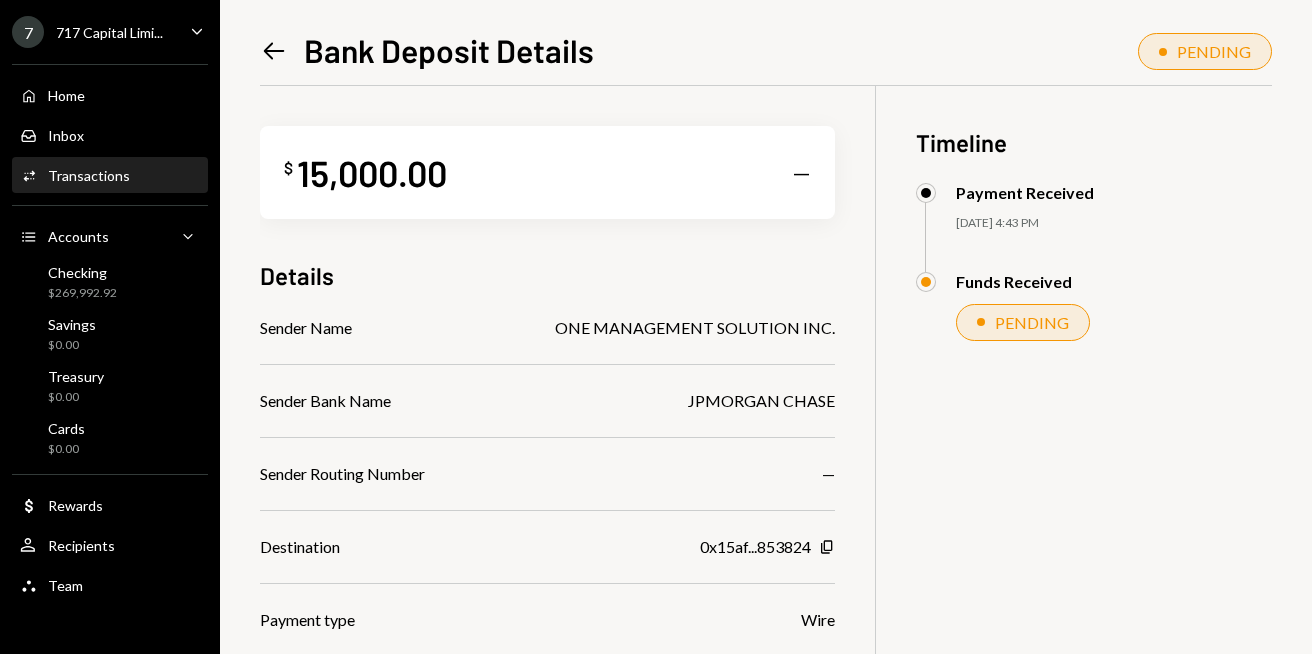 click on "Left Arrow" 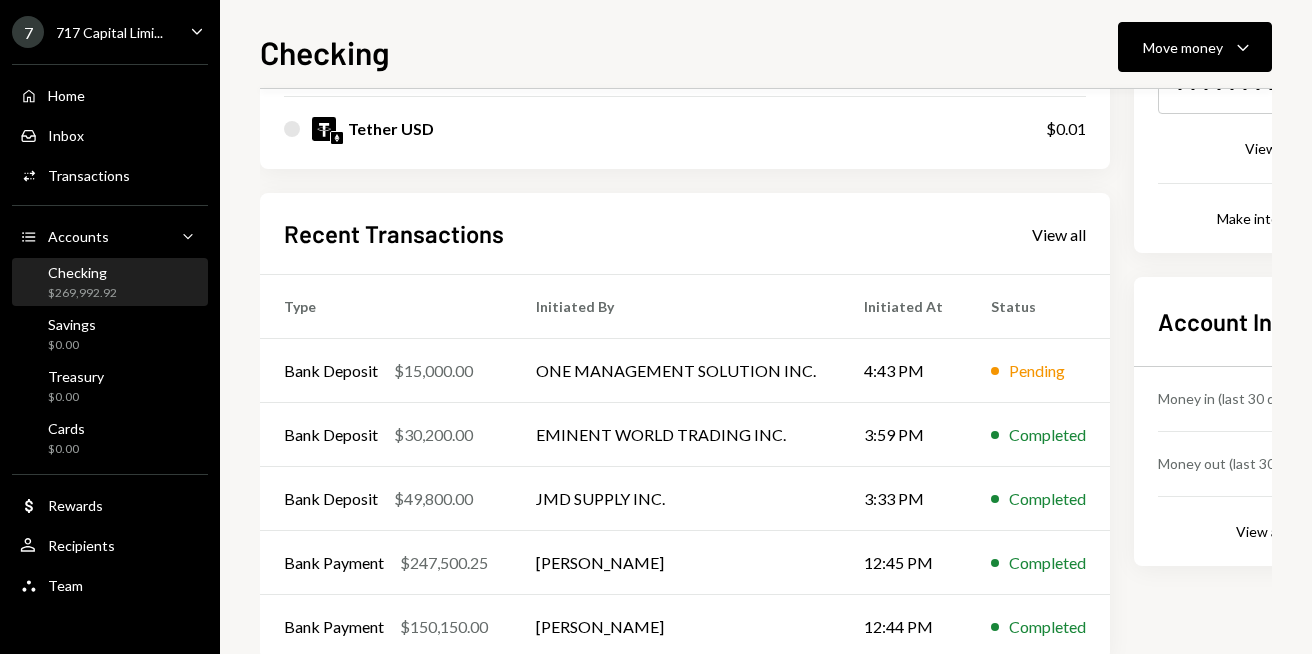 scroll, scrollTop: 419, scrollLeft: 0, axis: vertical 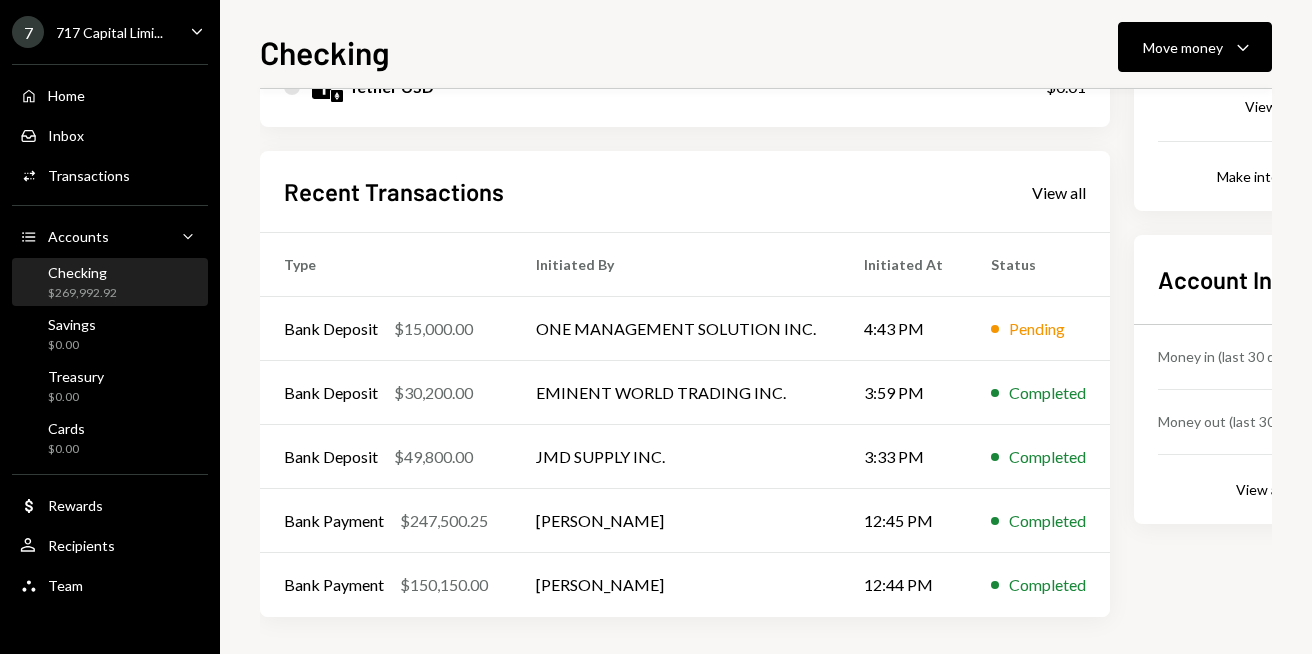 click on "Recent Transactions View all" at bounding box center (685, 191) 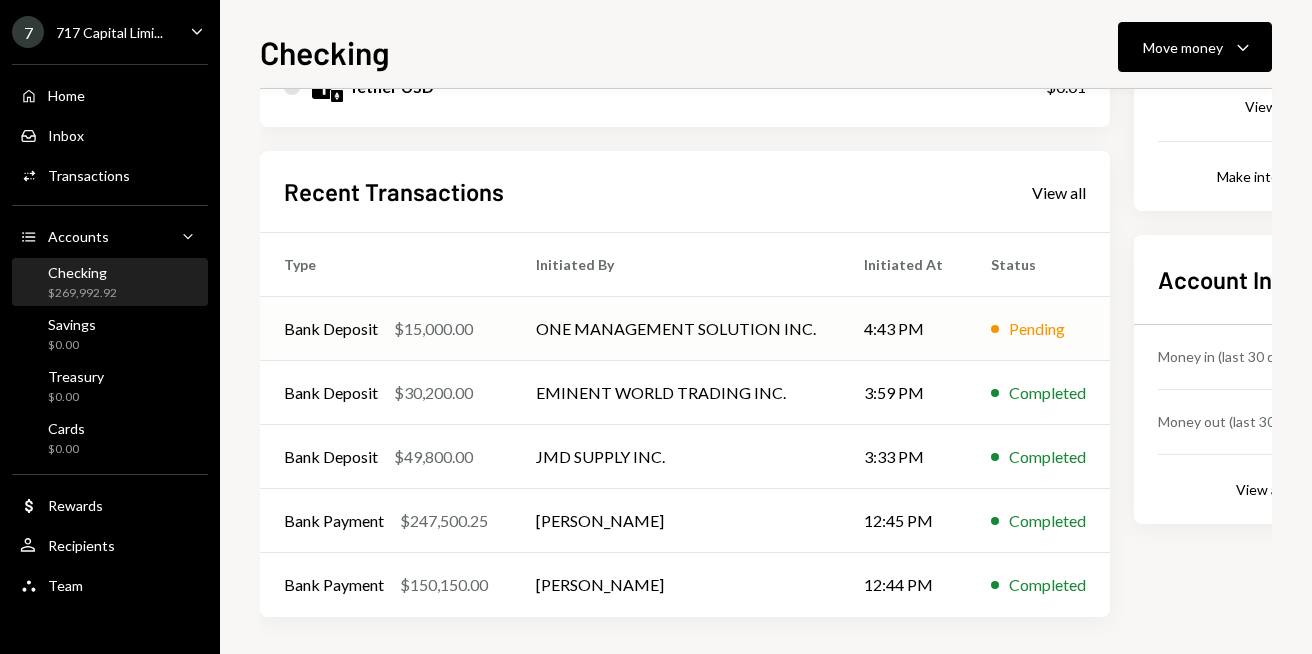 click on "ONE MANAGEMENT SOLUTION INC." at bounding box center [676, 329] 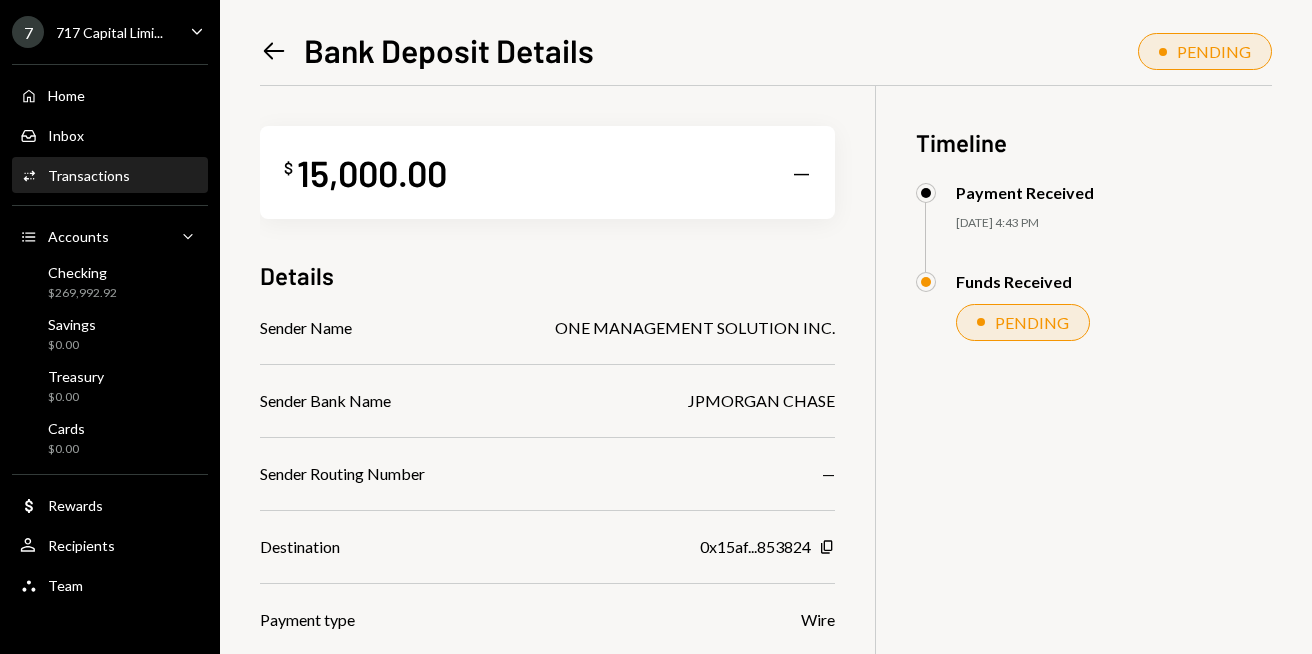 click 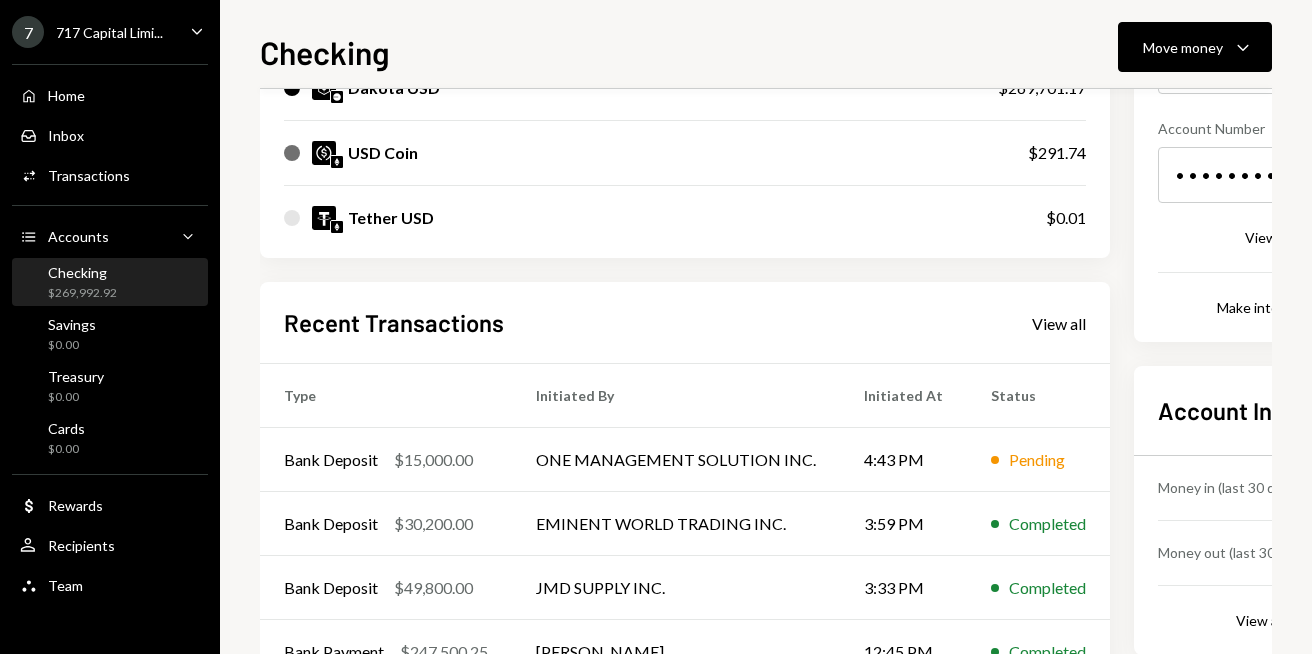 scroll, scrollTop: 400, scrollLeft: 0, axis: vertical 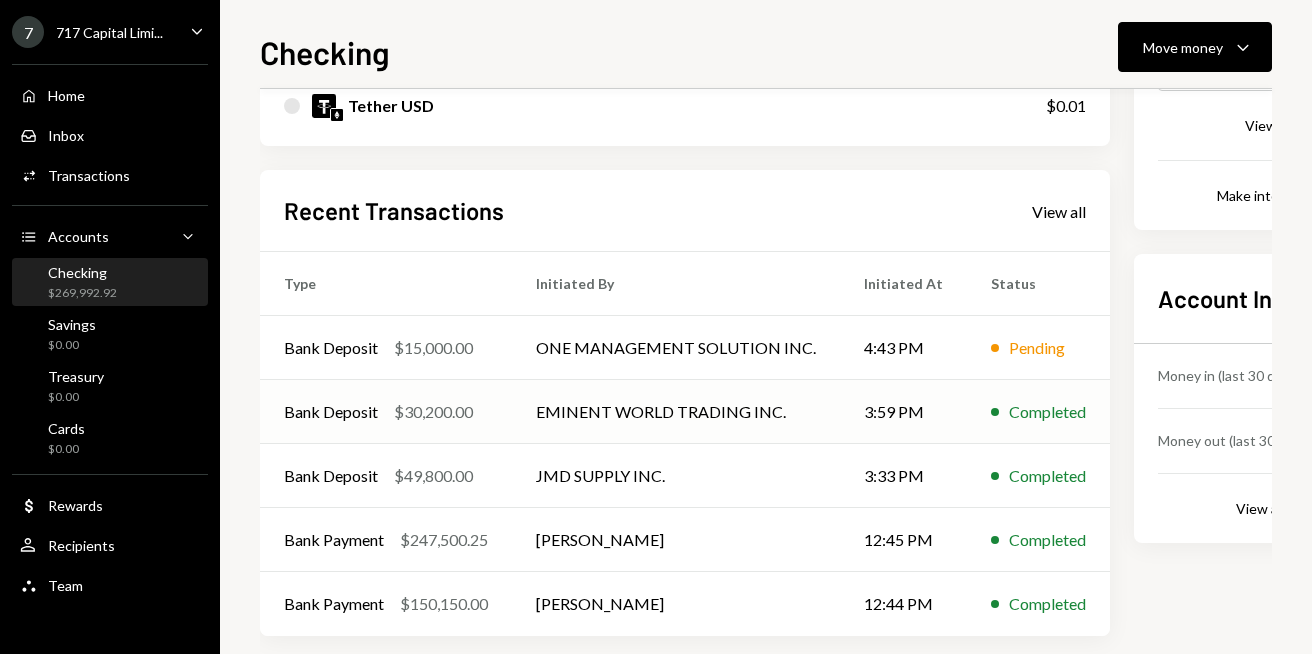 click on "EMINENT WORLD TRADING INC." at bounding box center (676, 412) 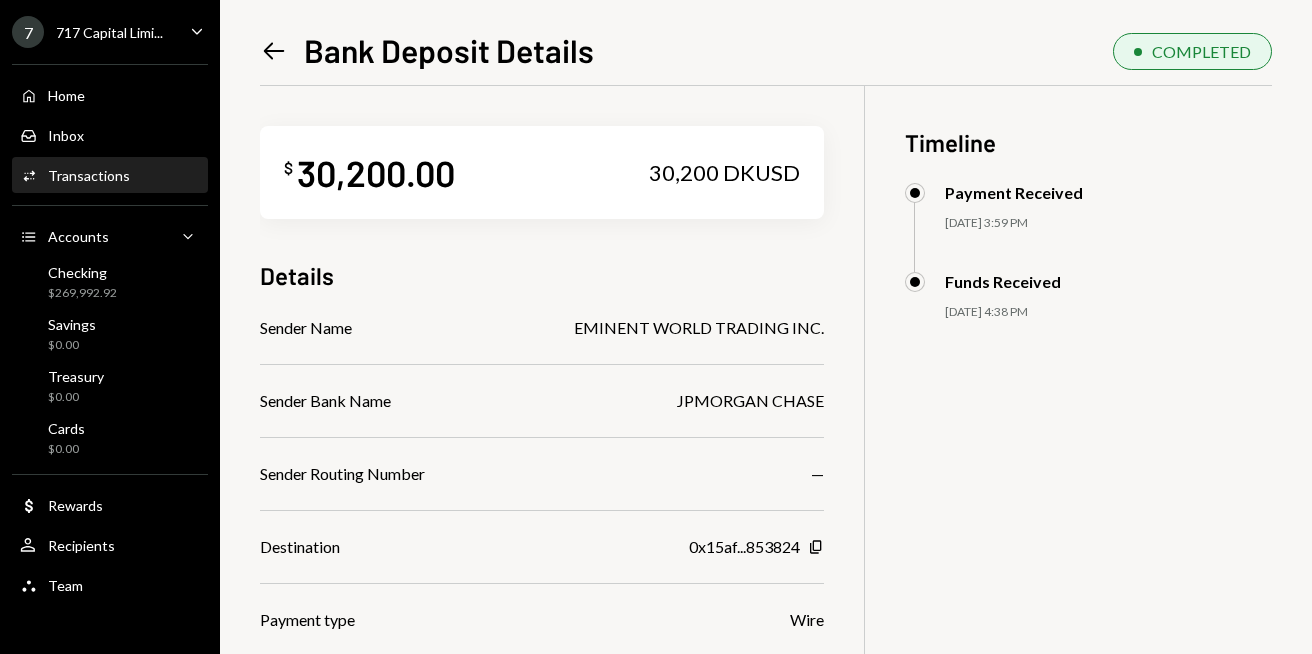 click on "Left Arrow" 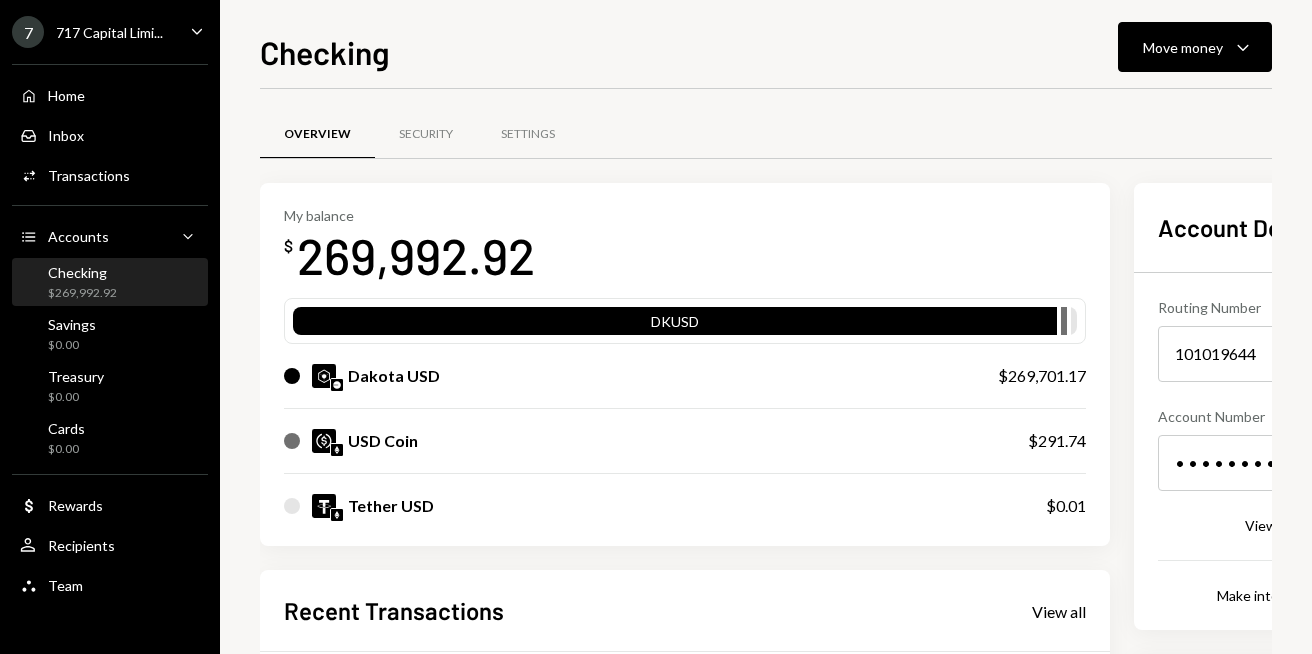 click on "My balance $ 269,992.92" at bounding box center [685, 247] 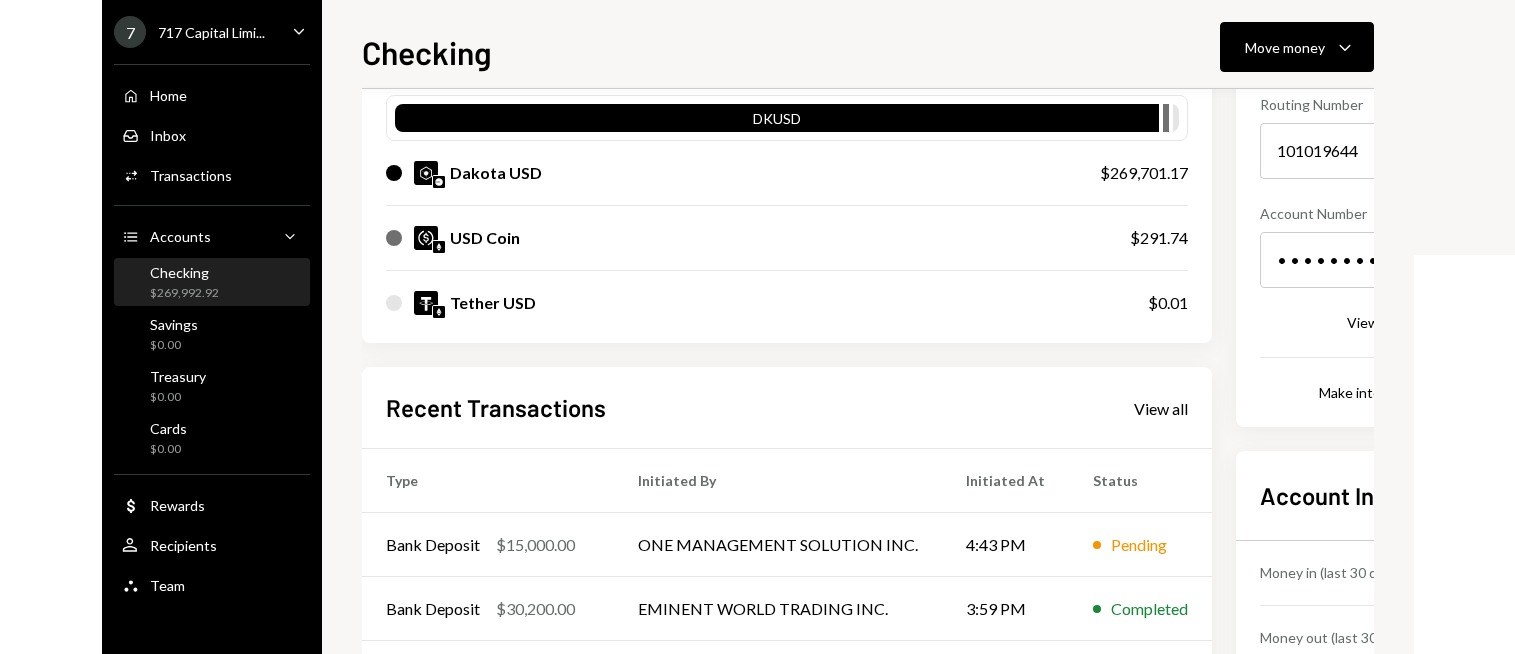 scroll, scrollTop: 300, scrollLeft: 0, axis: vertical 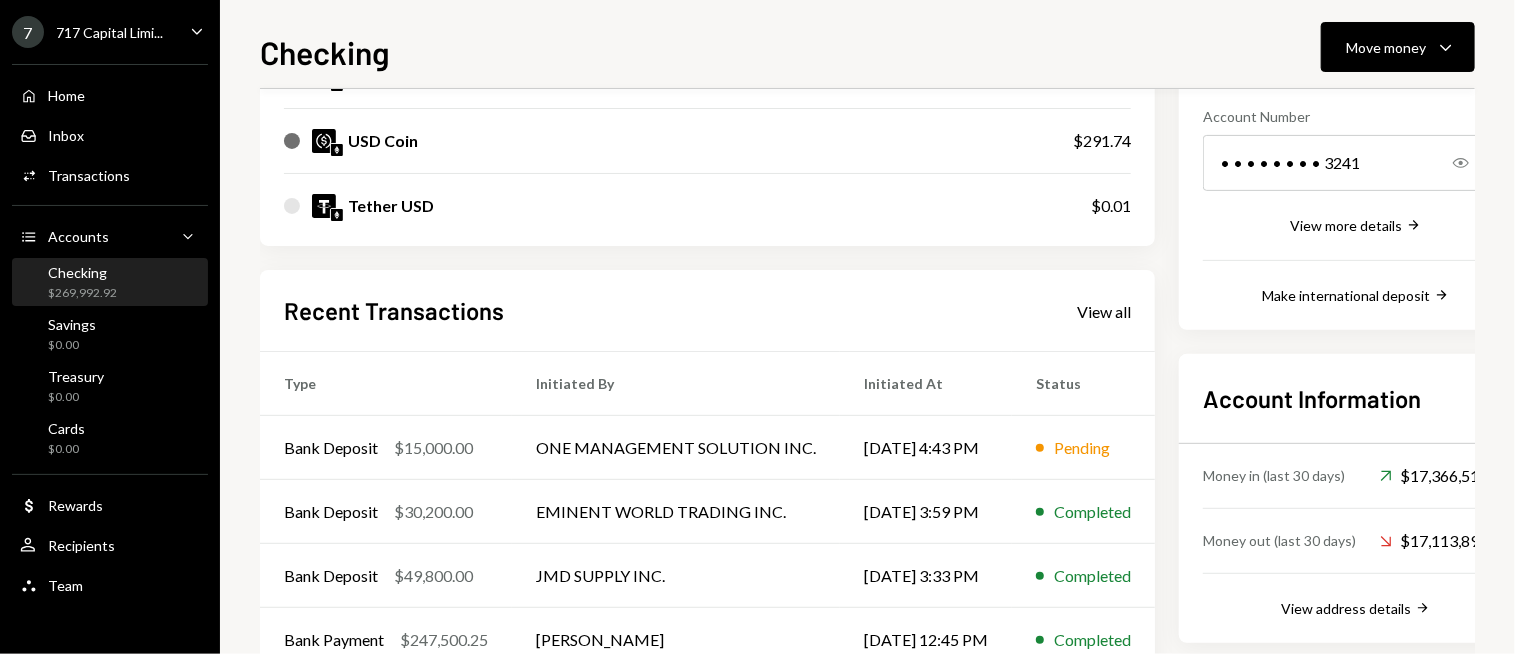 click on "Checking Move money Caret Down Overview Security Settings My balance $ 269,992.92 DKUSD Dakota USD $269,701.17 USD Coin $291.74 Tether USD $0.01 Recent Transactions View all Type Initiated By Initiated At Status Bank Deposit $15,000.00 ONE MANAGEMENT SOLUTION INC. 07/02/25 4:43 PM Pending Bank Deposit $30,200.00 EMINENT WORLD TRADING INC. 07/02/25 3:59 PM Completed Bank Deposit $49,800.00 JMD SUPPLY INC. 07/02/25 3:33 PM Completed Bank Payment $247,500.25 Ryan Noonan 07/02/25 12:45 PM Completed Bank Payment $150,150.00 Ryan Noonan 07/02/25 12:44 PM Completed Account Details Routing Number 101019644 Copy Account Number • • • • • • • •  3241 Show Copy View more details Right Arrow Make international deposit Right Arrow Account Information Money in (last 30 days) Up Right Arrow $17,366,514.66 Money out (last 30 days) Down Right Arrow $17,113,898.68 View address details Right Arrow" at bounding box center [867, 341] 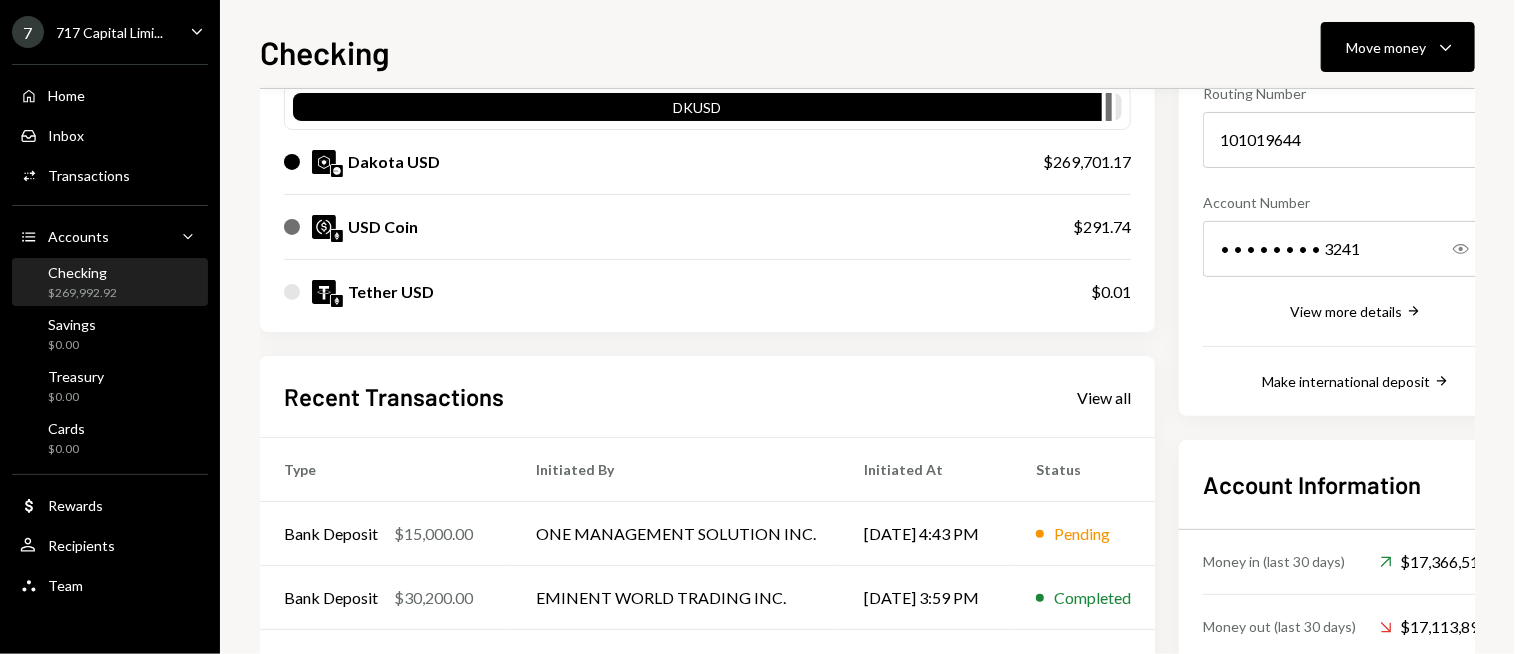 scroll, scrollTop: 300, scrollLeft: 0, axis: vertical 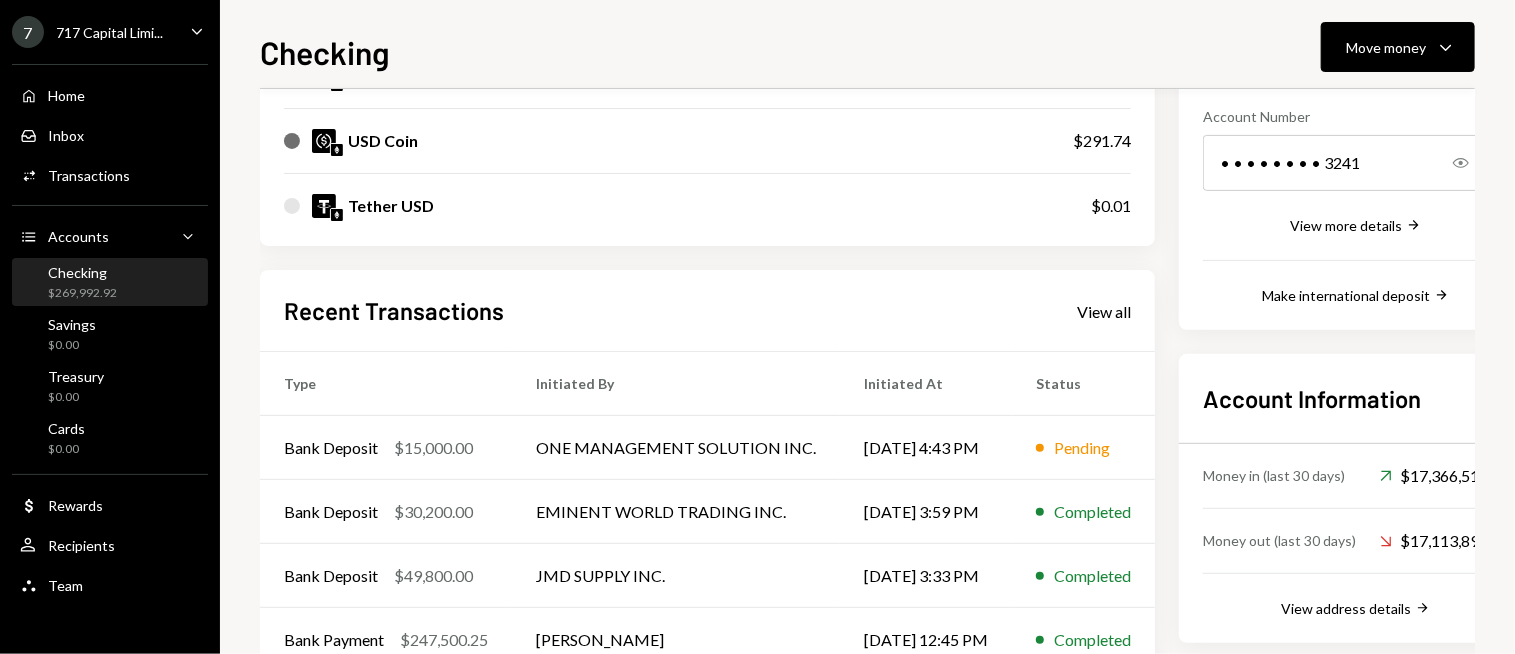 click on "Tether USD" at bounding box center (667, 206) 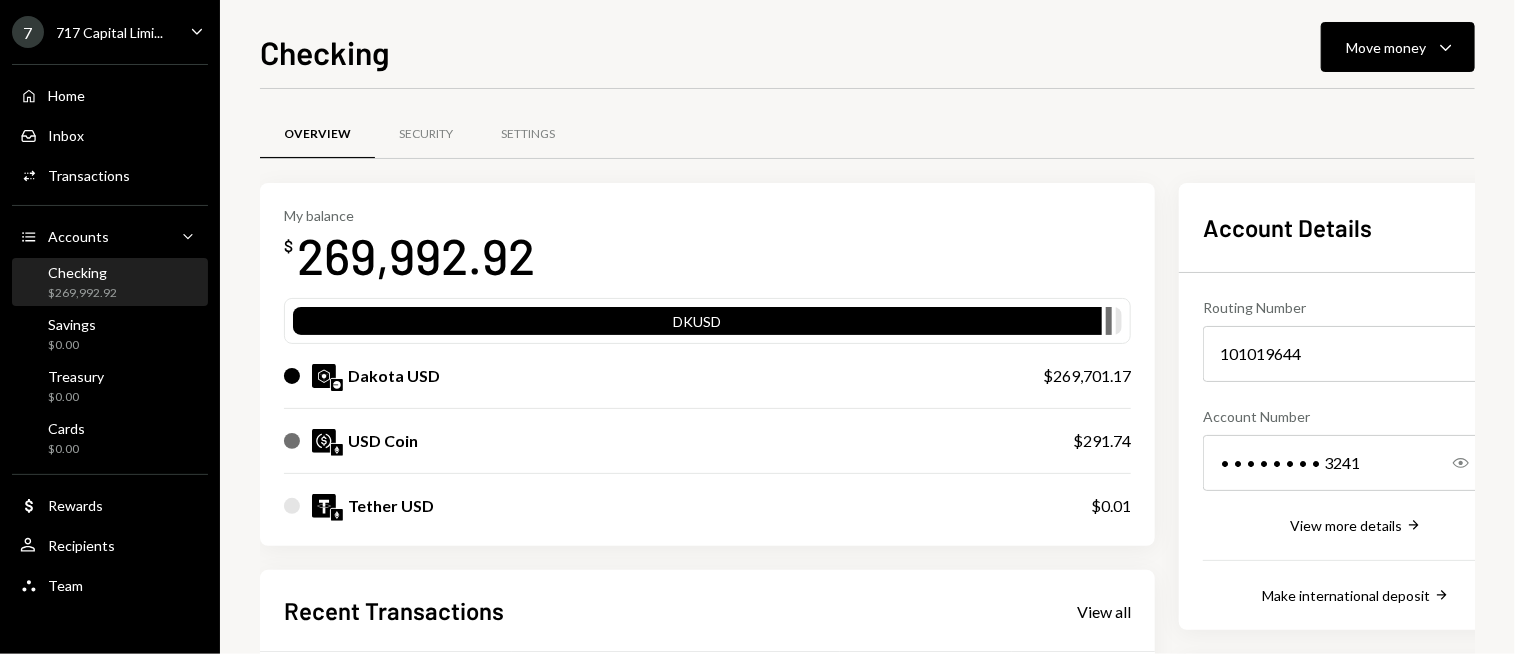 click on "My balance $ 269,992.92" at bounding box center (707, 247) 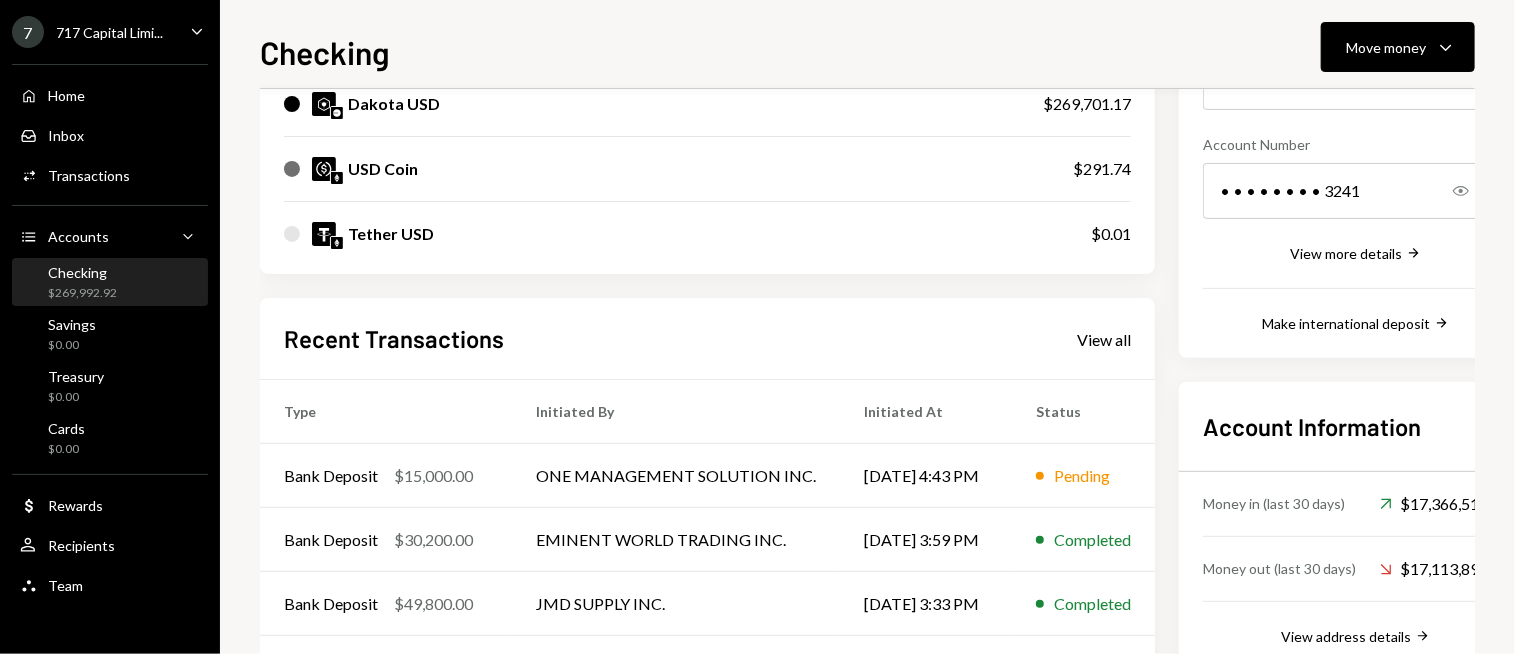 scroll, scrollTop: 300, scrollLeft: 0, axis: vertical 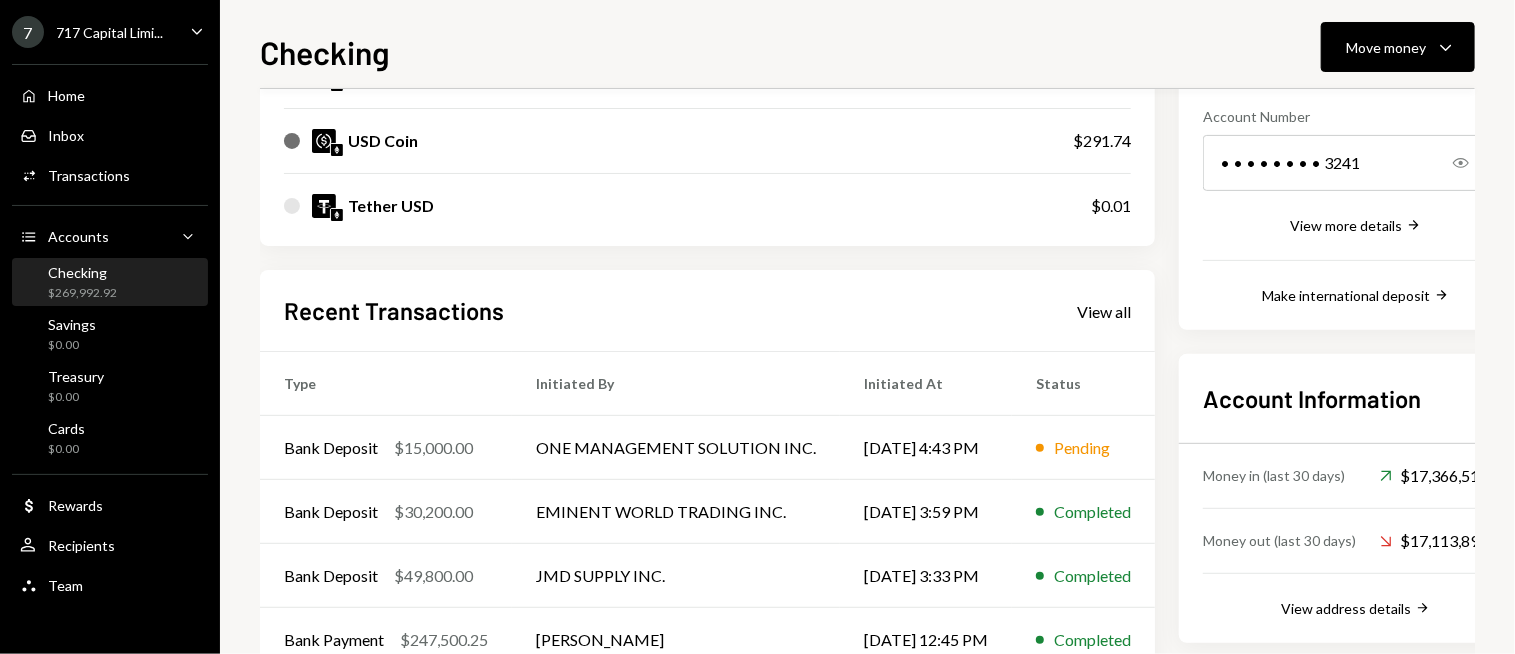 click on "Recent Transactions View all Type Initiated By Initiated At Status Bank Deposit $15,000.00 ONE MANAGEMENT SOLUTION INC. [DATE] 4:43 PM Pending Bank Deposit $30,200.00 EMINENT WORLD TRADING INC. [DATE] 3:59 PM Completed Bank Deposit $49,800.00 JMD SUPPLY INC. [DATE] 3:33 PM Completed Bank Payment $247,500.25 [PERSON_NAME] [DATE] 12:45 PM Completed Bank Payment $150,150.00 [PERSON_NAME] [DATE] 12:44 PM Completed" at bounding box center [707, 503] 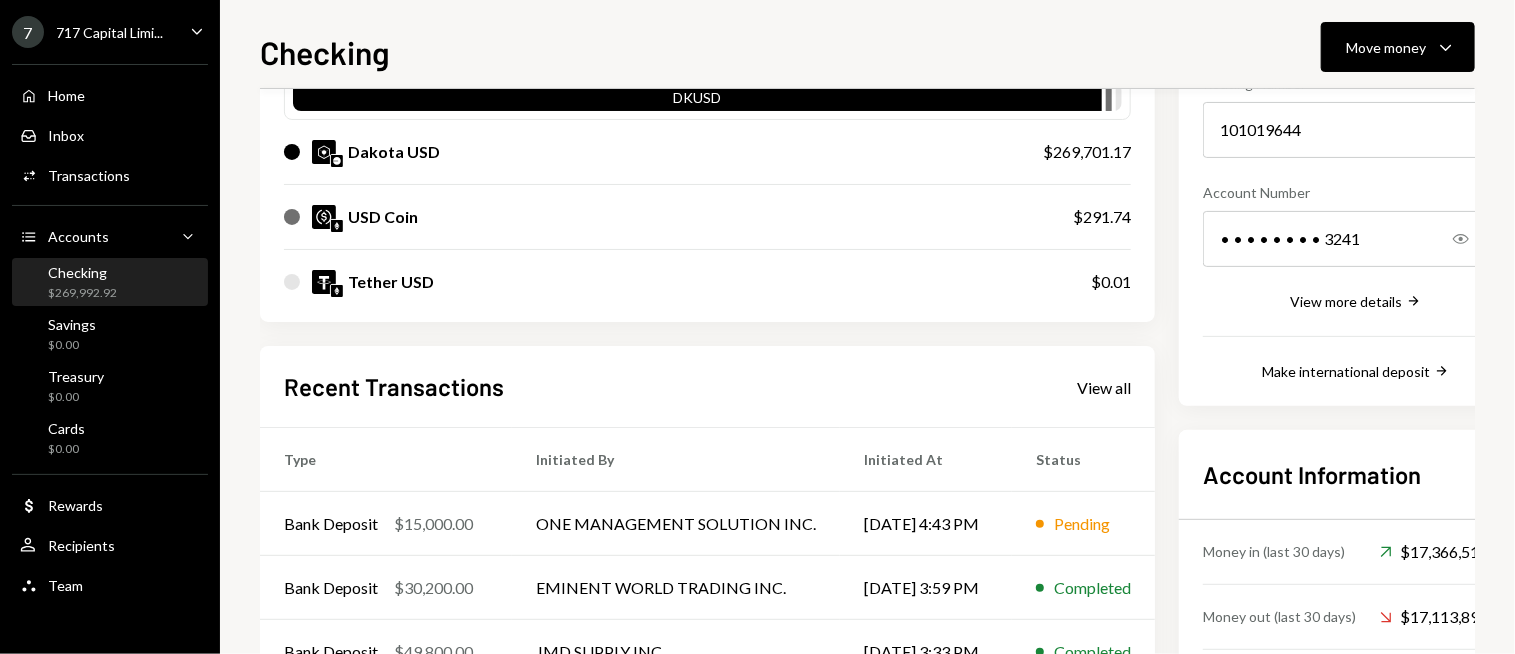scroll, scrollTop: 300, scrollLeft: 0, axis: vertical 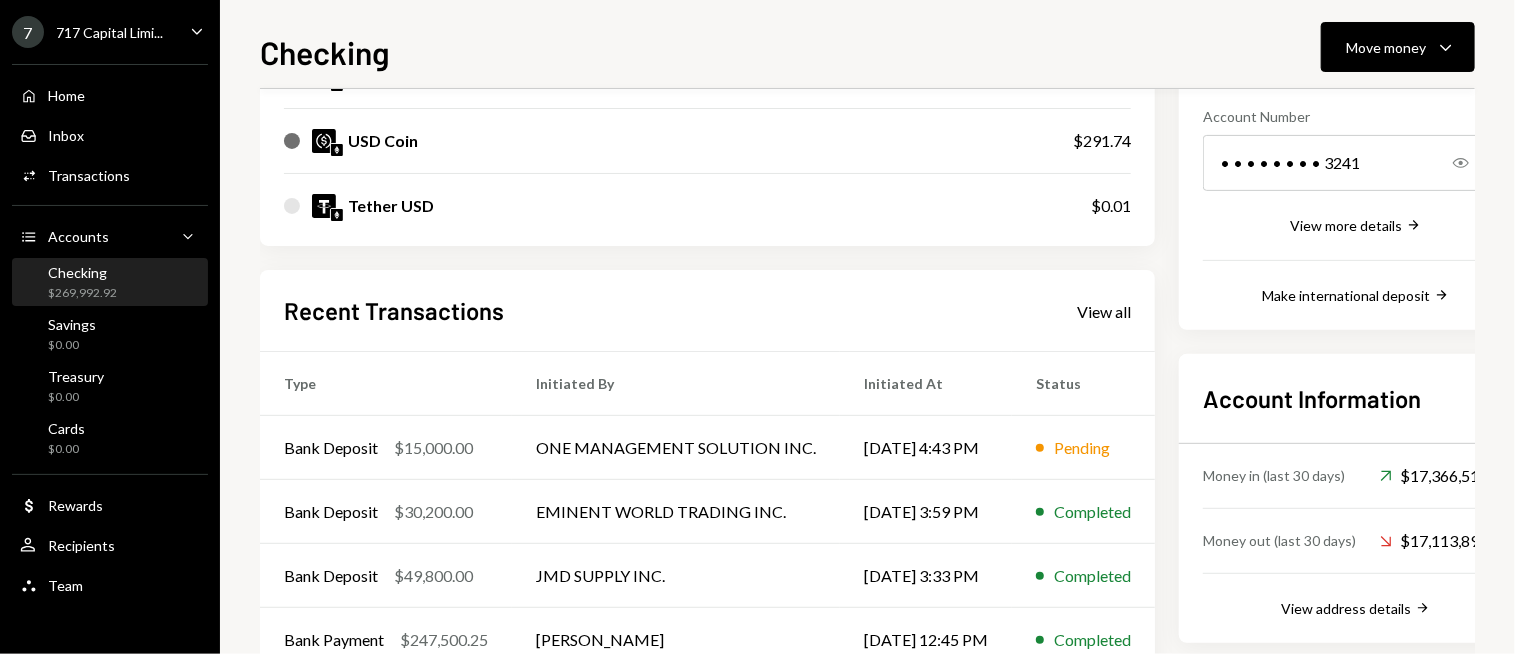 click on "Recent Transactions View all" at bounding box center [707, 310] 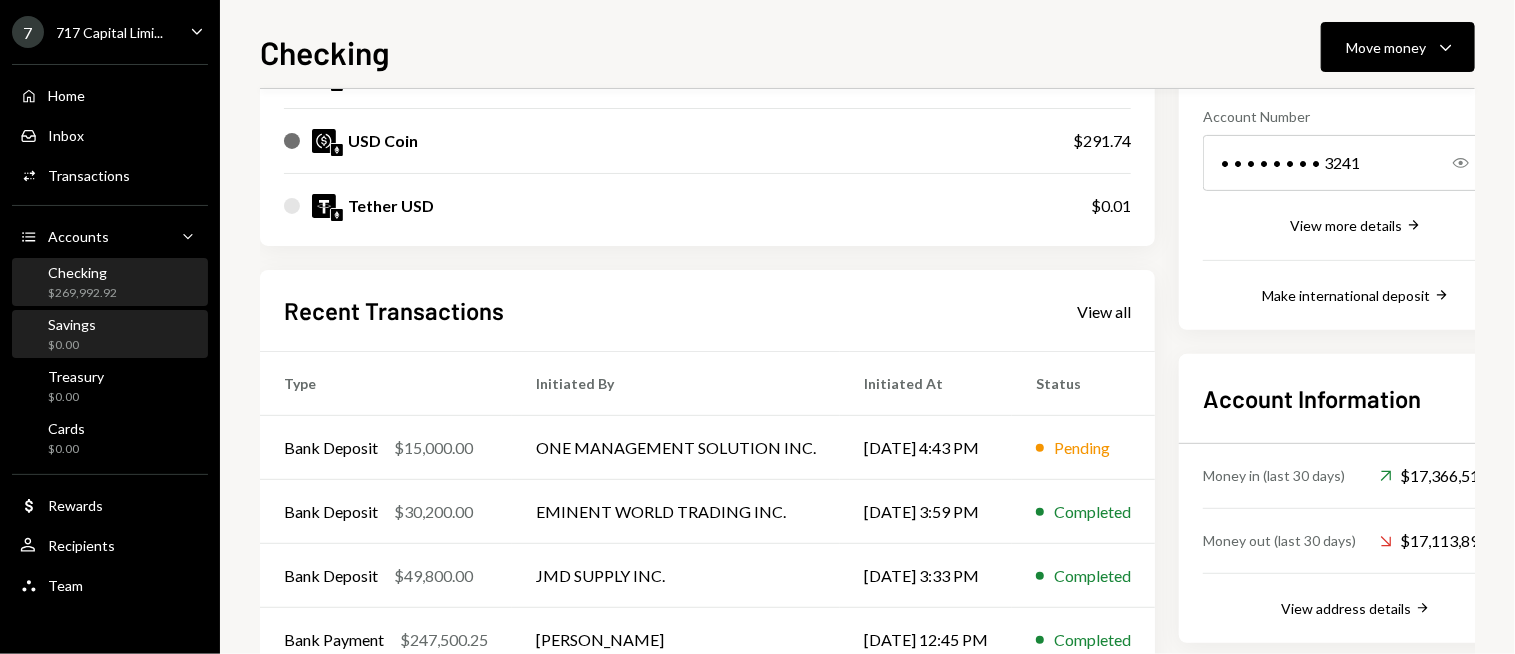 click on "Savings $0.00" at bounding box center (110, 335) 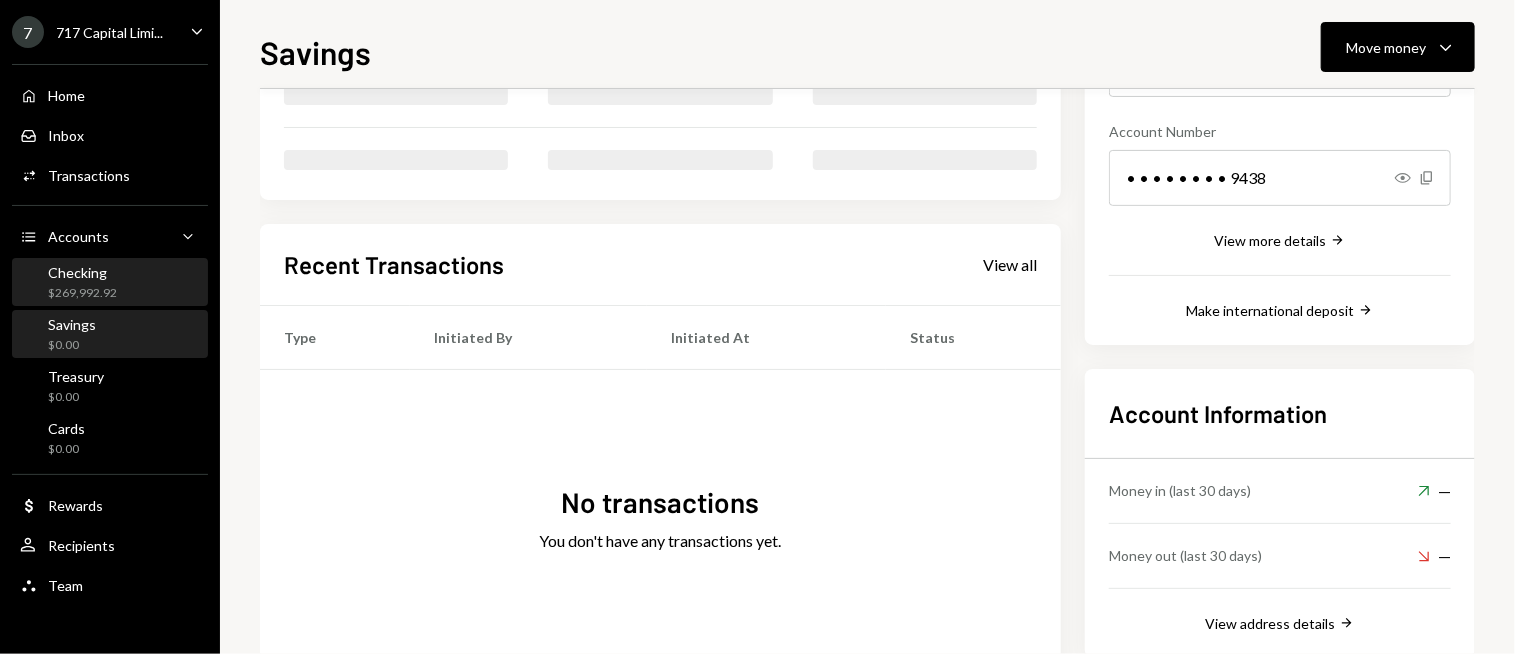 click on "Checking $269,992.92" at bounding box center [110, 283] 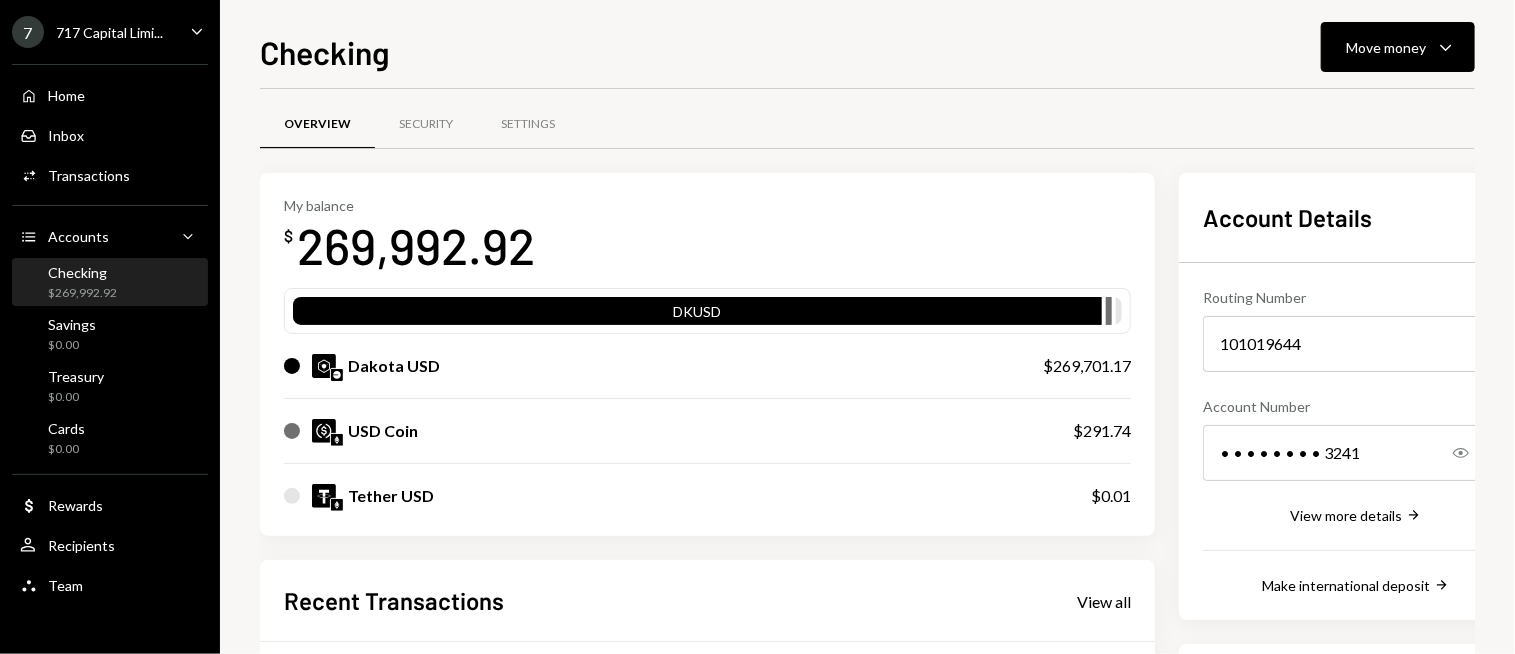 scroll, scrollTop: 0, scrollLeft: 0, axis: both 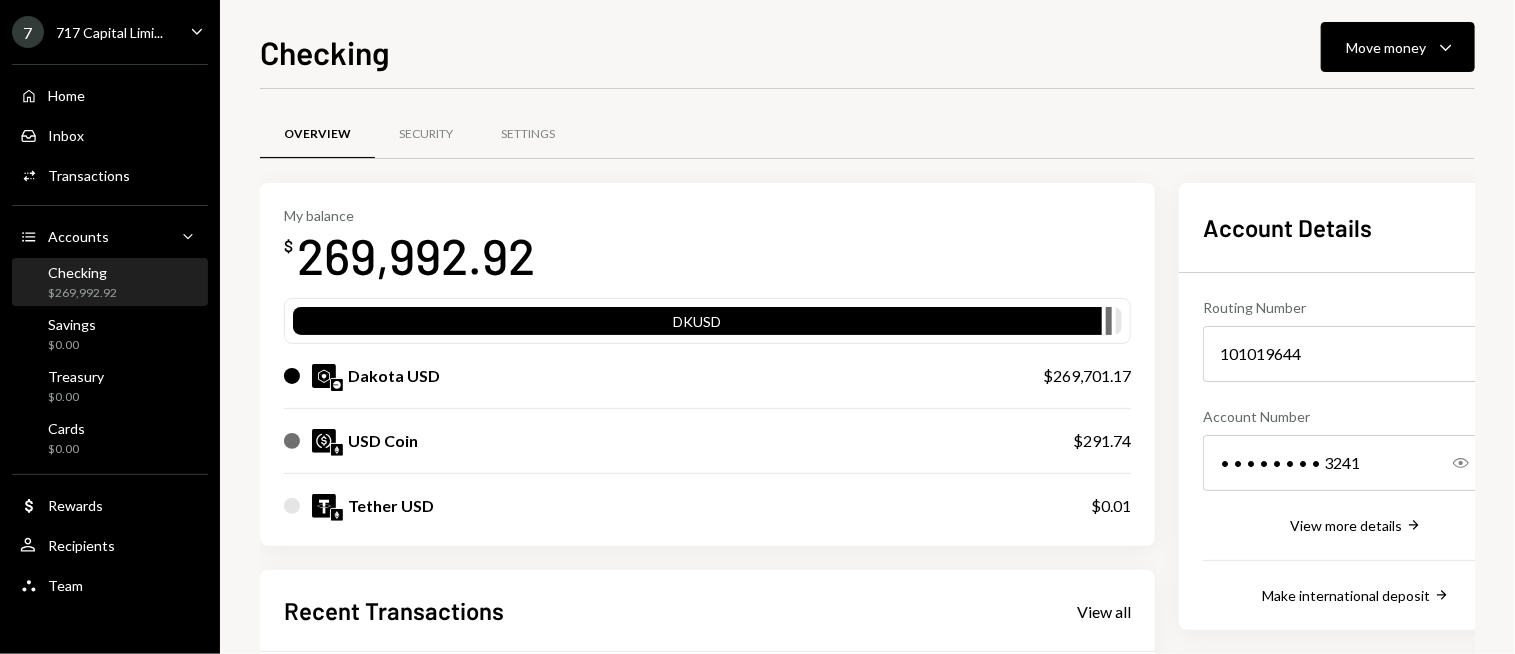 click on "My balance $ 269,992.92 DKUSD Dakota USD $269,701.17 USD Coin $291.74 Tether USD $0.01" at bounding box center (707, 365) 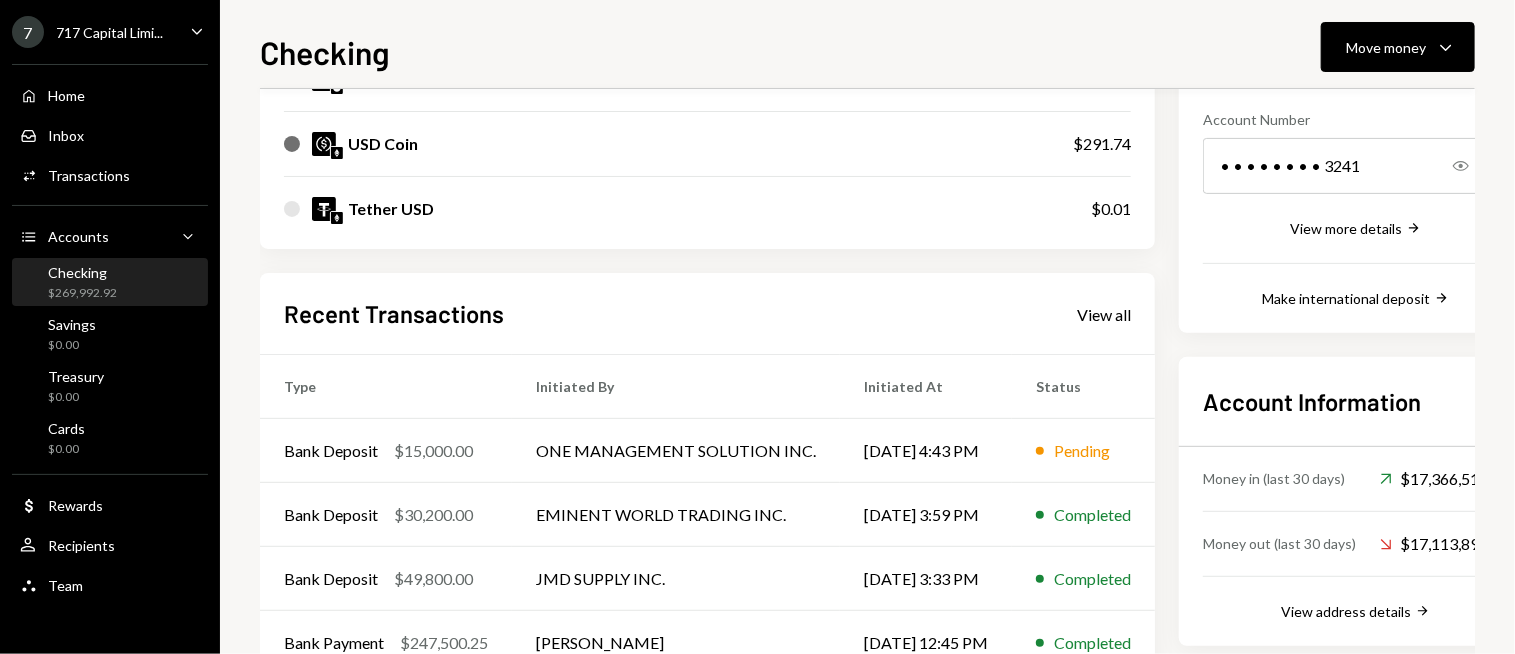 scroll, scrollTop: 300, scrollLeft: 0, axis: vertical 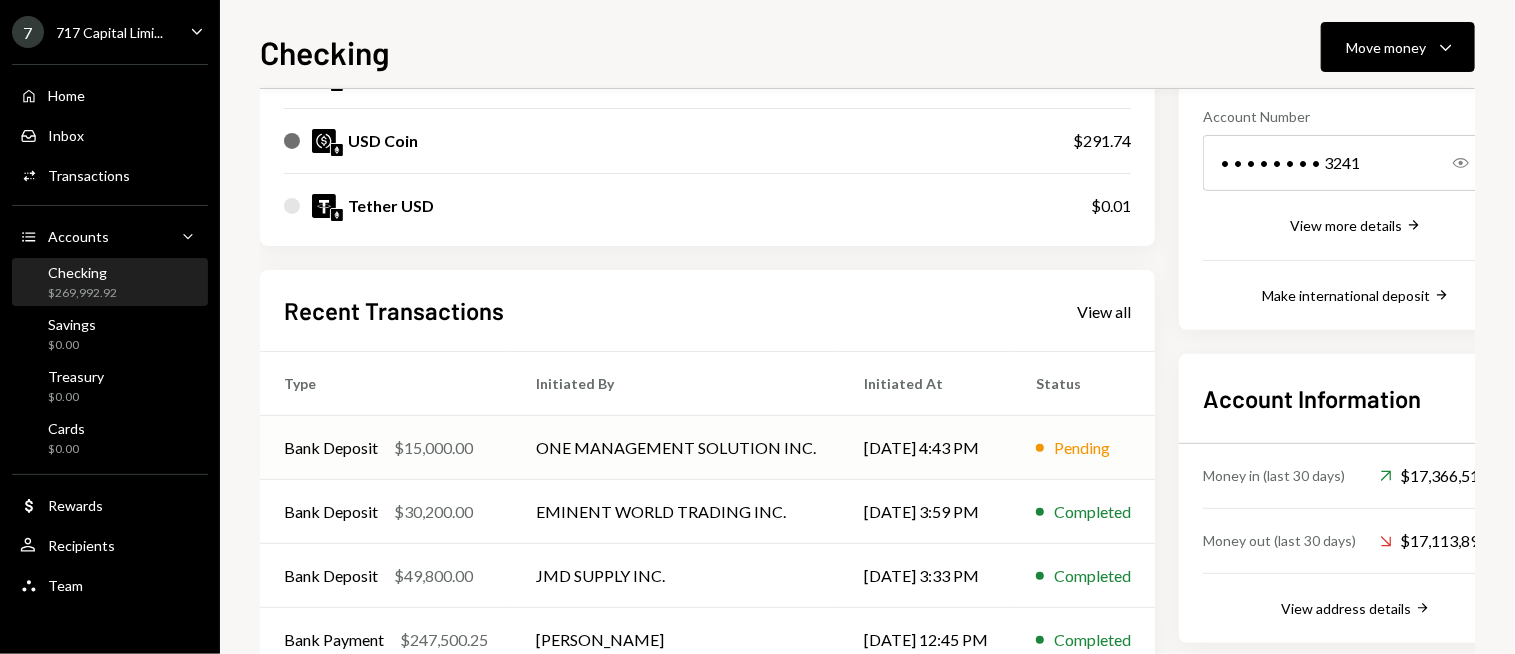 click on "ONE MANAGEMENT SOLUTION INC." at bounding box center (676, 448) 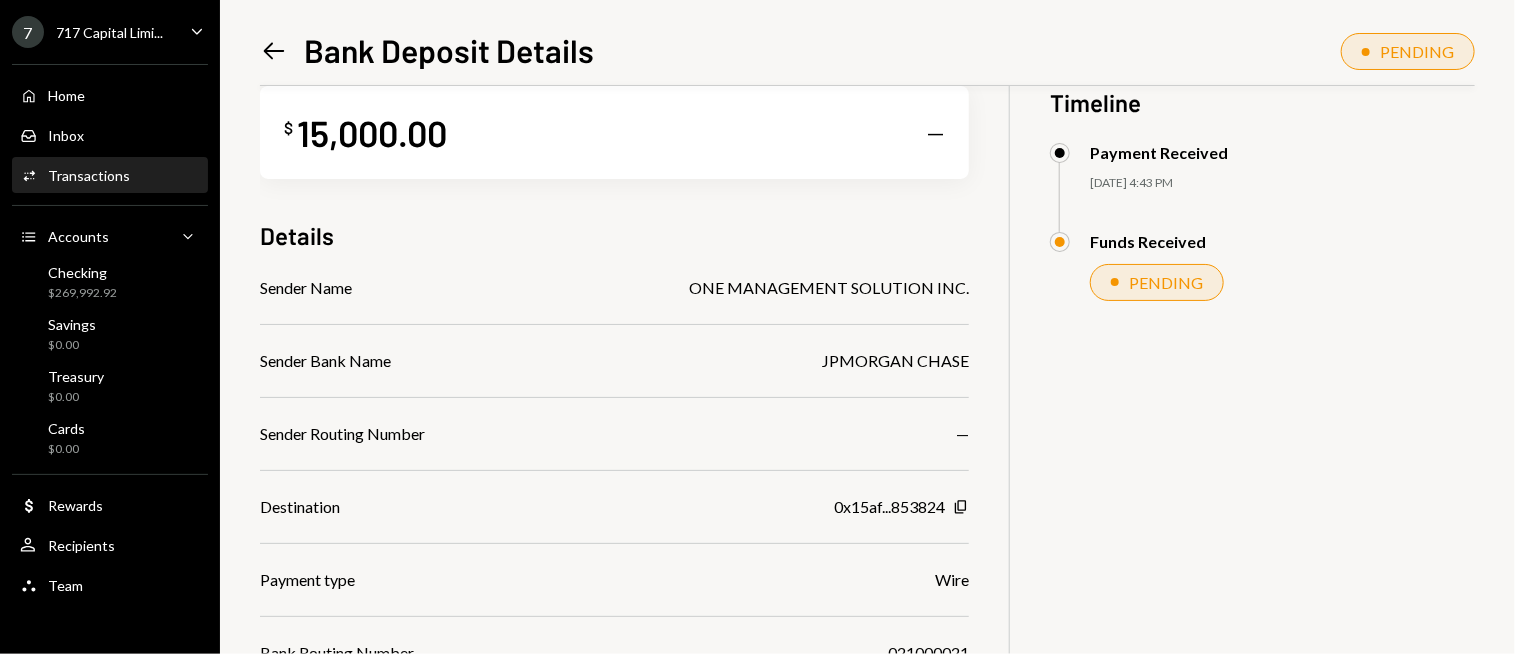 scroll, scrollTop: 0, scrollLeft: 0, axis: both 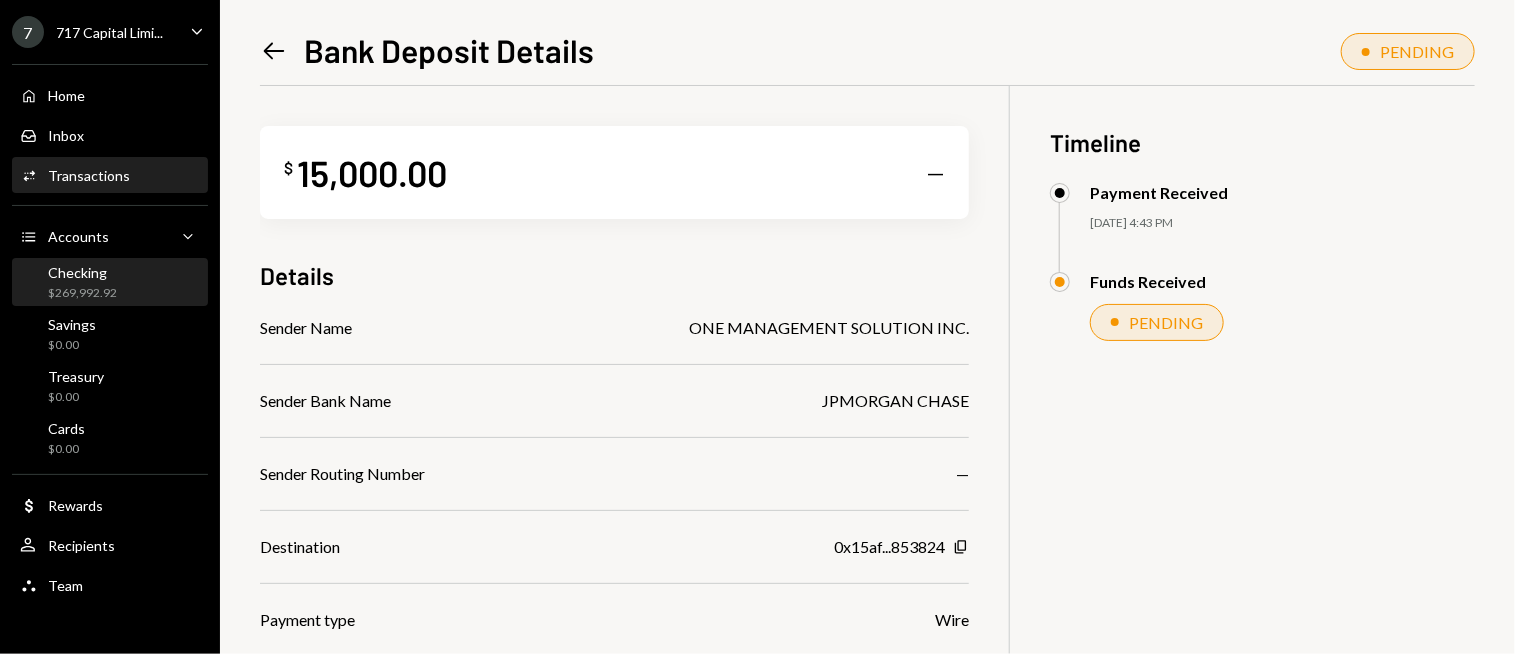 click on "Checking $269,992.92" at bounding box center (110, 283) 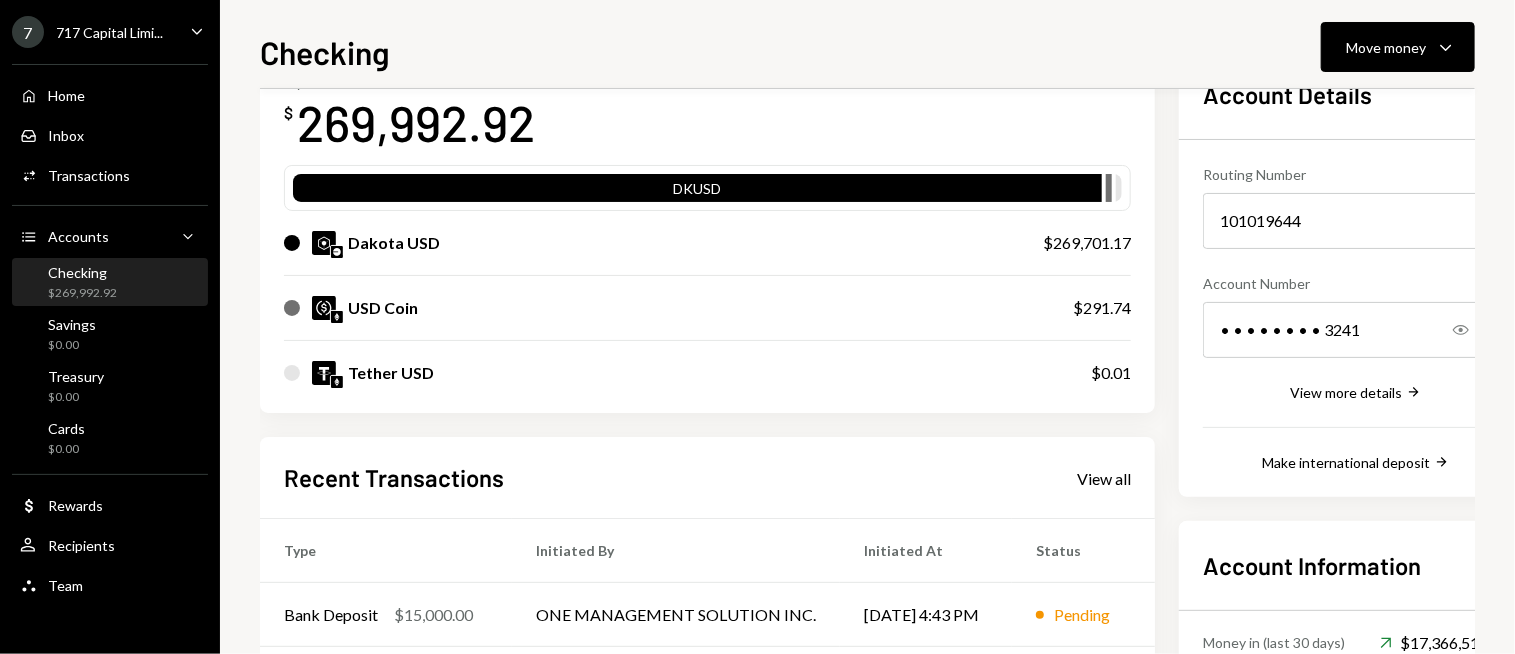 scroll, scrollTop: 0, scrollLeft: 0, axis: both 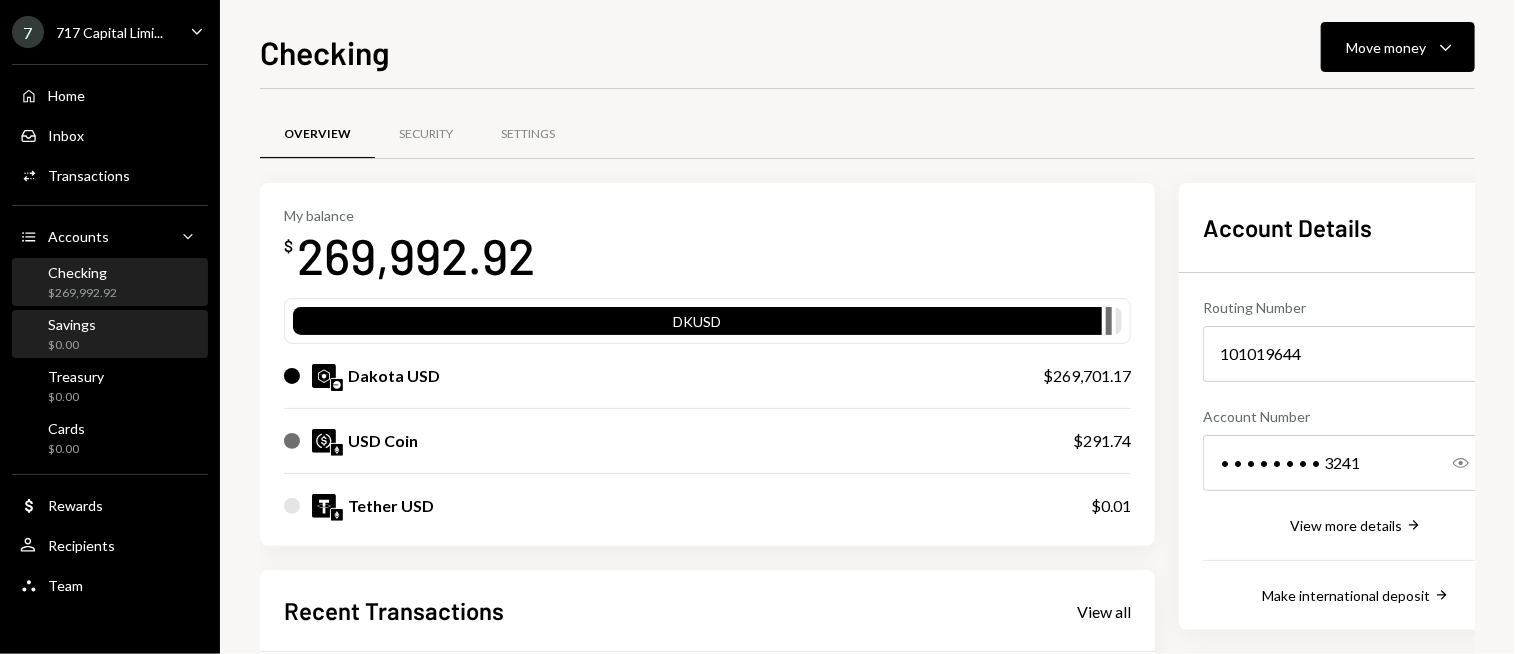 click on "Savings $0.00" at bounding box center (110, 335) 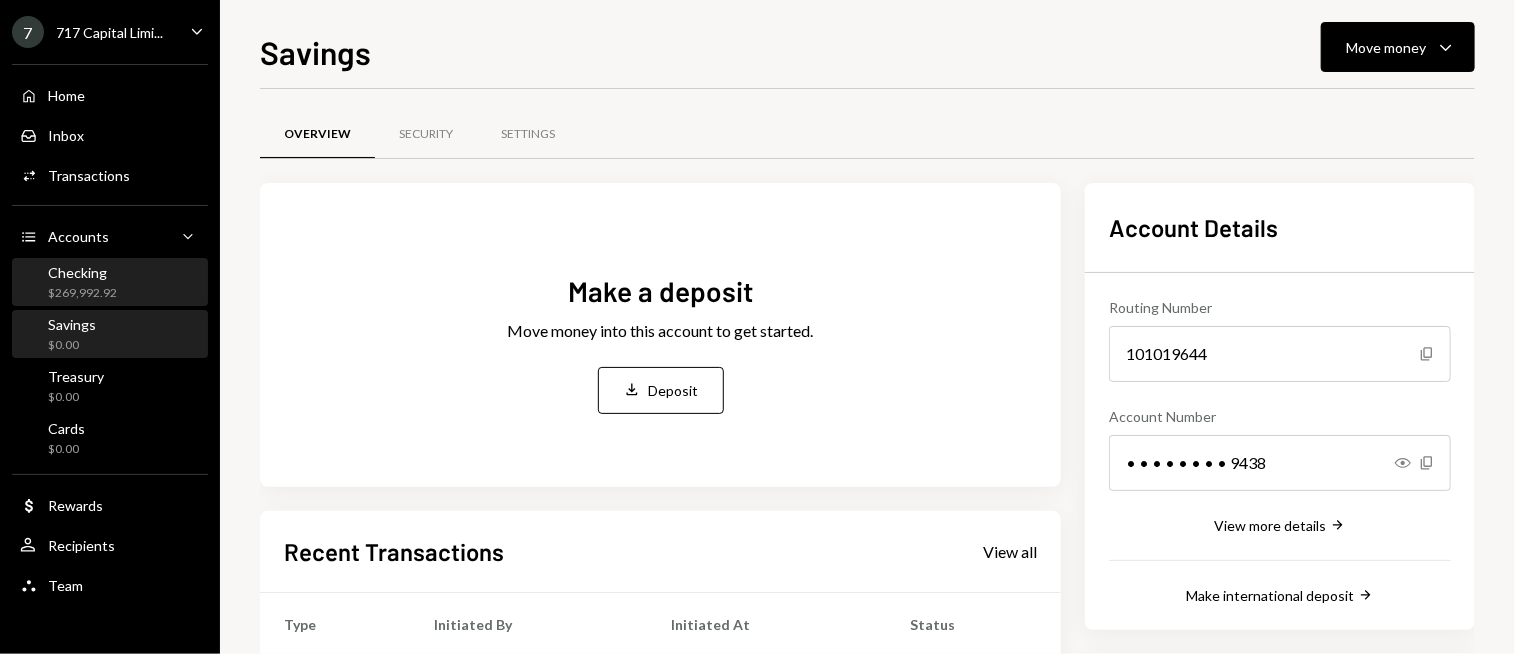 click on "Checking $269,992.92" at bounding box center (110, 283) 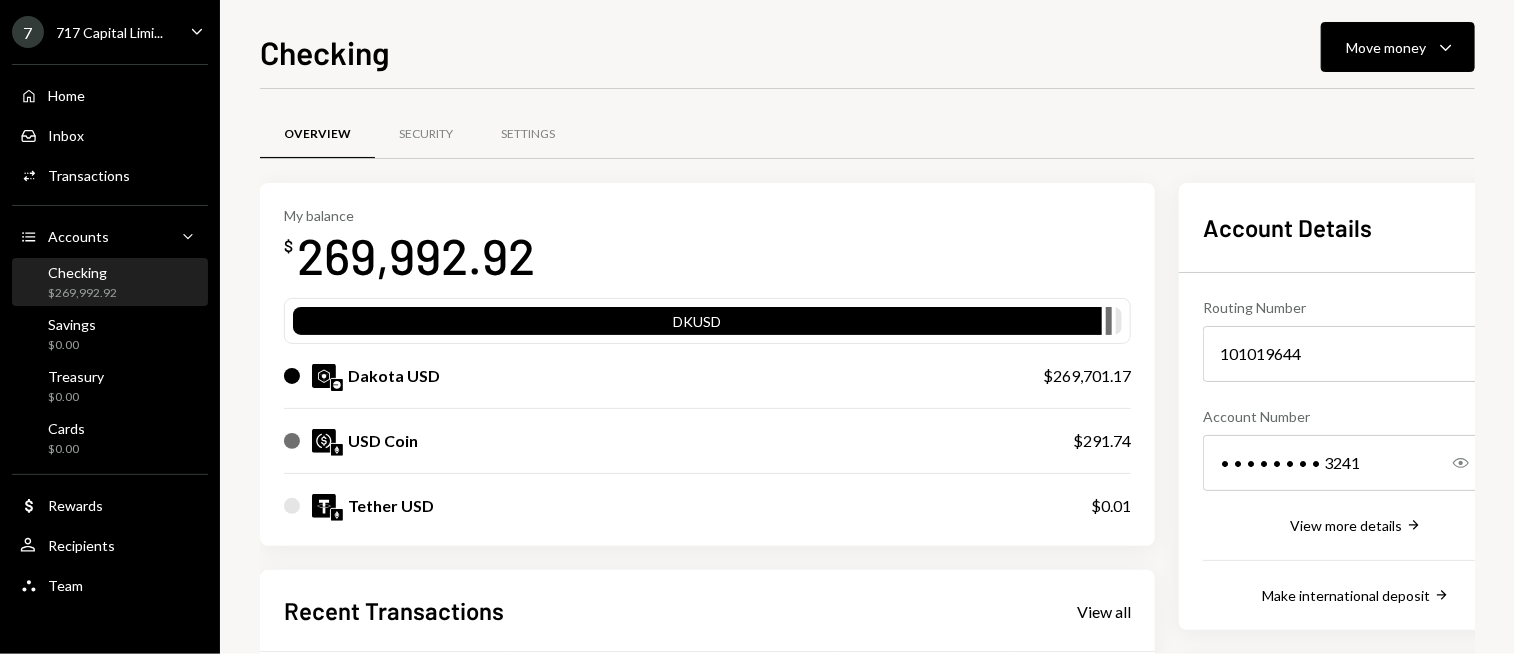 drag, startPoint x: 844, startPoint y: 47, endPoint x: 859, endPoint y: 41, distance: 16.155495 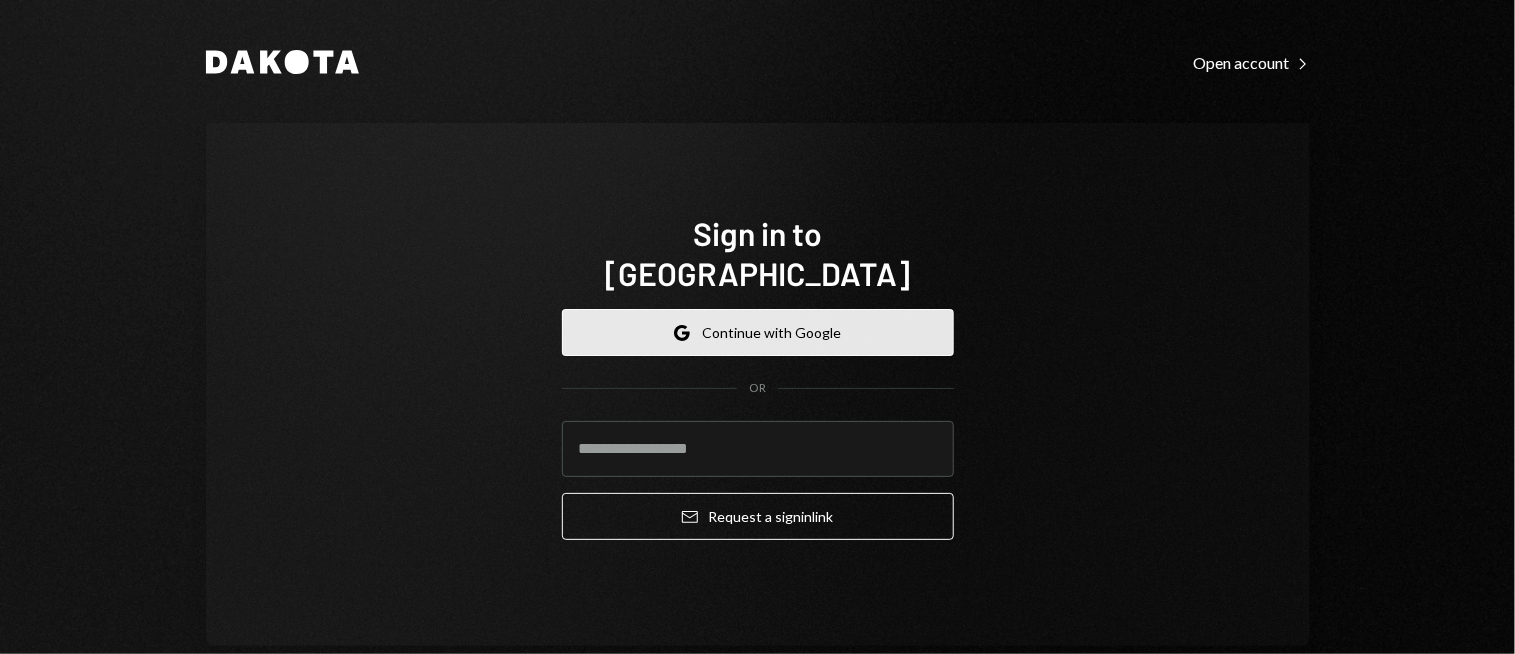 click on "Google  Continue with Google" at bounding box center [758, 332] 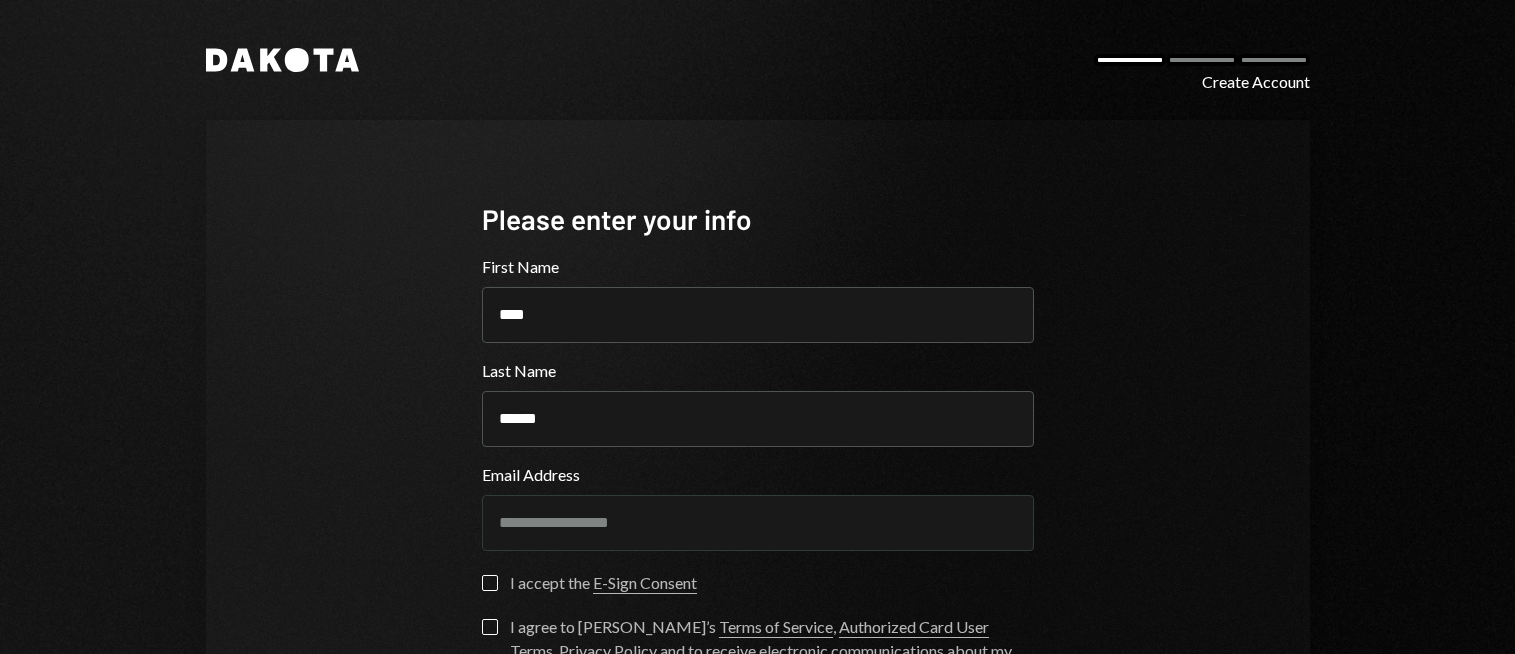 scroll, scrollTop: 0, scrollLeft: 0, axis: both 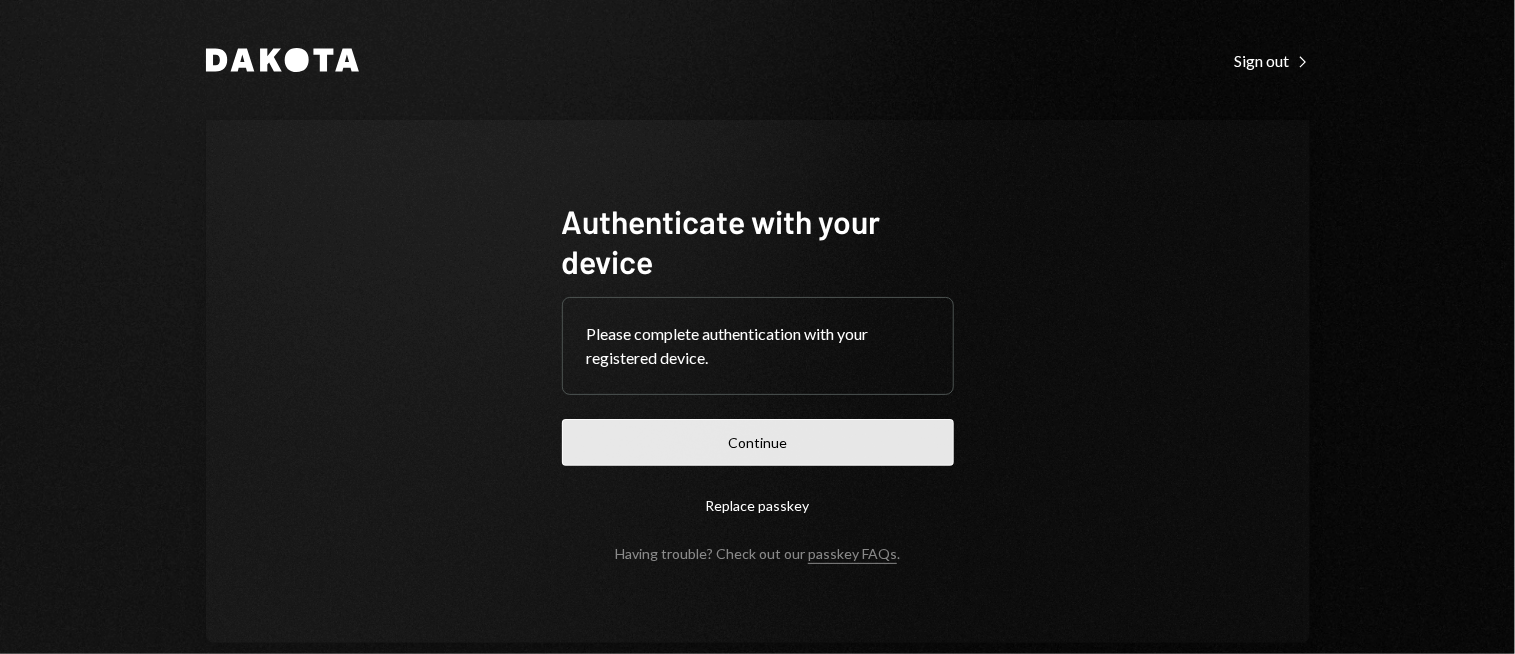 click on "Continue" at bounding box center [758, 442] 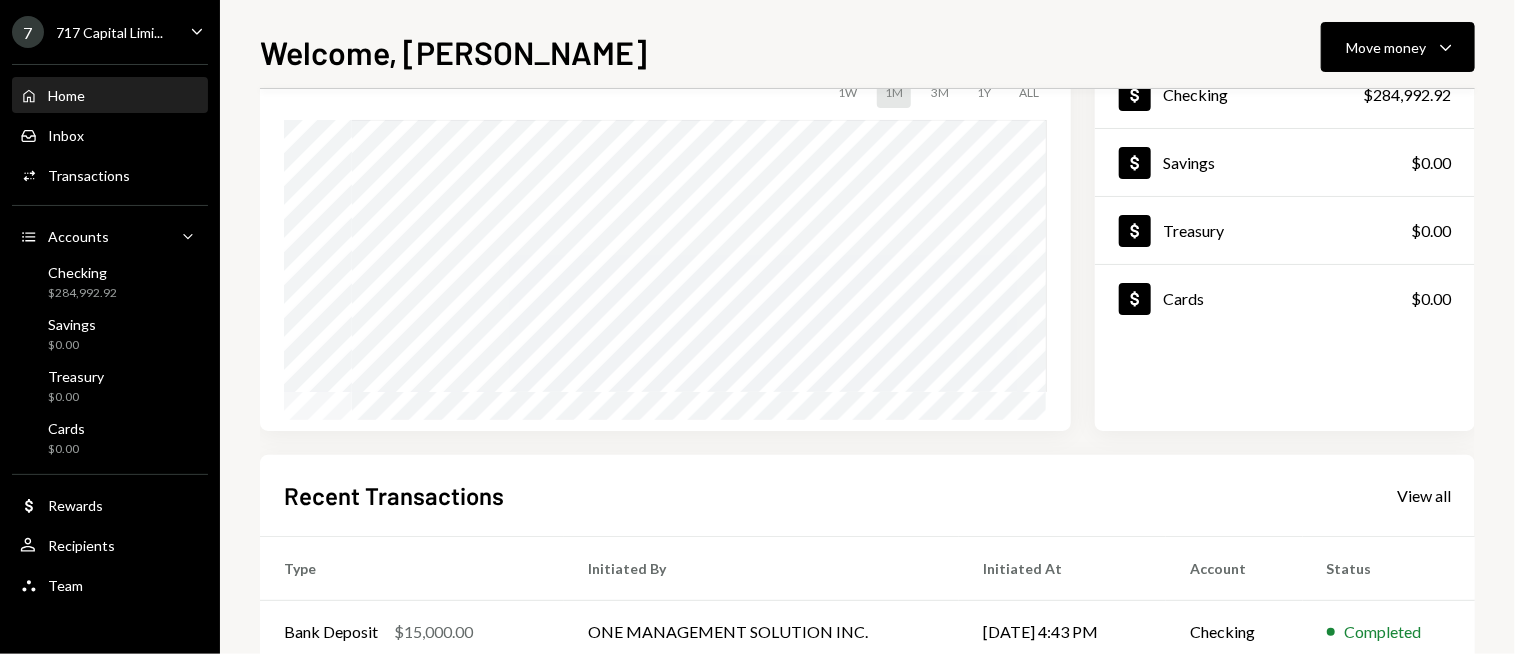scroll, scrollTop: 456, scrollLeft: 0, axis: vertical 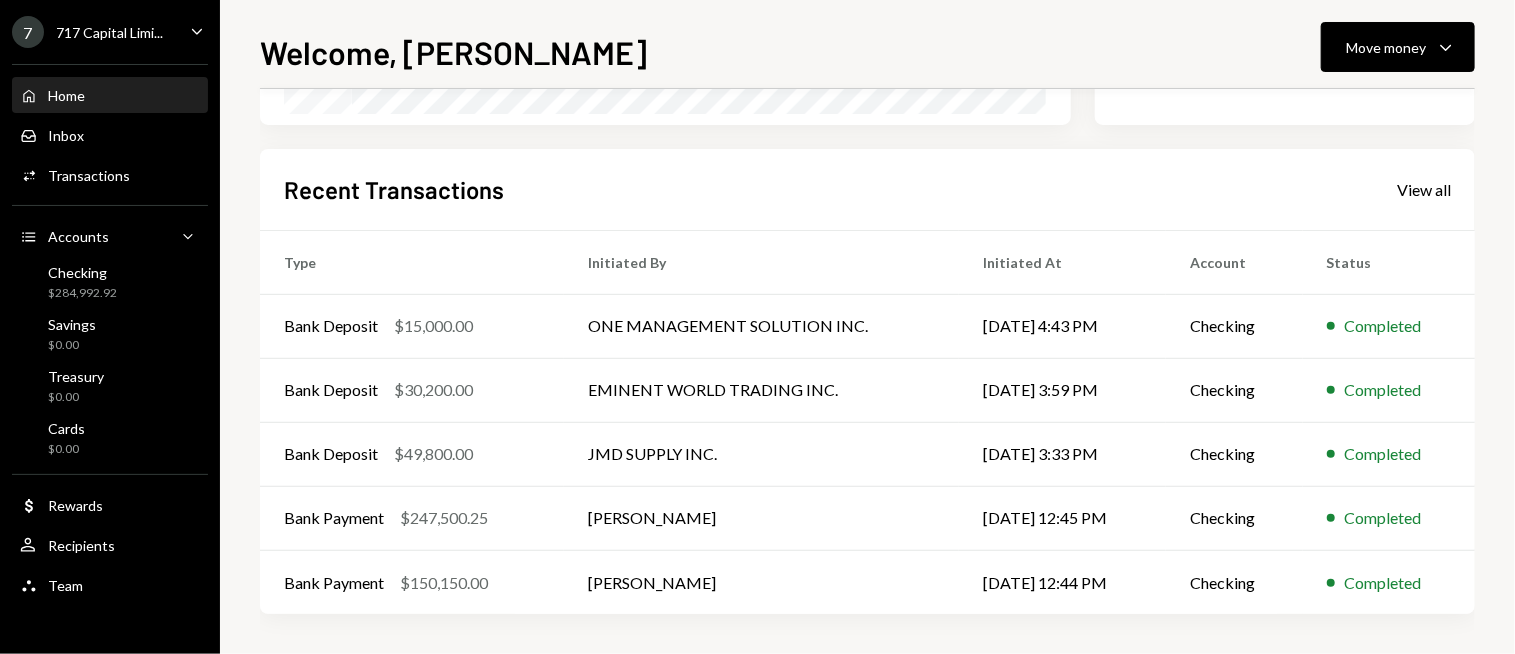 click on "Recent Transactions View all Type Initiated By Initiated At Account Status Bank Deposit $15,000.00 ONE MANAGEMENT SOLUTION INC. [DATE] 4:43 PM Checking Completed Bank Deposit $30,200.00 EMINENT WORLD TRADING INC. [DATE] 3:59 PM Checking Completed Bank Deposit $49,800.00 JMD SUPPLY INC. [DATE] 3:33 PM Checking Completed Bank Payment $247,500.25 [PERSON_NAME] [DATE] 12:45 PM Checking Completed Bank Payment $150,150.00 [PERSON_NAME] [DATE] 12:44 PM Checking Completed" at bounding box center [867, 382] 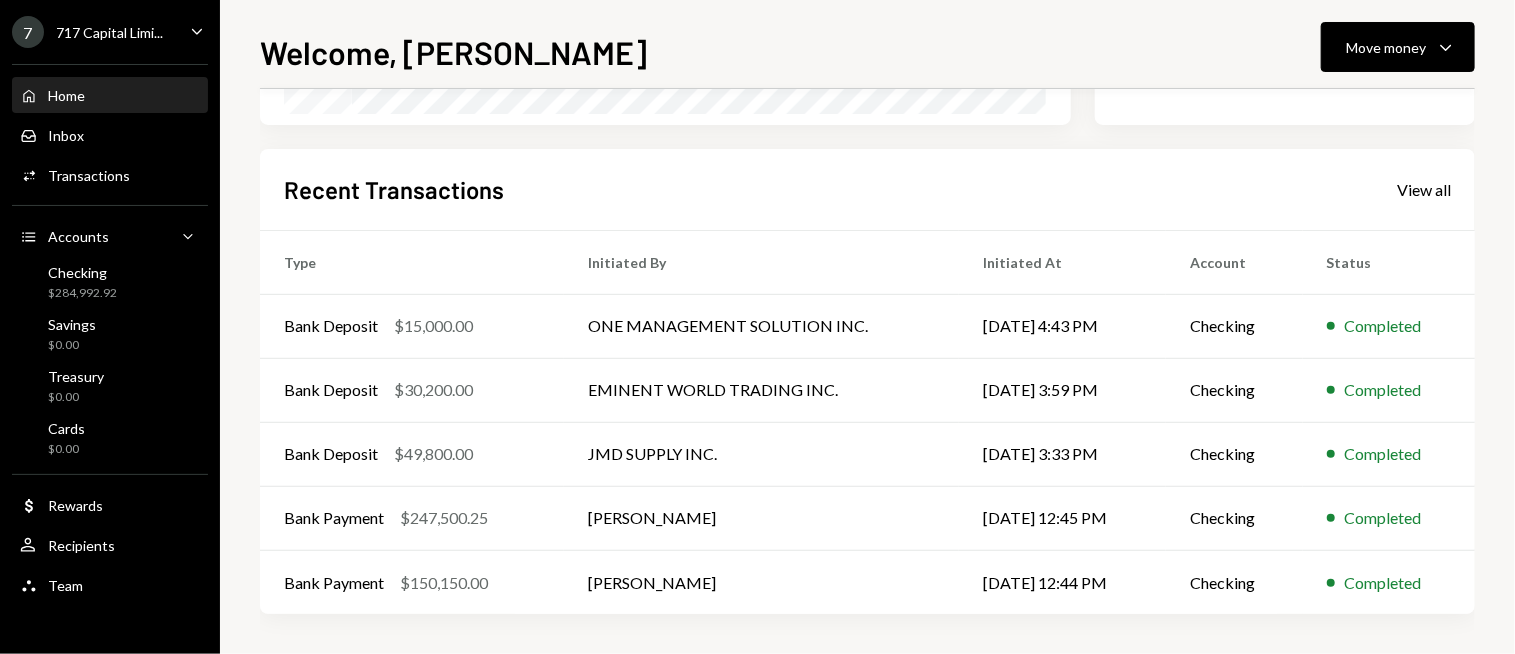 scroll, scrollTop: 56, scrollLeft: 0, axis: vertical 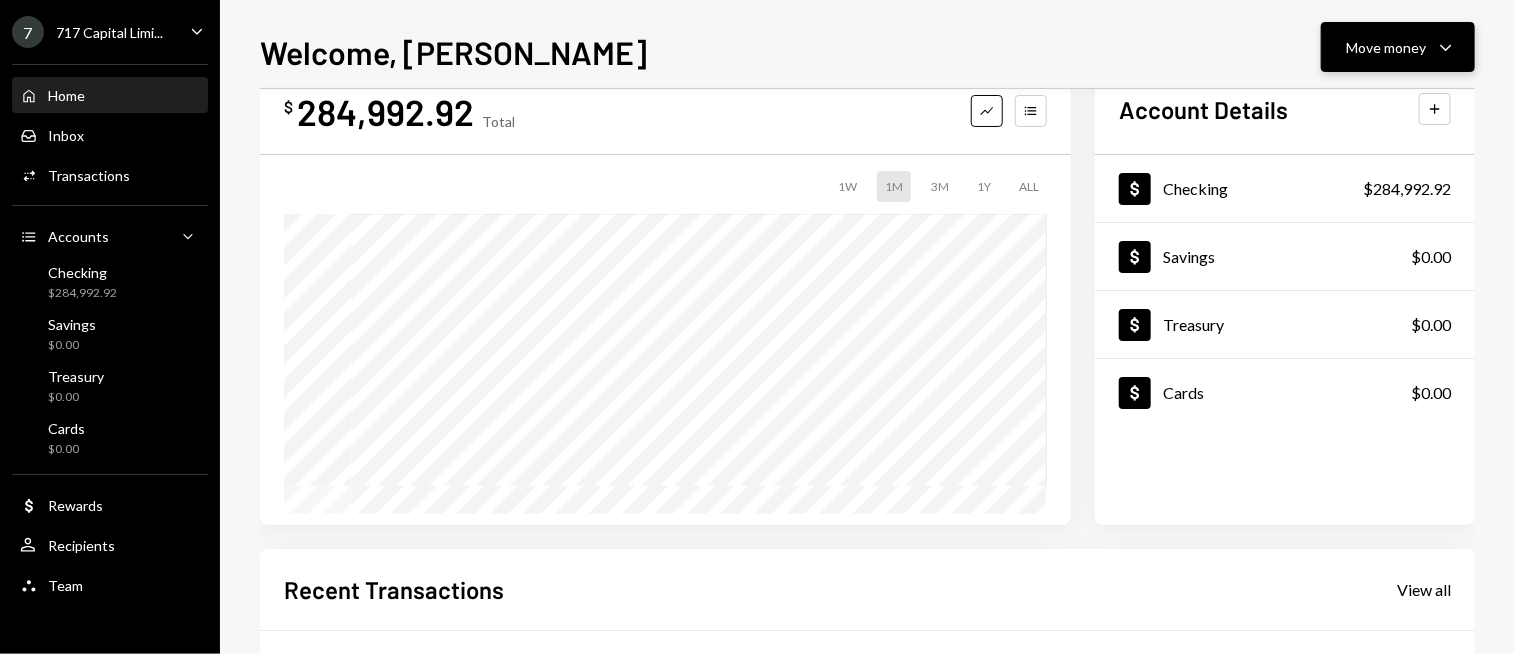 click on "Move money" at bounding box center (1386, 47) 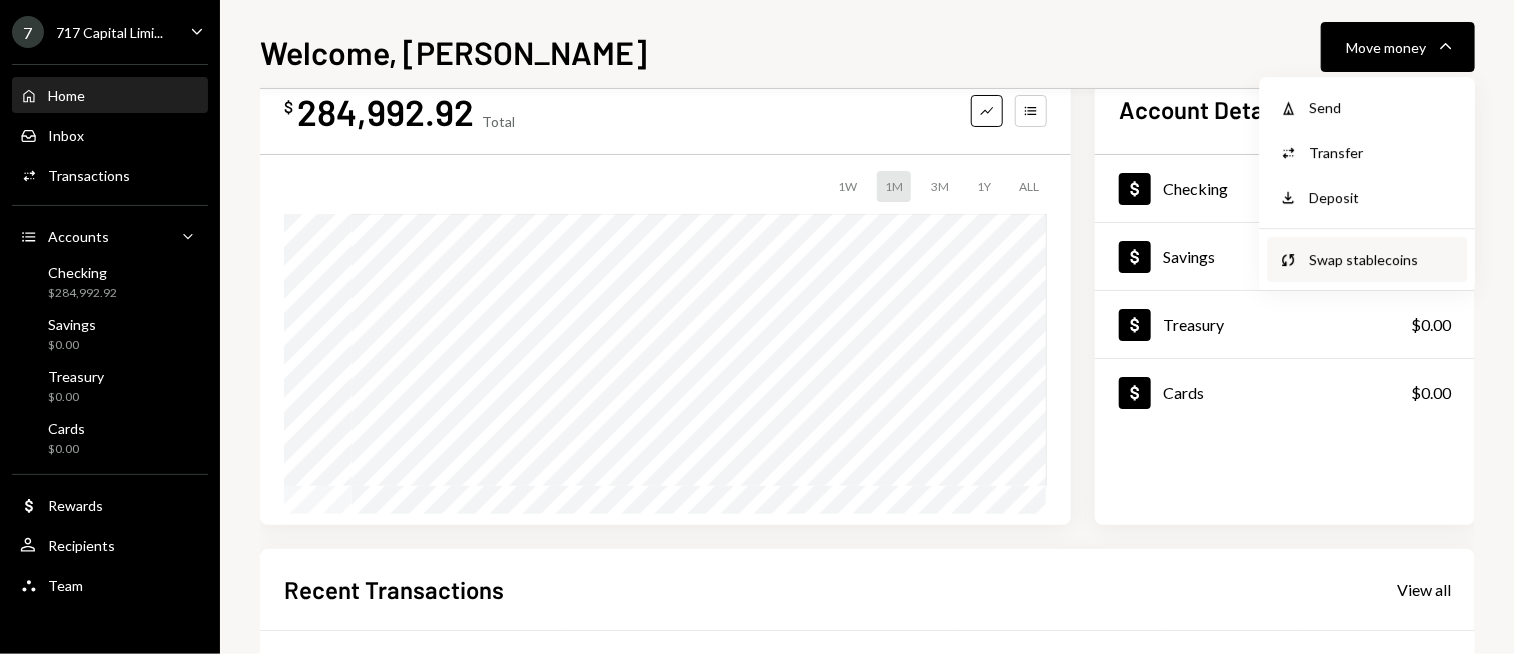 click on "Swap stablecoins" at bounding box center (1382, 259) 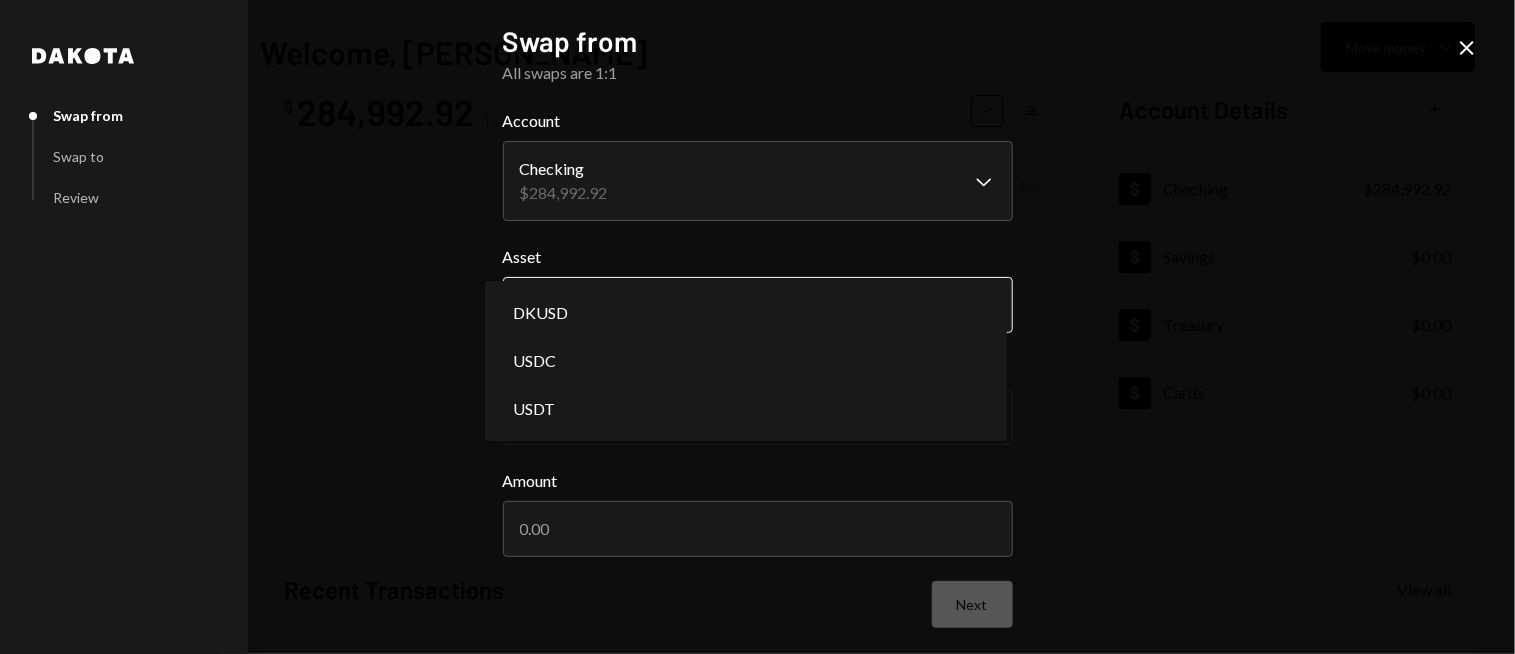 click on "**********" at bounding box center [757, 327] 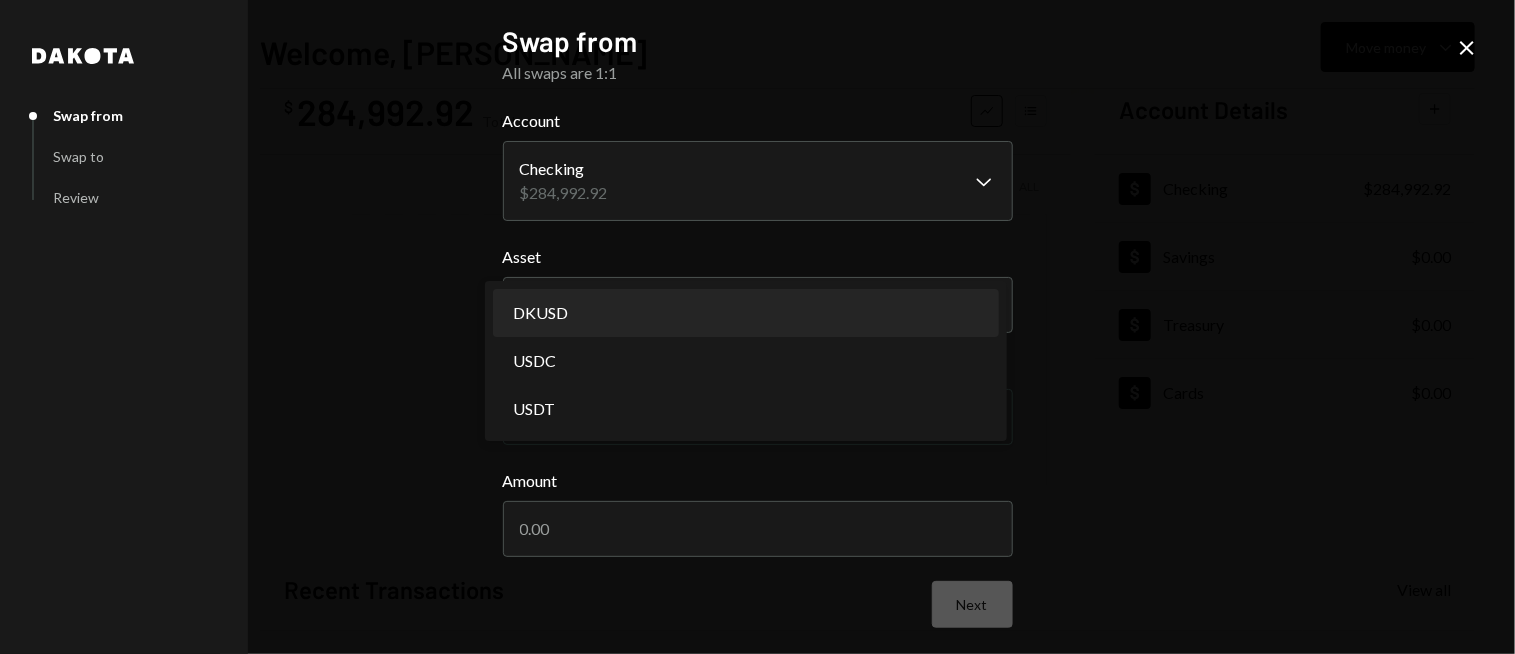 select on "*****" 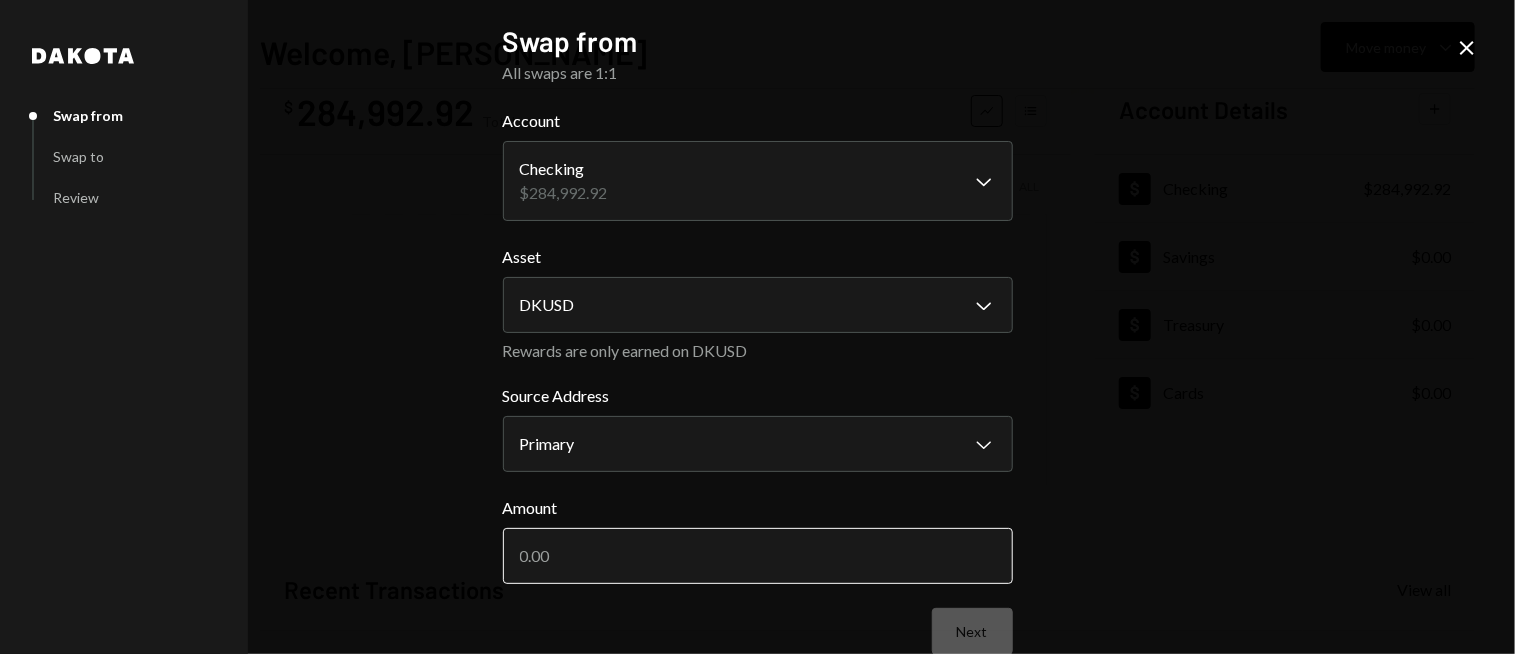 drag, startPoint x: 687, startPoint y: 572, endPoint x: 697, endPoint y: 570, distance: 10.198039 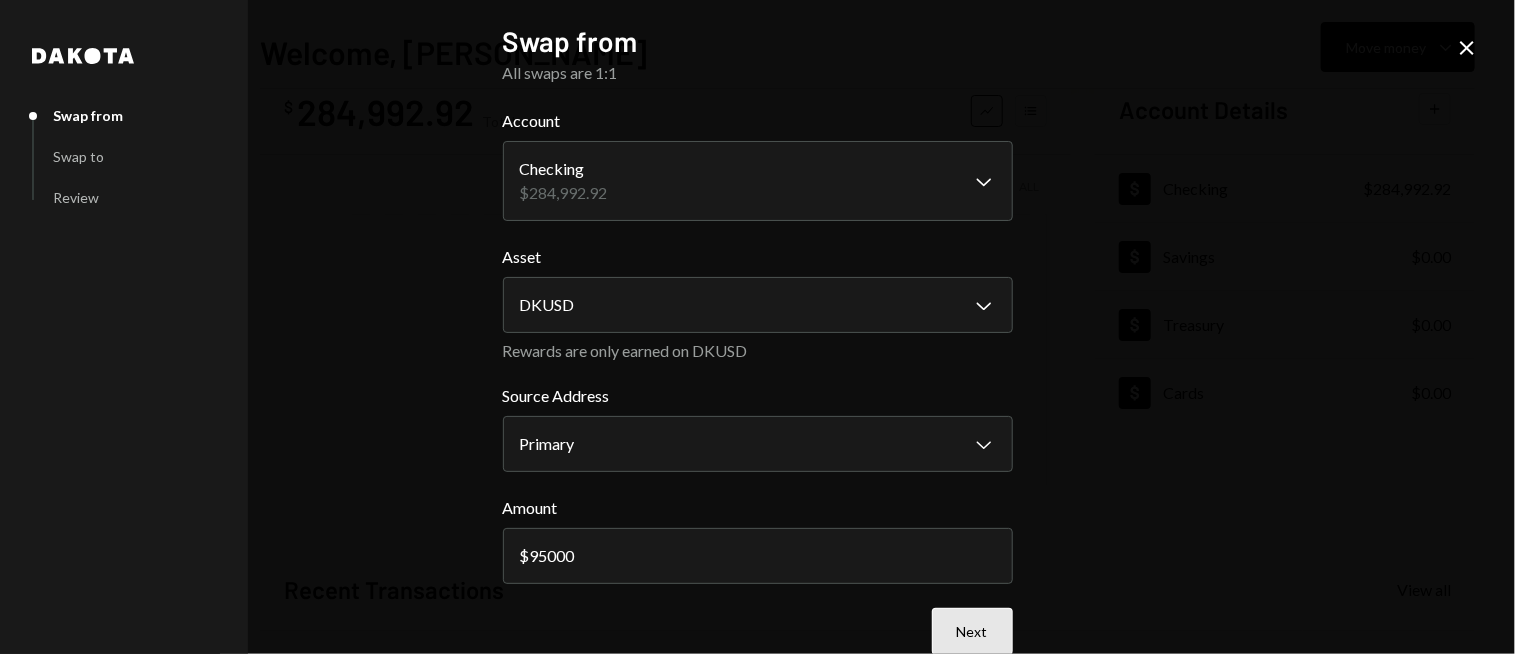 type on "95000" 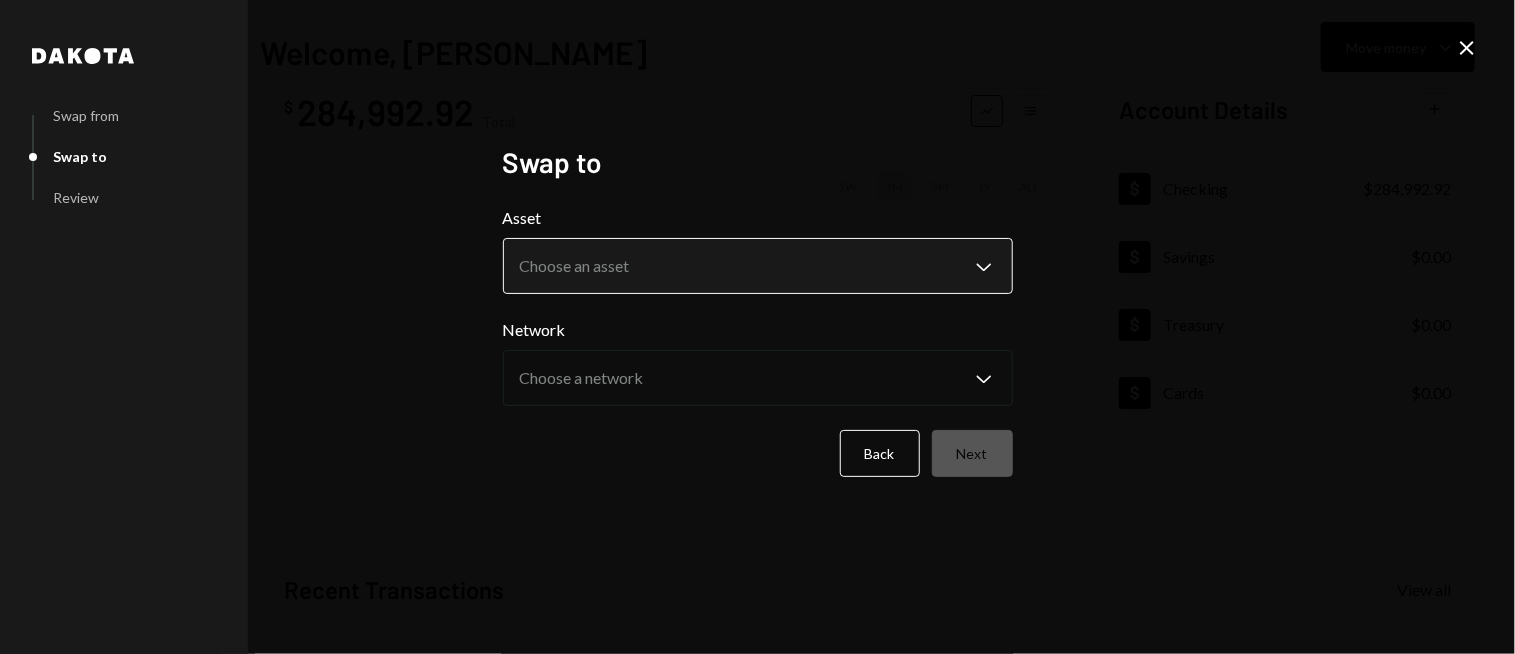 click on "**********" at bounding box center [757, 327] 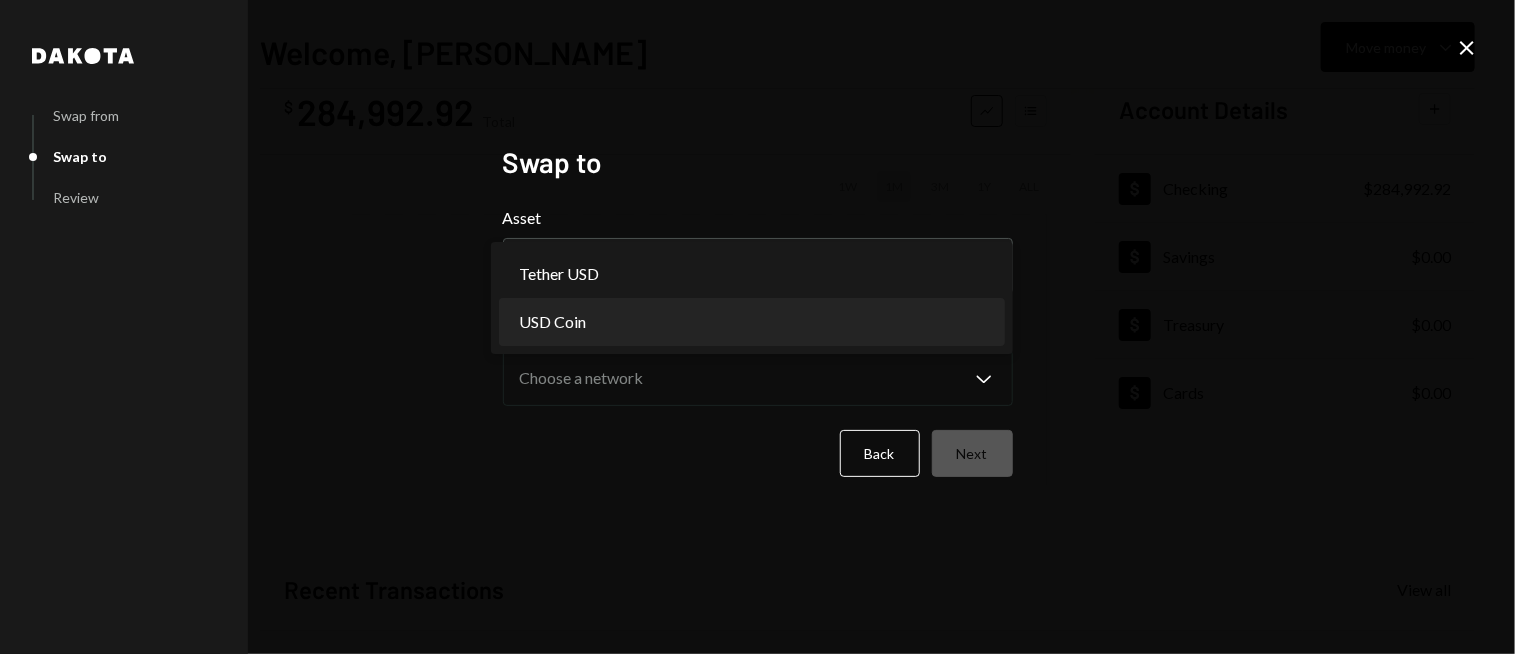 select on "****" 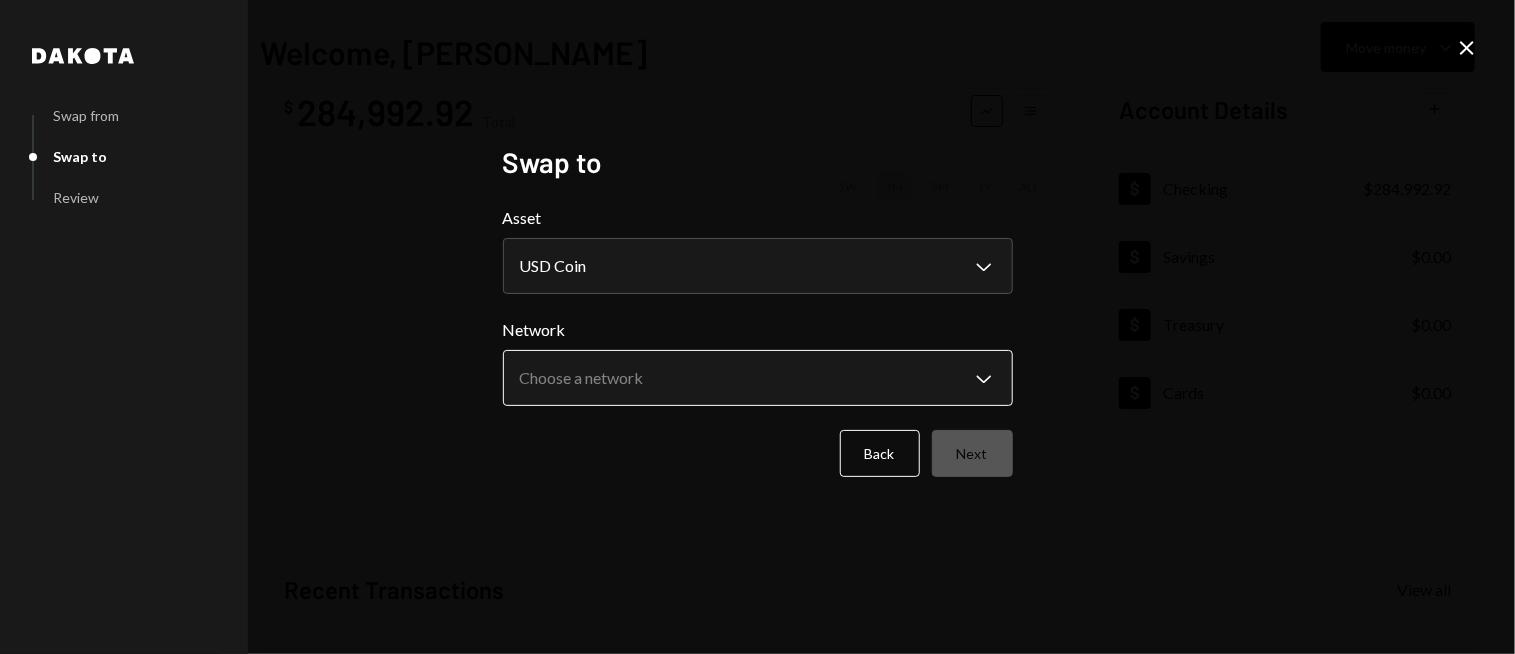 click on "**********" at bounding box center (757, 327) 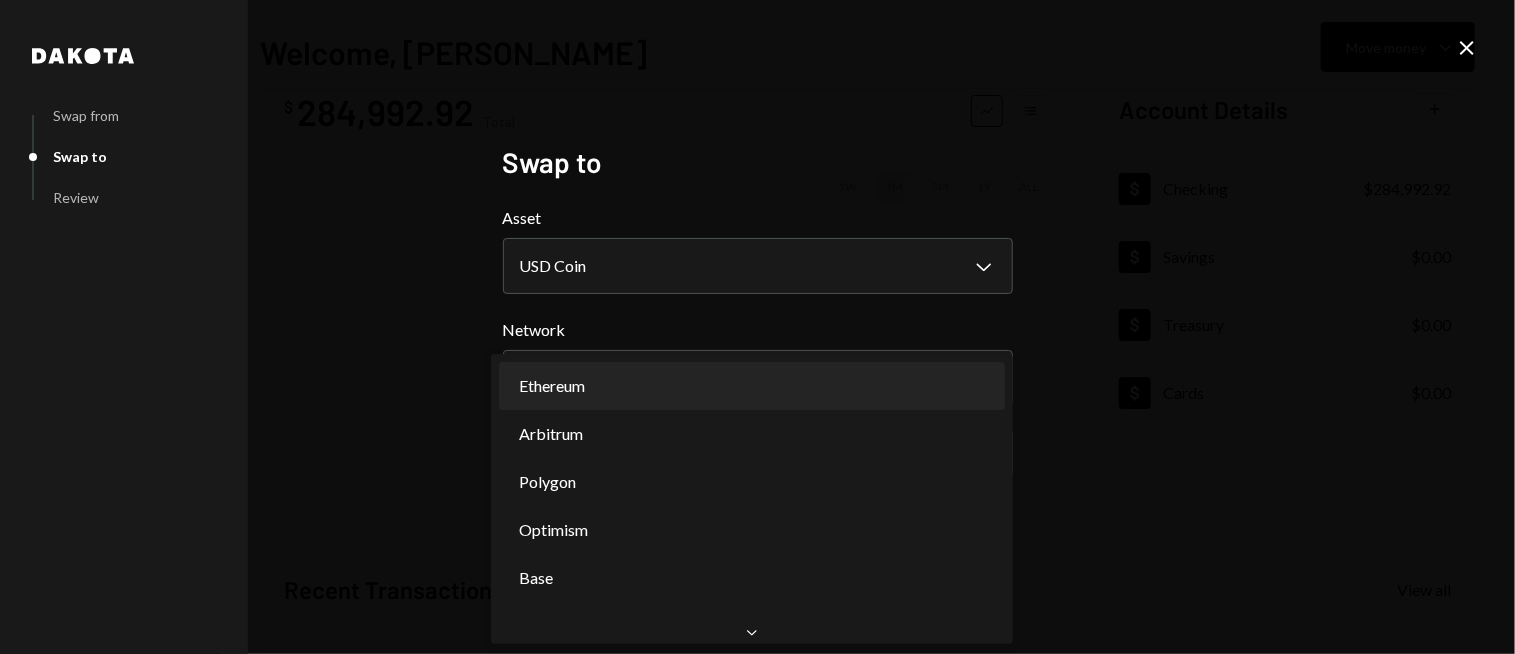 select on "**********" 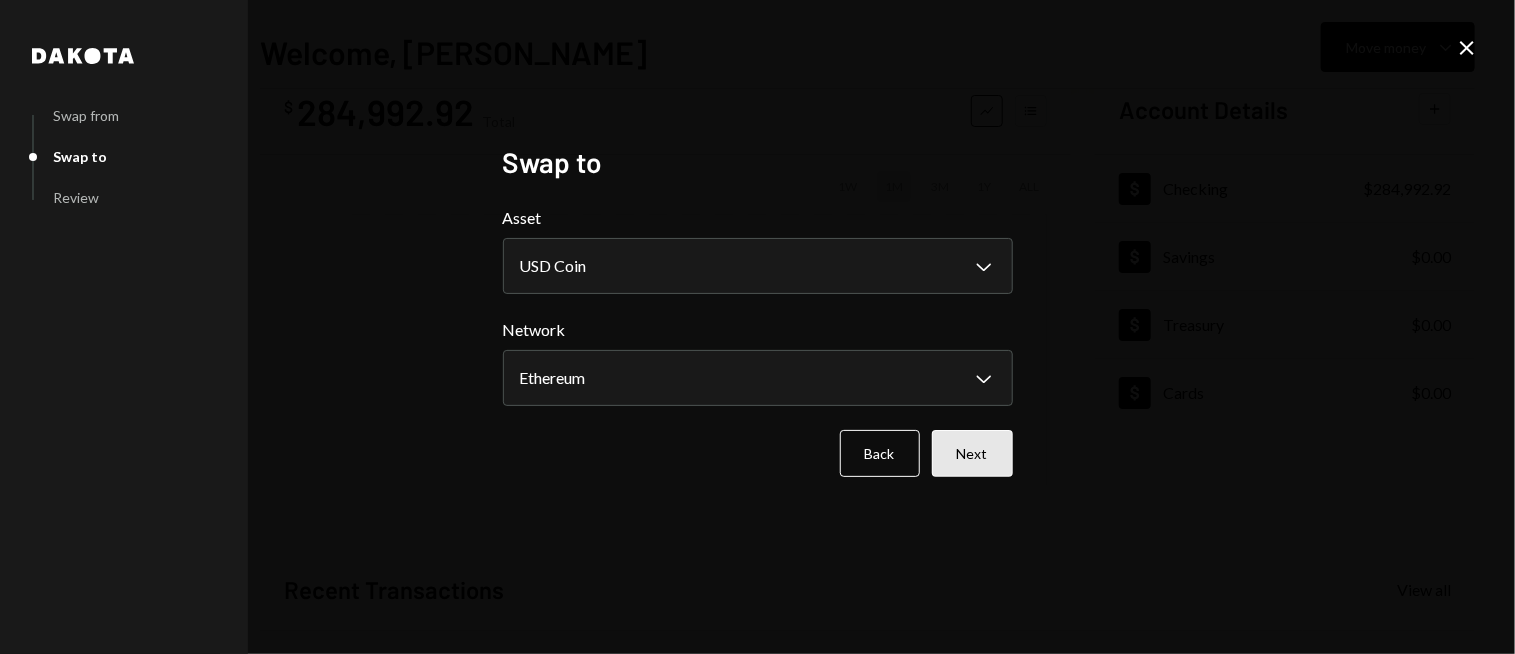 click on "Next" at bounding box center [972, 453] 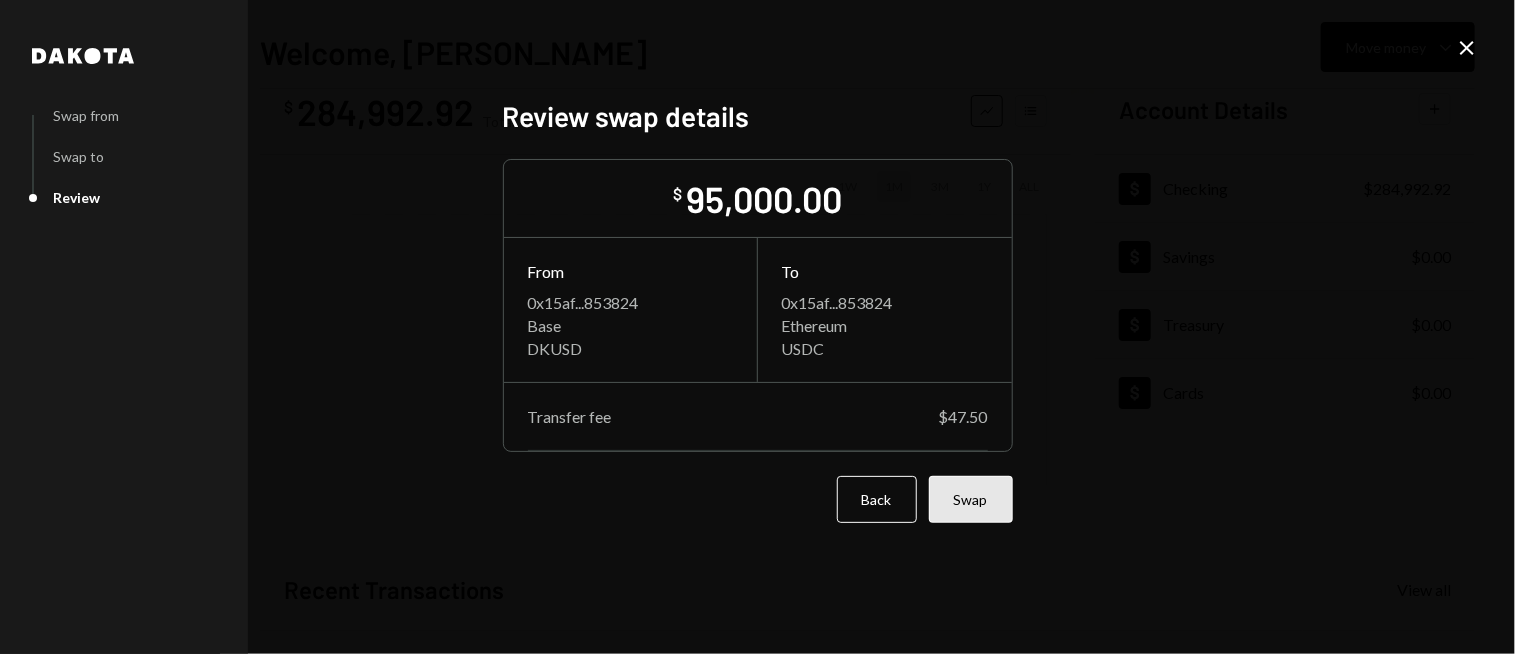 click on "Swap" at bounding box center (971, 499) 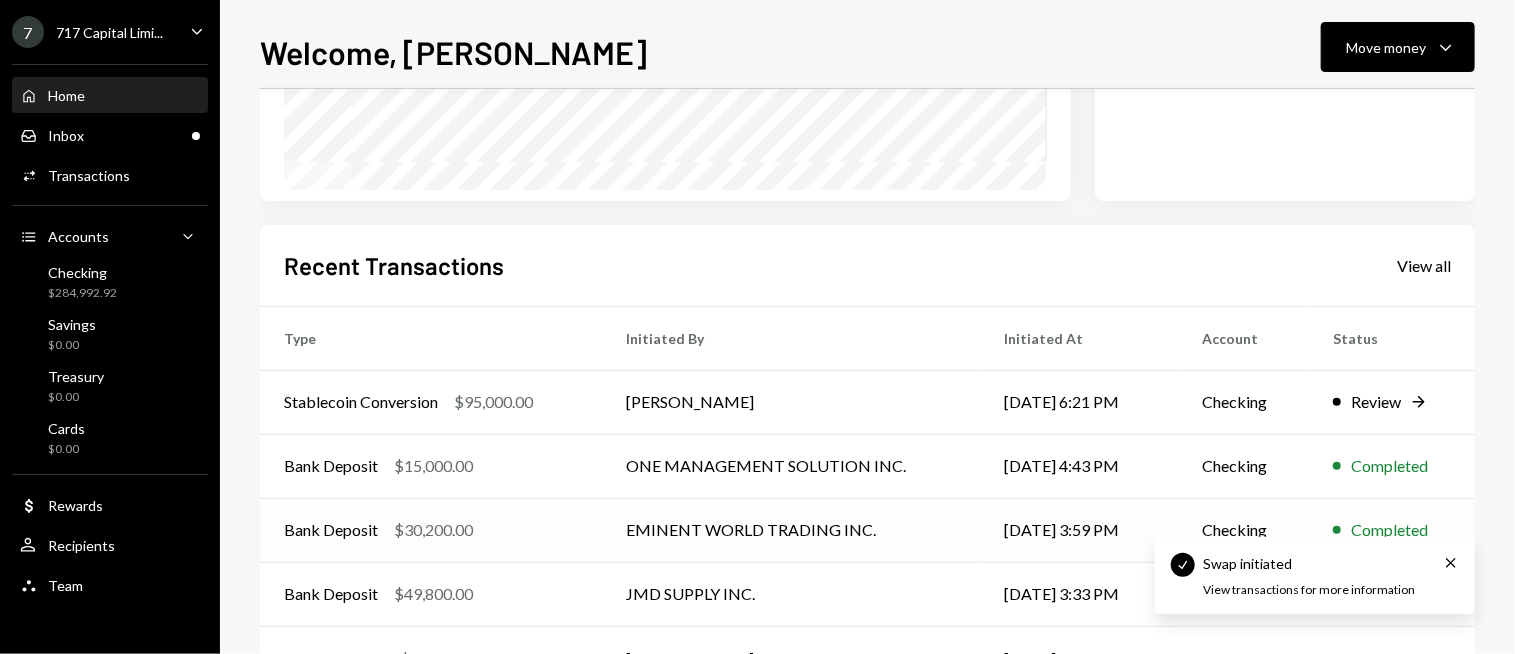 scroll, scrollTop: 456, scrollLeft: 0, axis: vertical 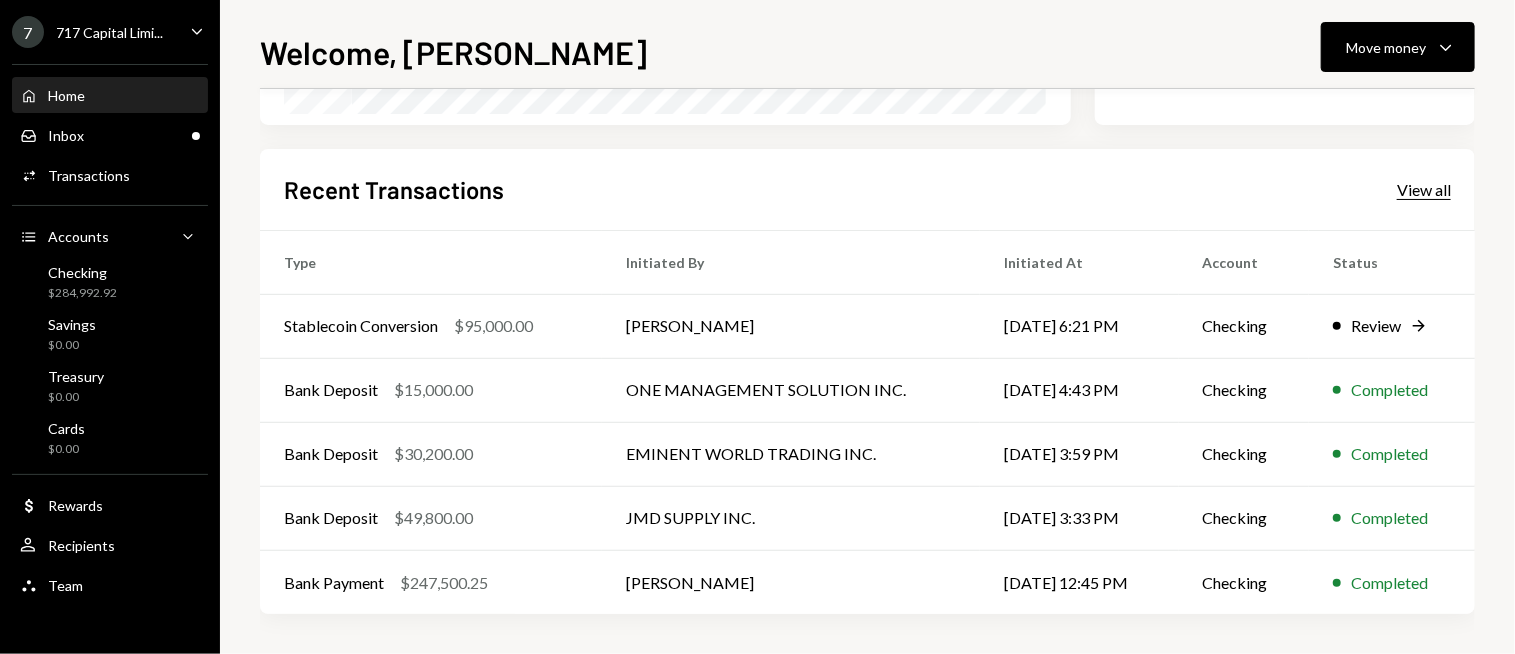 click on "View all" at bounding box center [1424, 190] 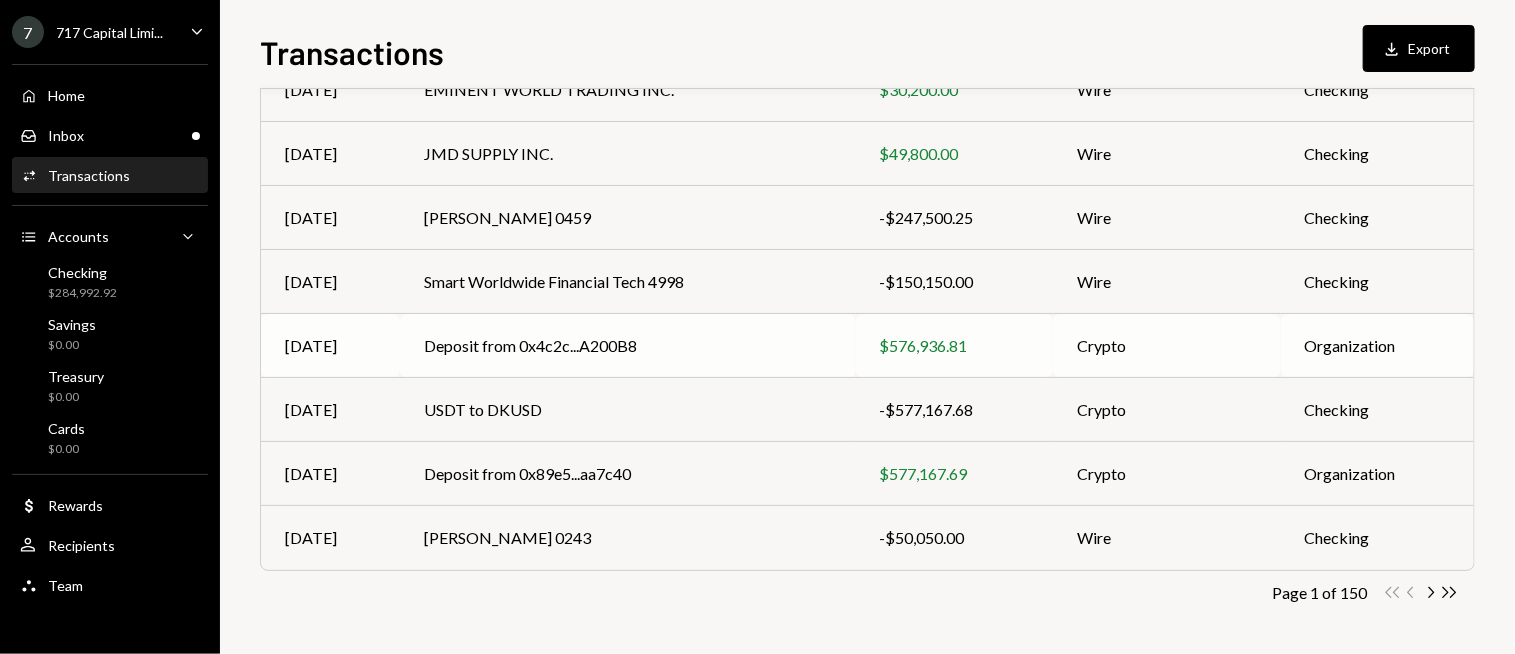 scroll, scrollTop: 0, scrollLeft: 0, axis: both 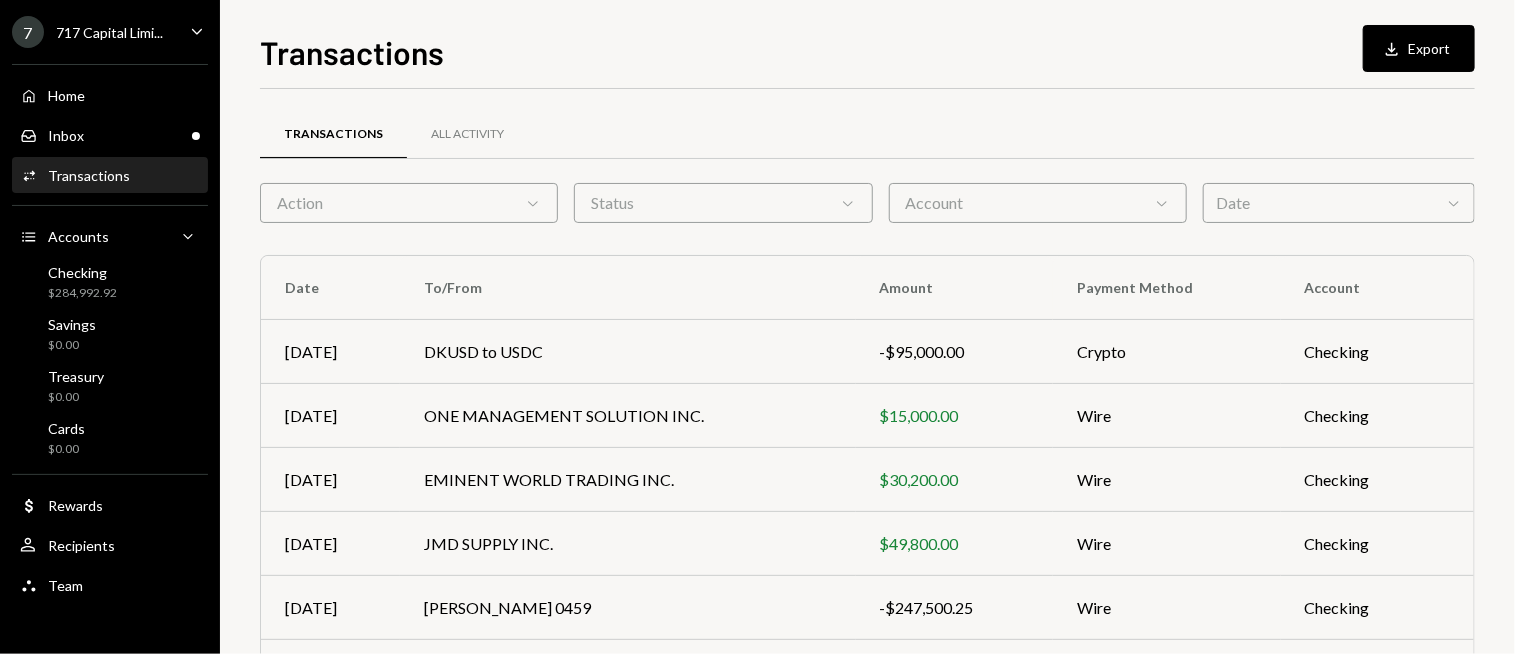 click on "Transactions All Activity" at bounding box center [867, 134] 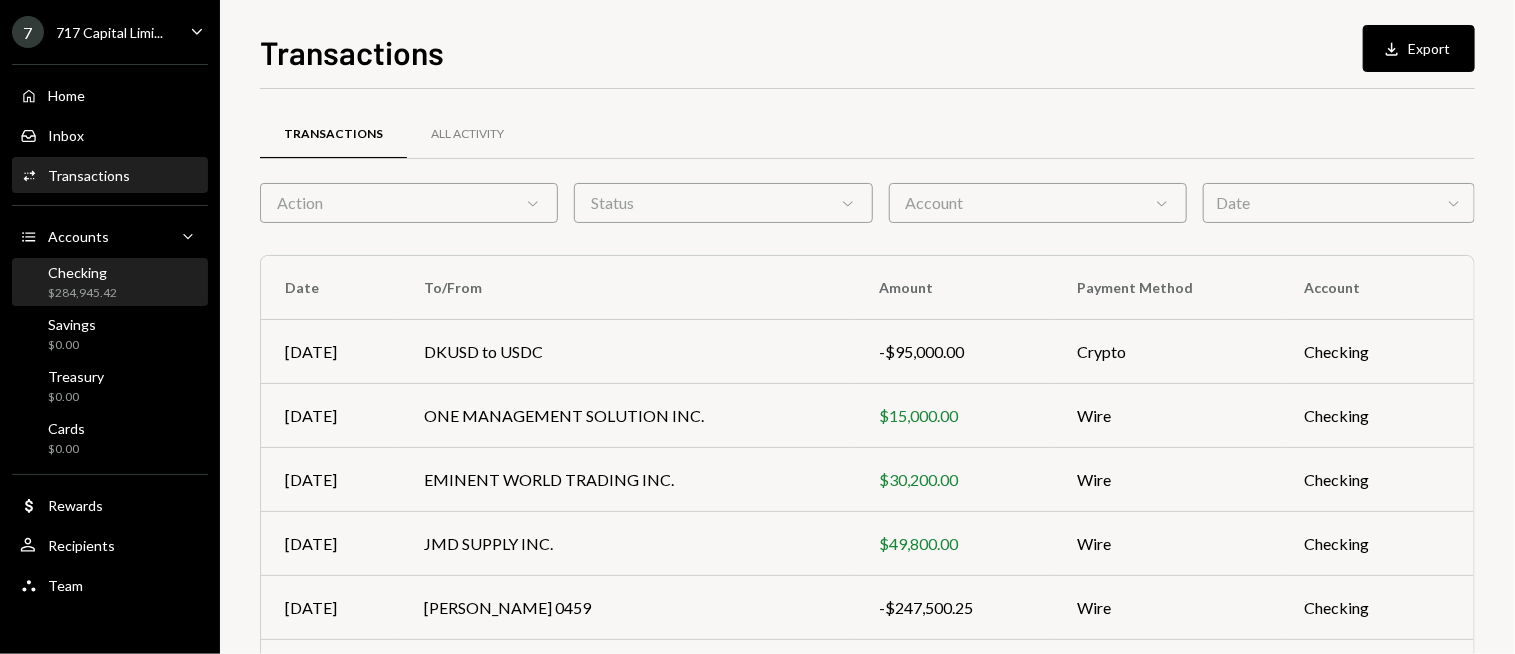 click on "Checking $284,945.42" at bounding box center (110, 283) 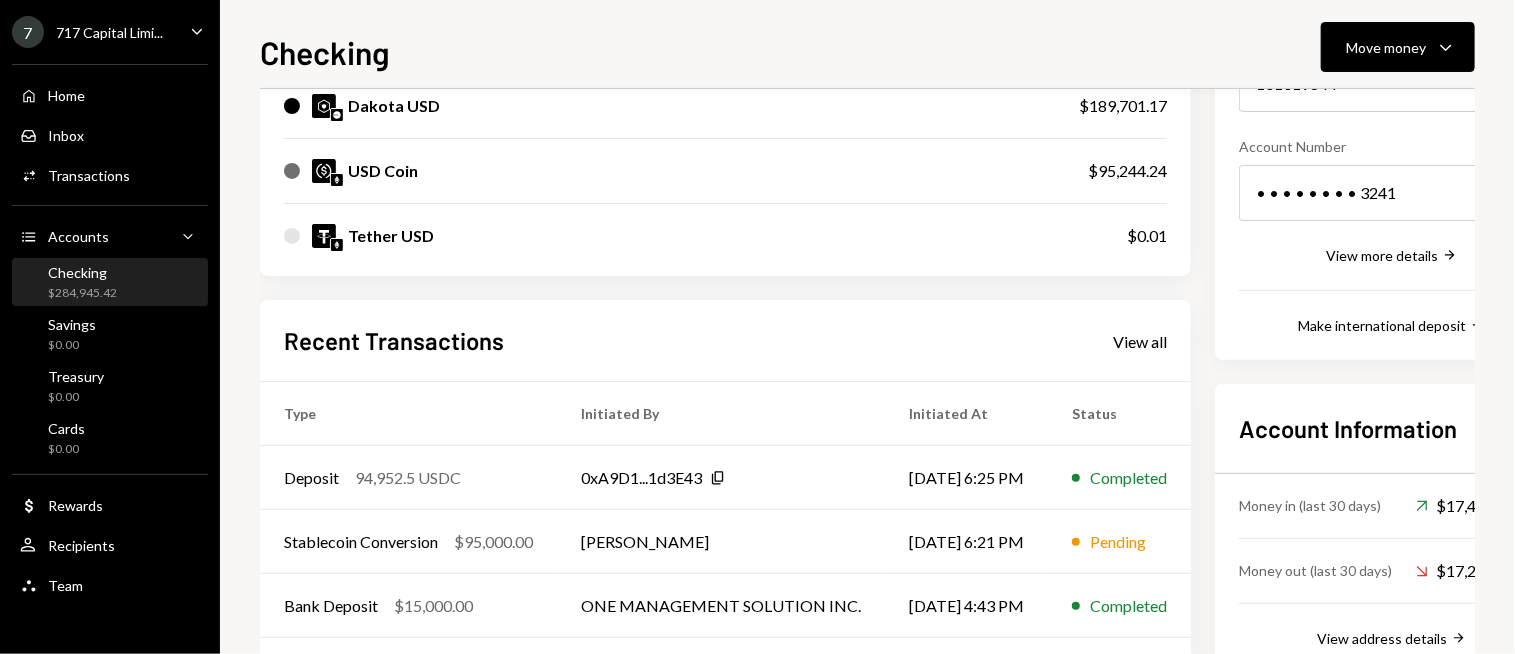 scroll, scrollTop: 400, scrollLeft: 0, axis: vertical 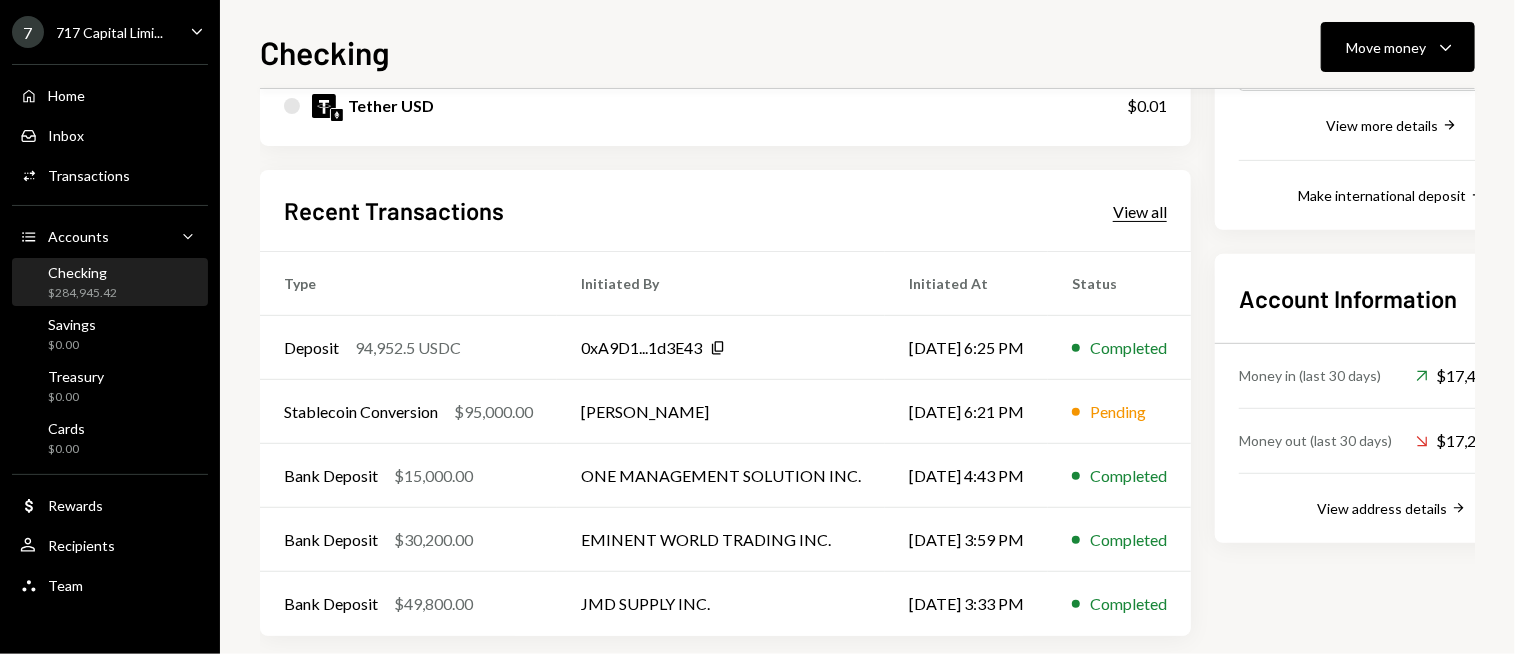 click on "View all" at bounding box center [1140, 212] 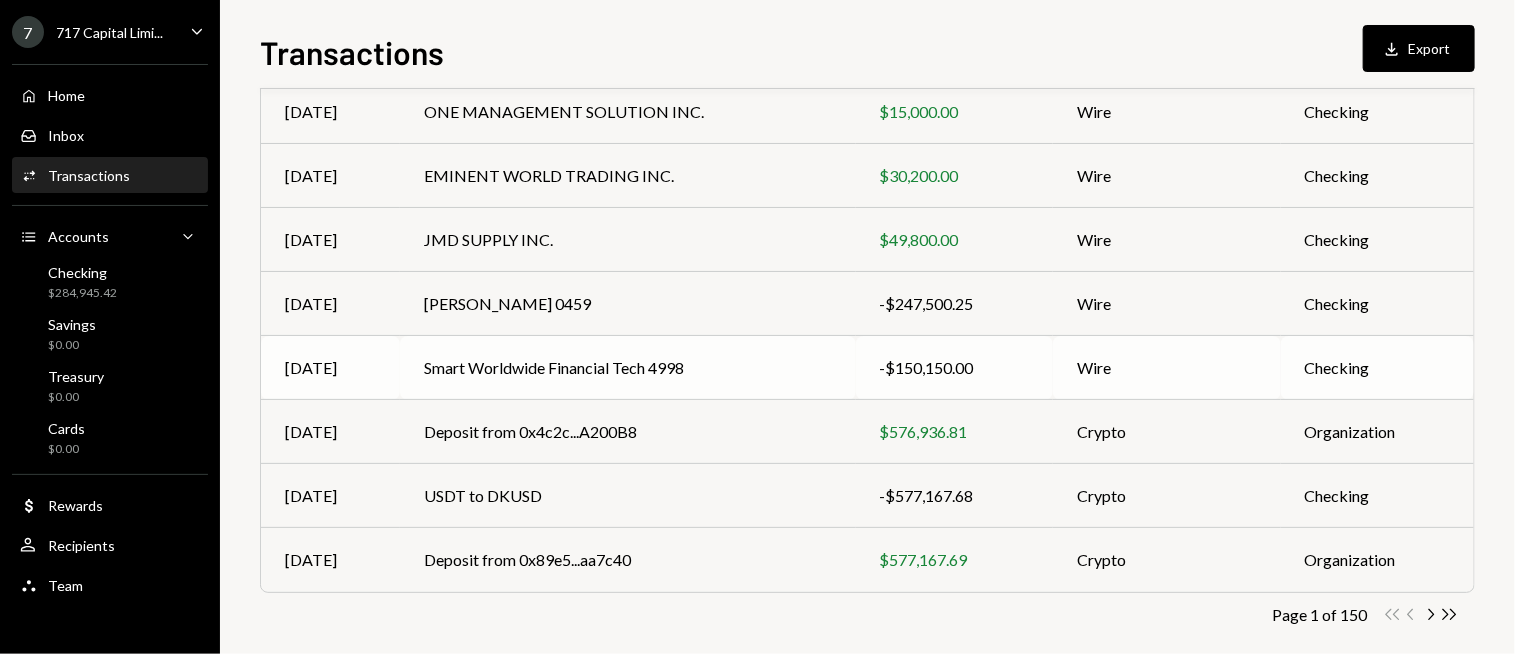 scroll, scrollTop: 393, scrollLeft: 0, axis: vertical 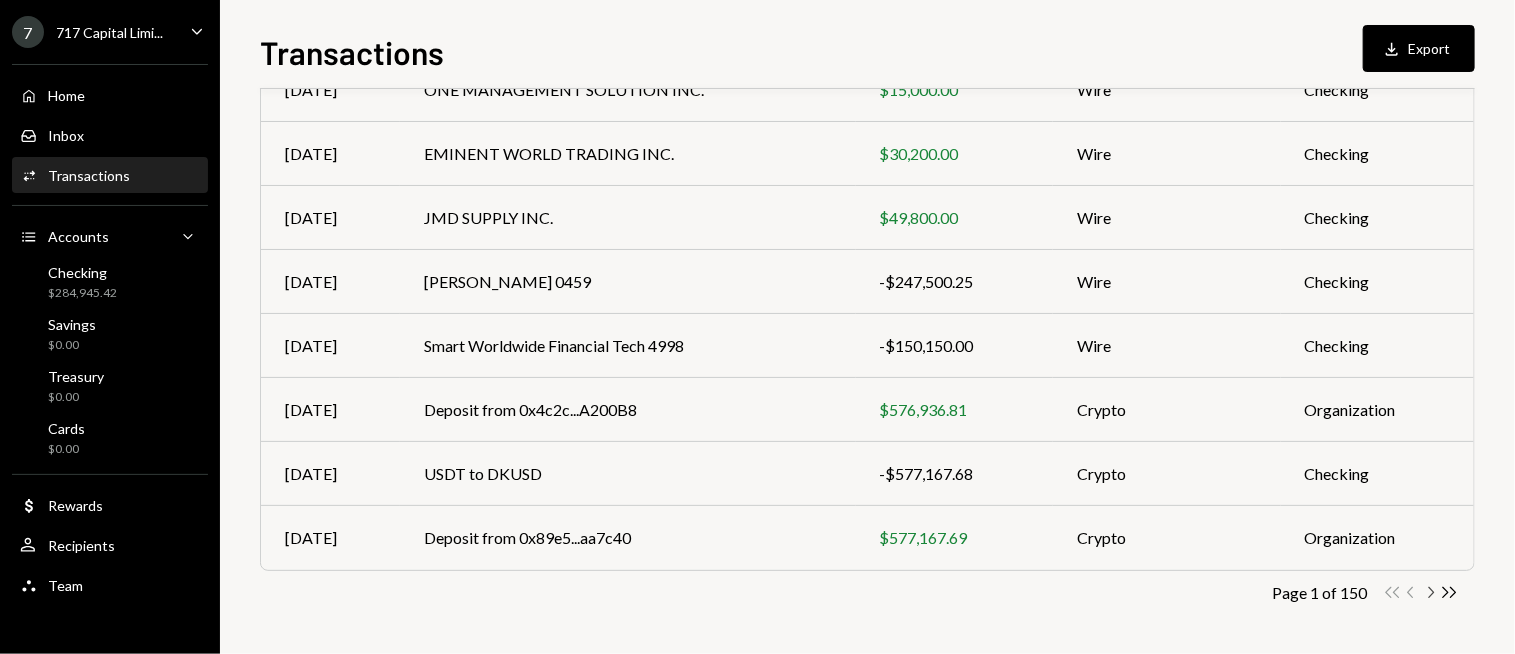 click 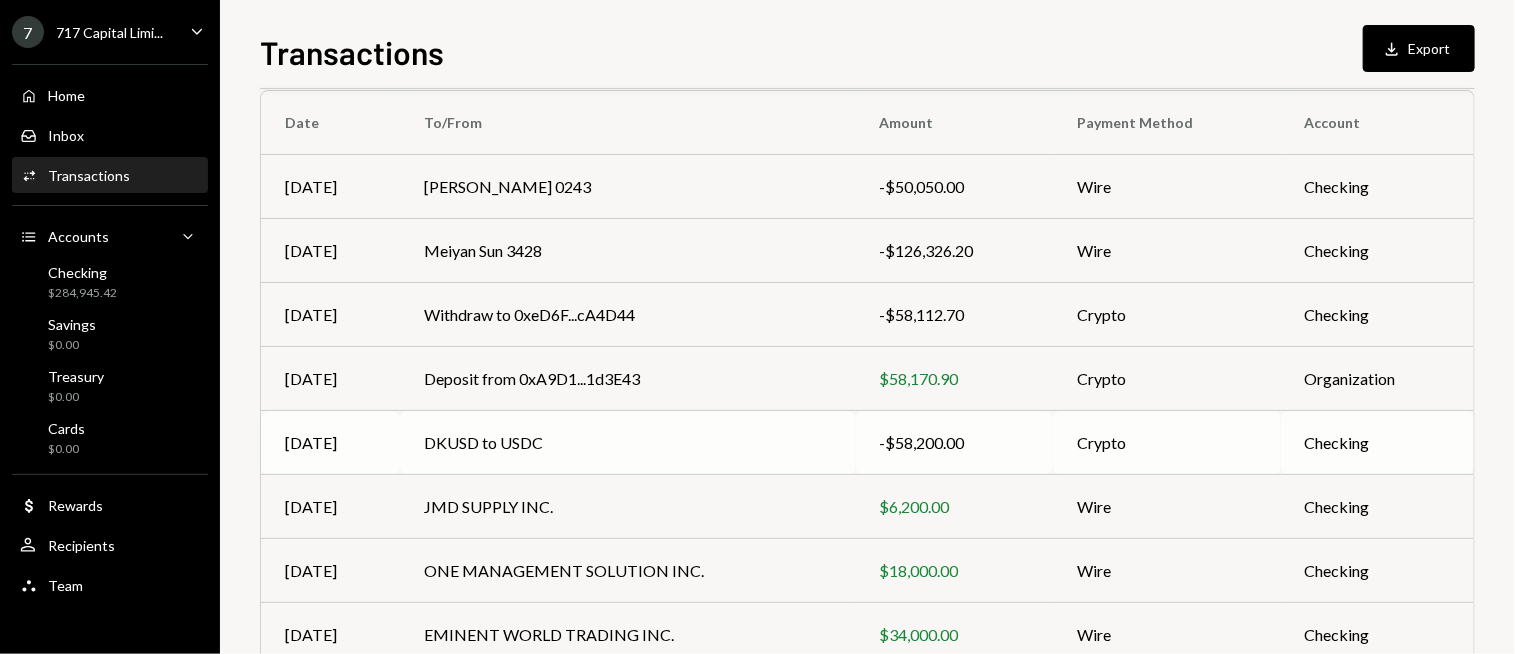 scroll, scrollTop: 0, scrollLeft: 0, axis: both 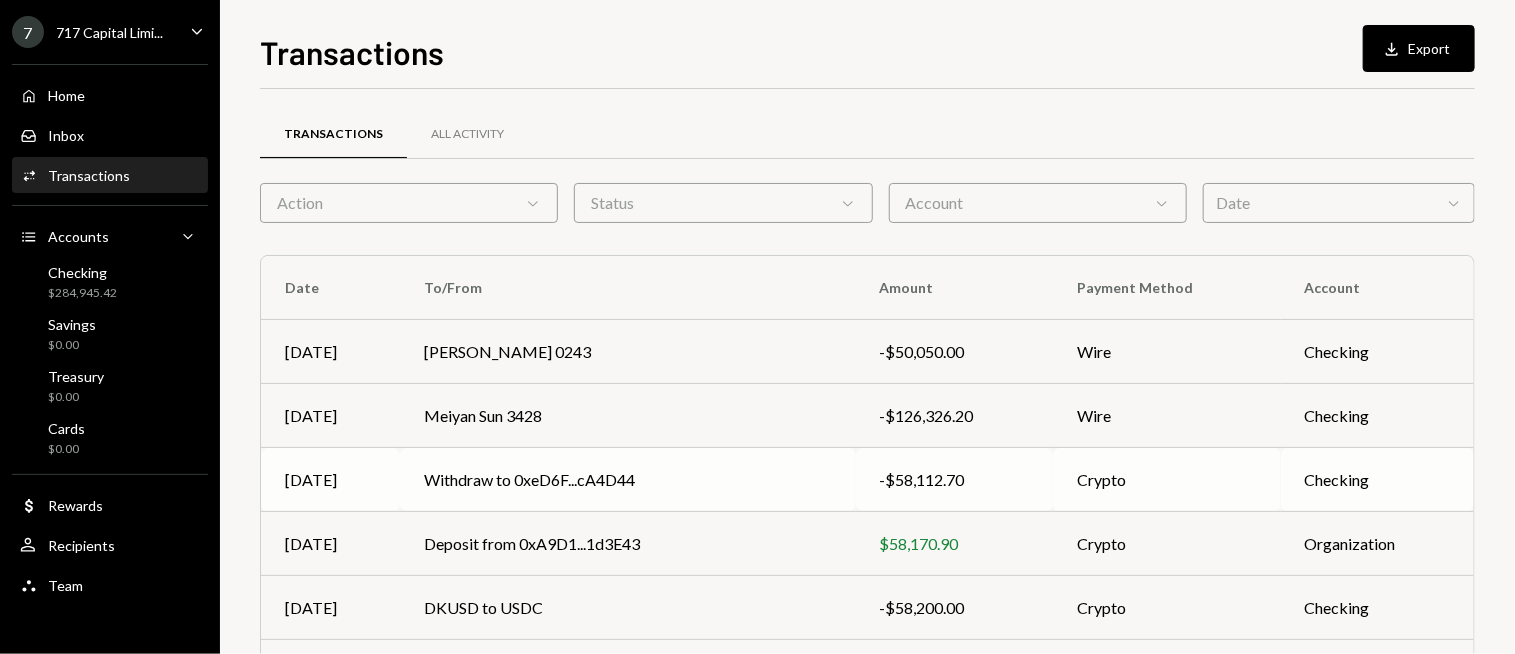 click on "Withdraw to 0xeD6F...cA4D44" at bounding box center [628, 480] 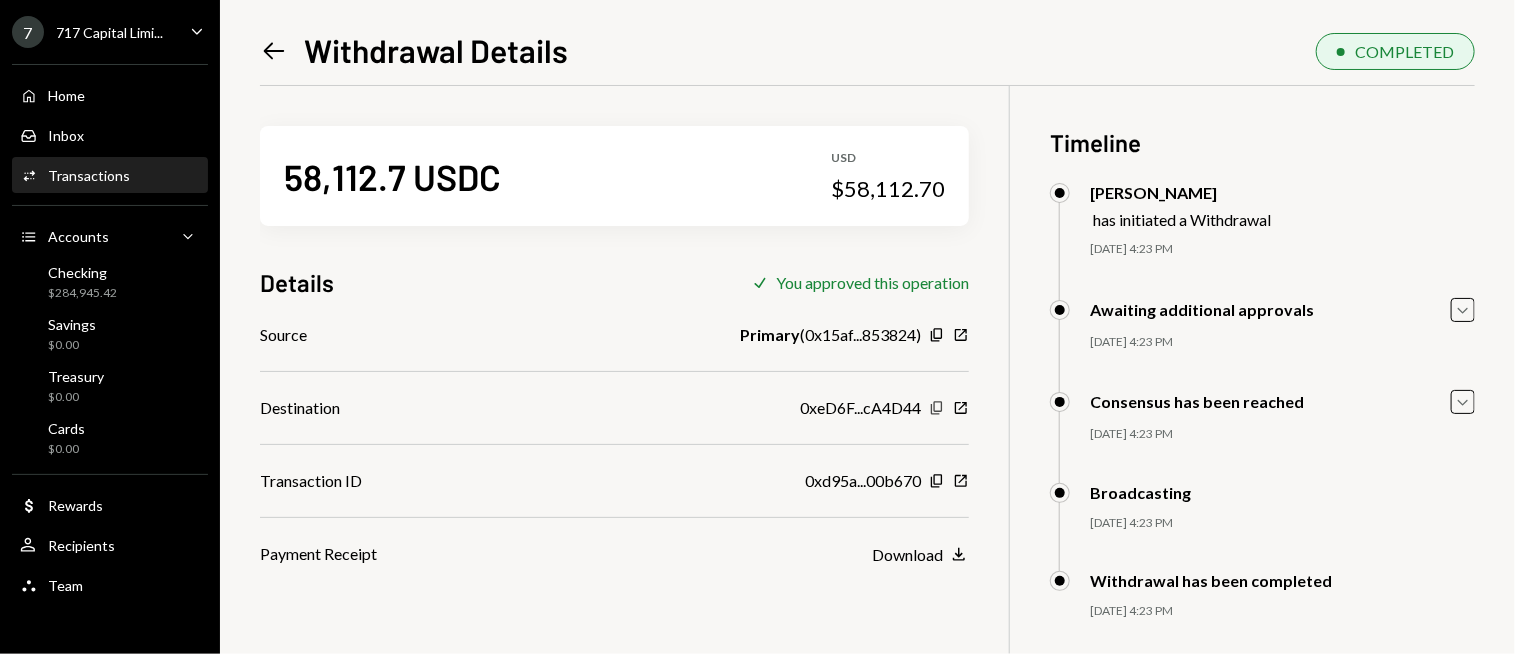 click 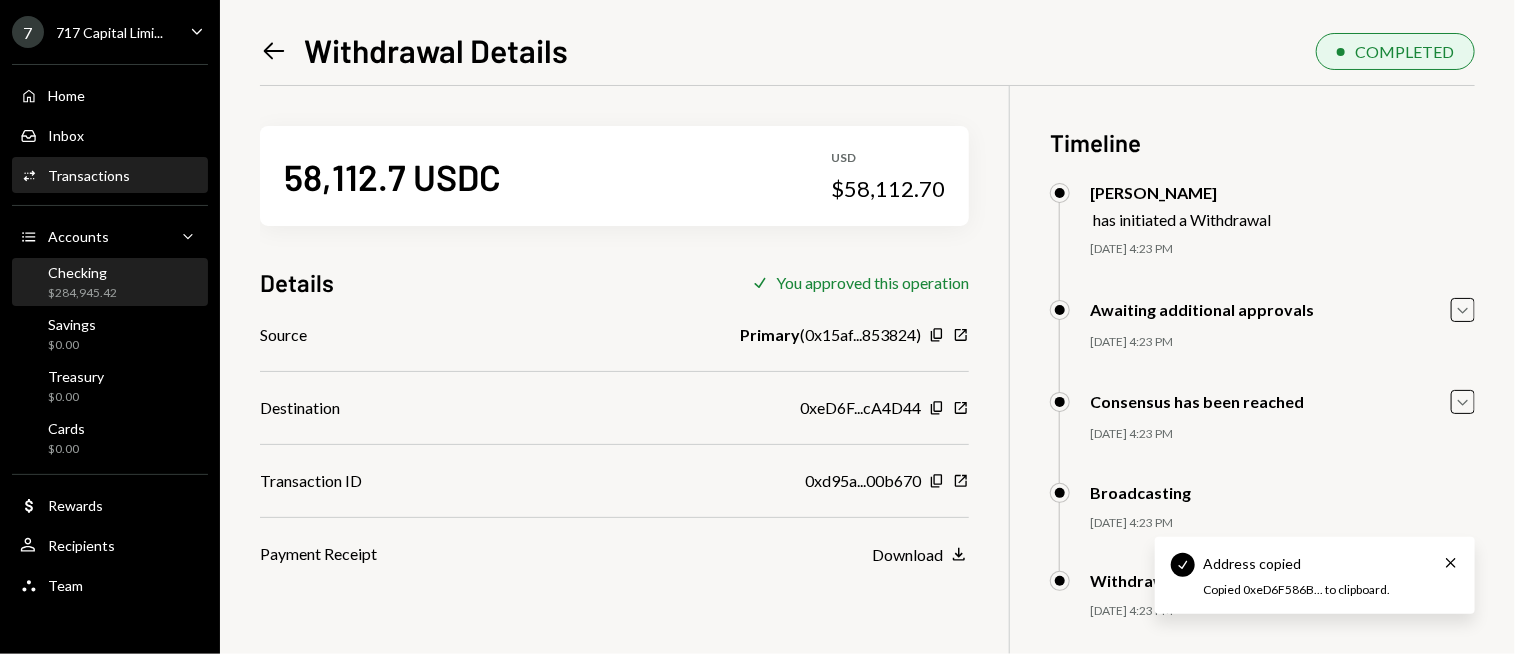 click on "Checking $284,945.42" at bounding box center [110, 283] 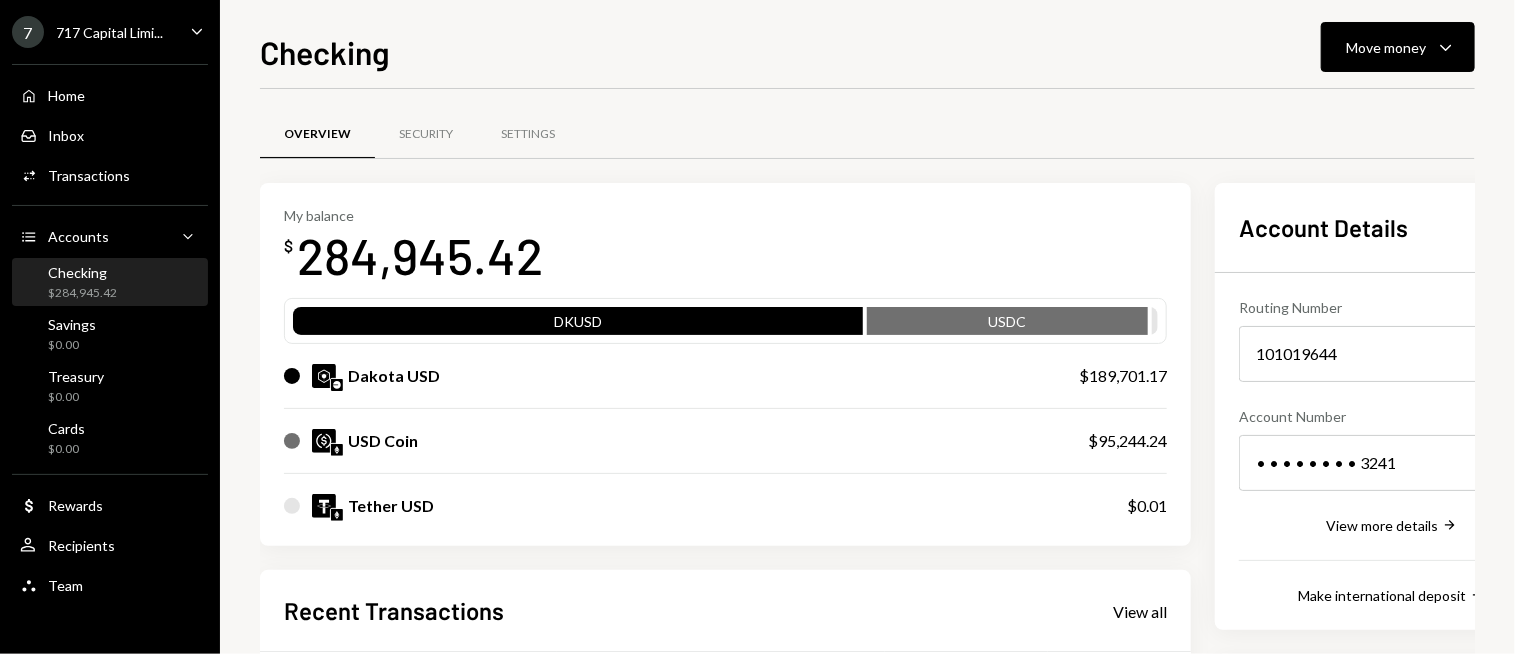 click on "Overview Security Settings" at bounding box center (867, 134) 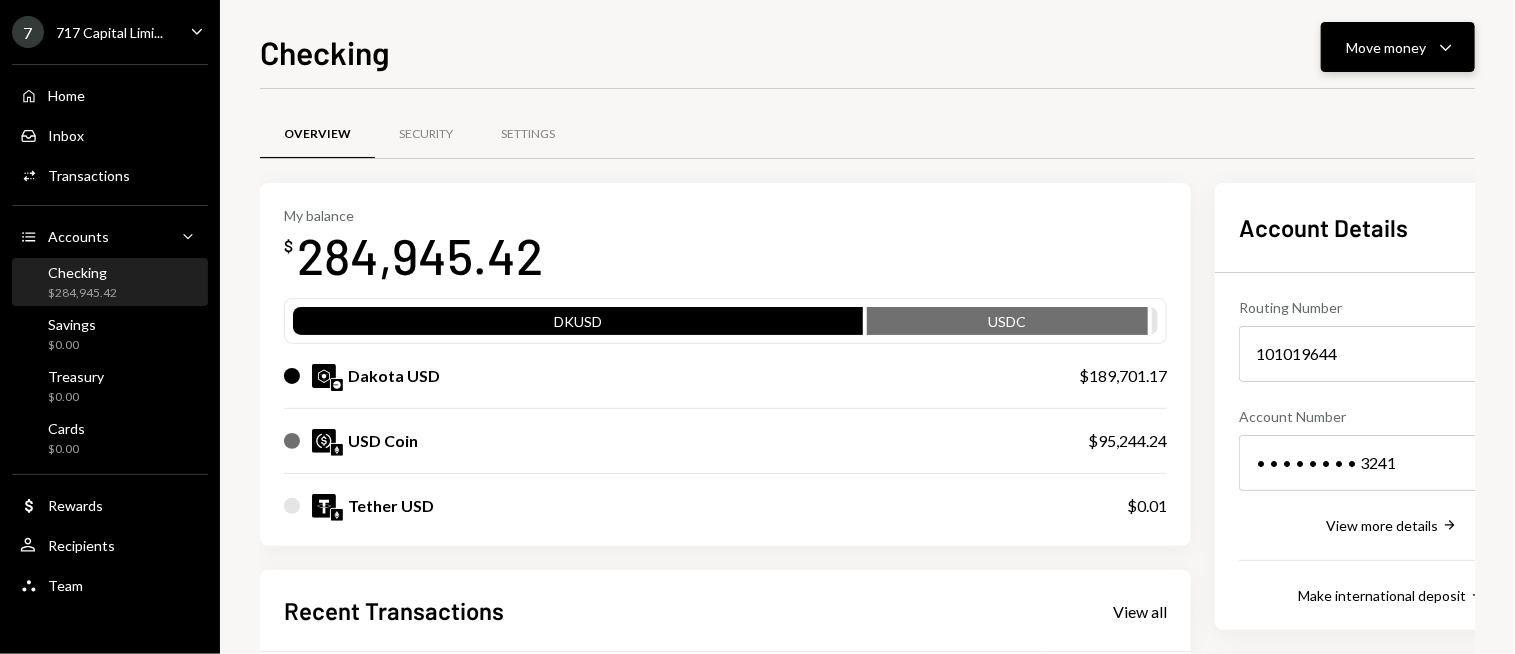 click on "Move money Caret Down" at bounding box center (1398, 47) 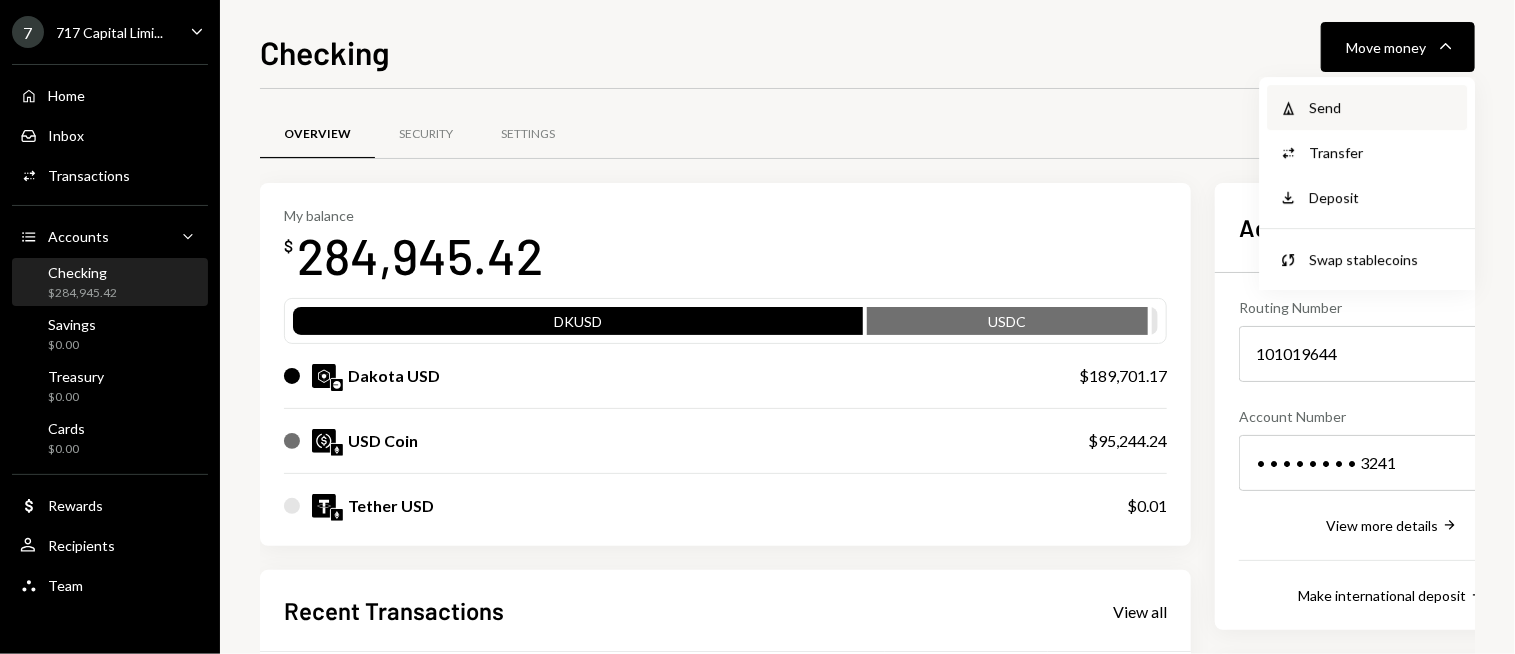 click on "Send" at bounding box center [1382, 107] 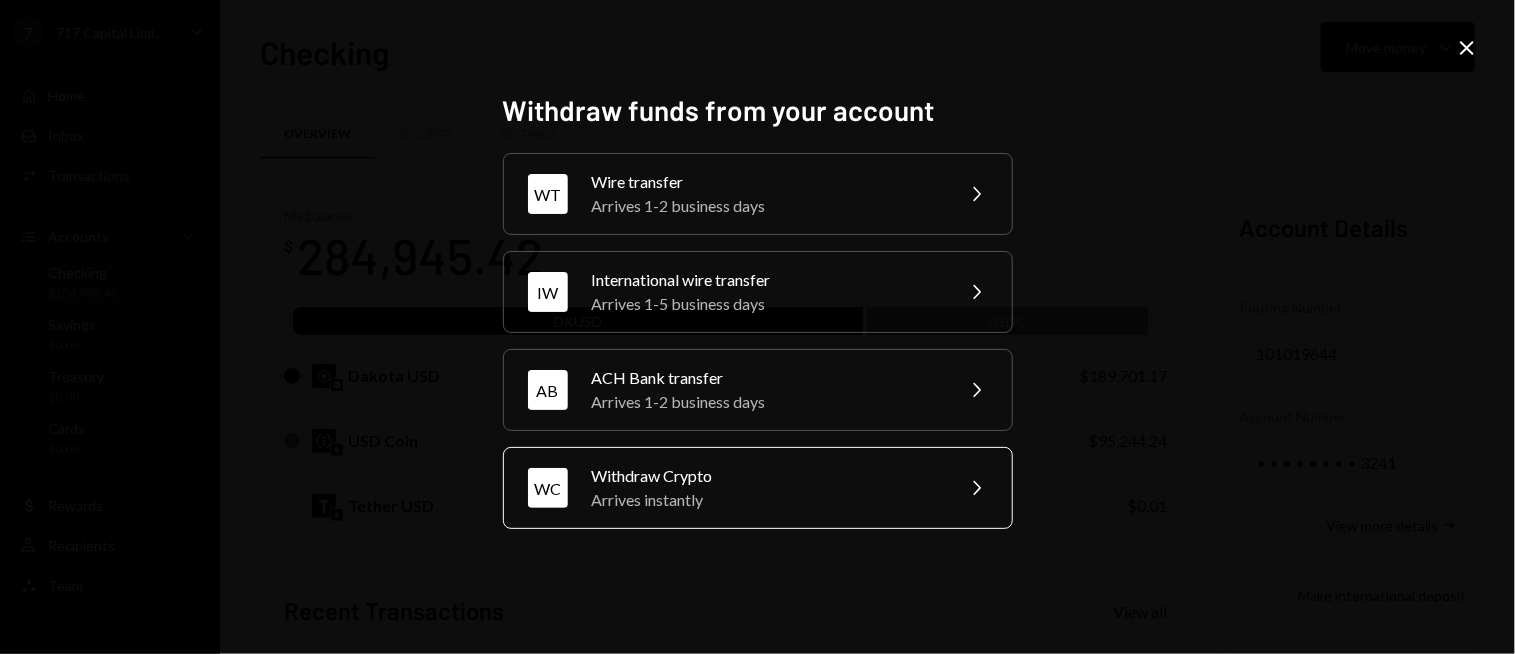 click on "Arrives instantly" at bounding box center (766, 500) 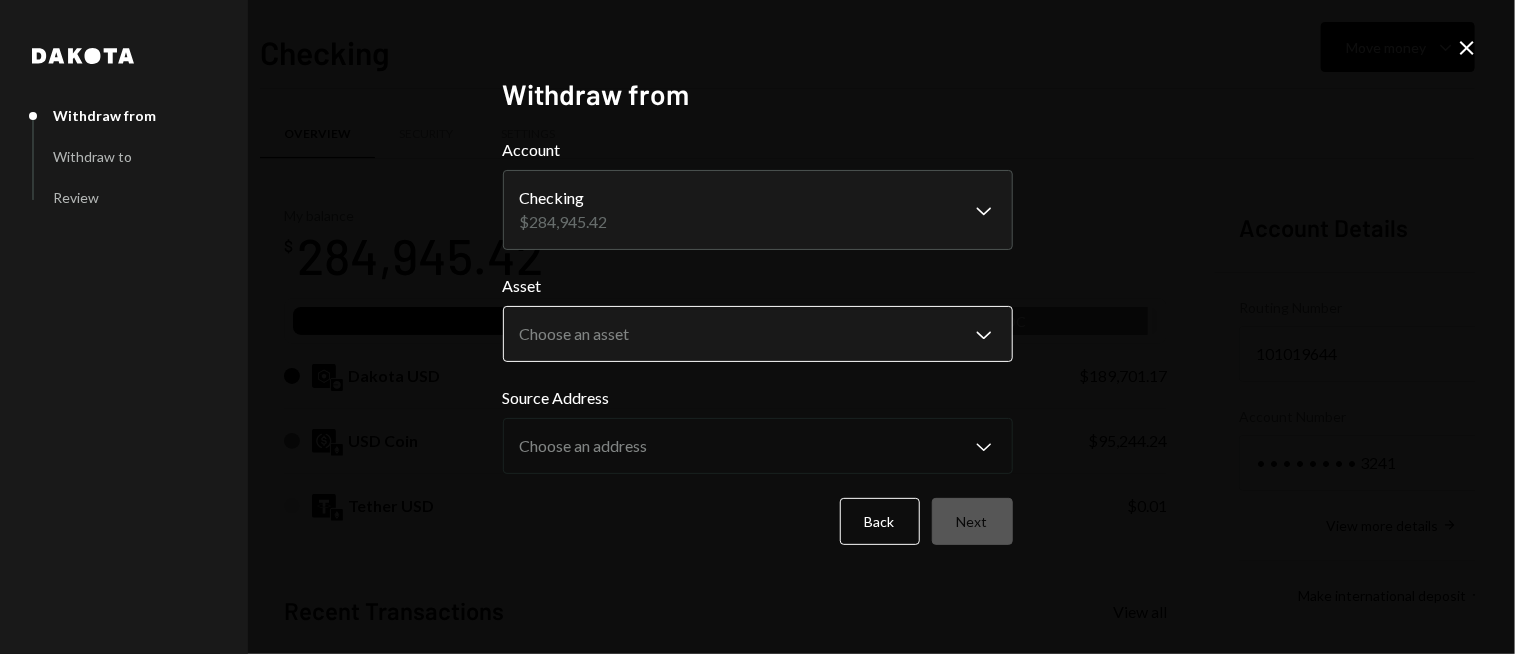 click on "7 717 Capital Limi... Caret Down Home Home Inbox Inbox Activities Transactions Accounts Accounts Caret Down Checking $284,945.42 Savings $0.00 Treasury $0.00 Cards $0.00 Dollar Rewards User Recipients Team Team Checking Move money Caret Down Overview Security Settings My balance $ 284,945.42 DKUSD USDC Dakota USD $189,701.17 USD Coin $95,244.24 Tether USD $0.01 Recent Transactions View all Type Initiated By Initiated At Status Deposit 94,952.5  USDC 0xA9D1...1d3E43 Copy 07/02/25 6:25 PM Completed Stablecoin Conversion $95,000.00 Ryan Noonan 07/02/25 6:21 PM Pending Bank Deposit $15,000.00 ONE MANAGEMENT SOLUTION INC. 07/02/25 4:43 PM Completed Bank Deposit $30,200.00 EMINENT WORLD TRADING INC. 07/02/25 3:59 PM Completed Bank Deposit $49,800.00 JMD SUPPLY INC. 07/02/25 3:33 PM Completed Account Details Routing Number 101019644 Copy Account Number • • • • • • • •  3241 Show Copy View more details Right Arrow Make international deposit Right Arrow Account Information Money in (last 30 days) Asset" at bounding box center [757, 327] 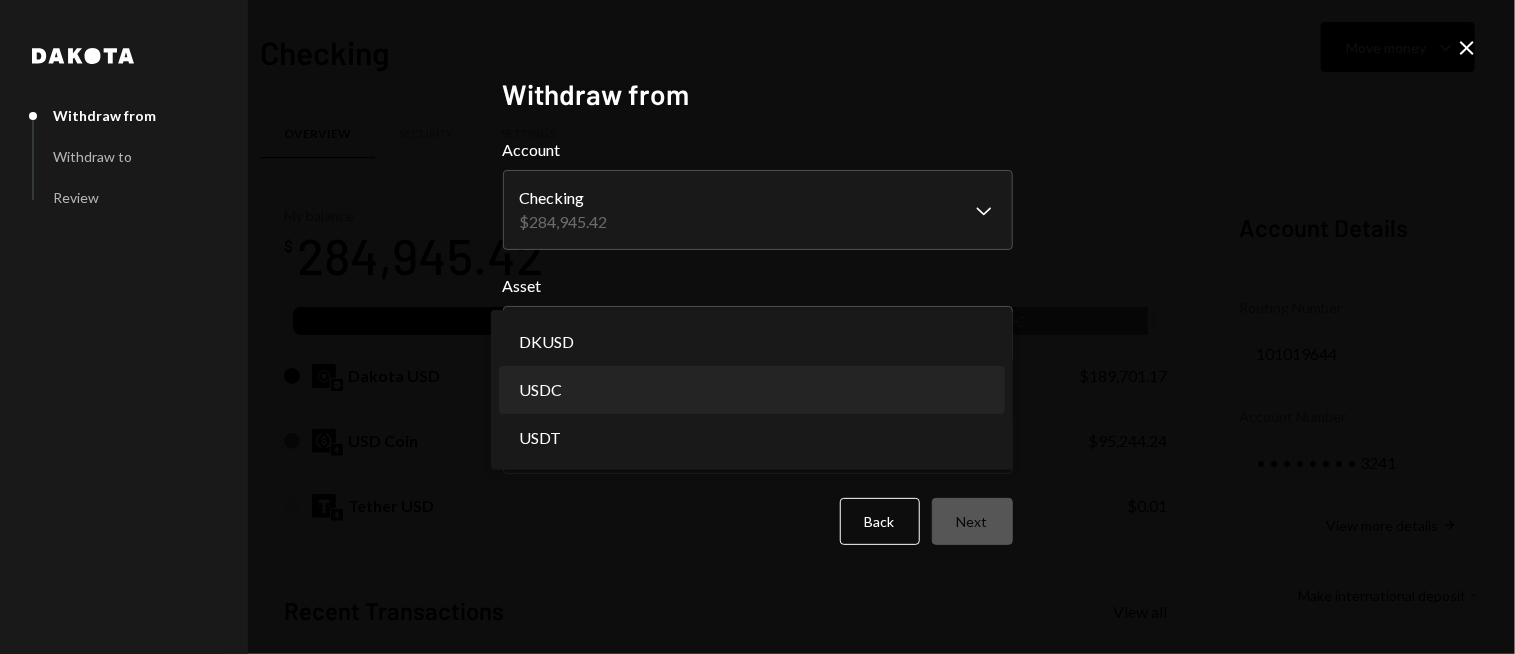 select on "****" 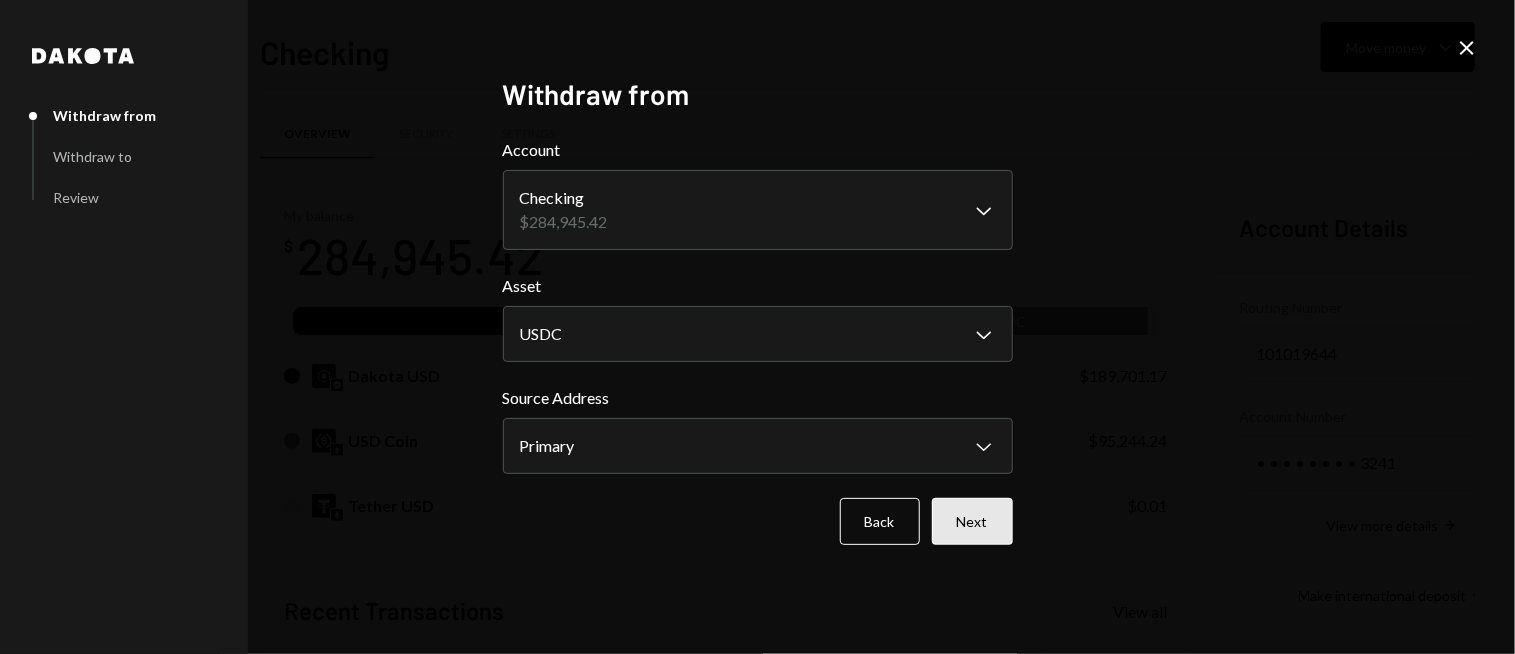 click on "Next" at bounding box center [972, 521] 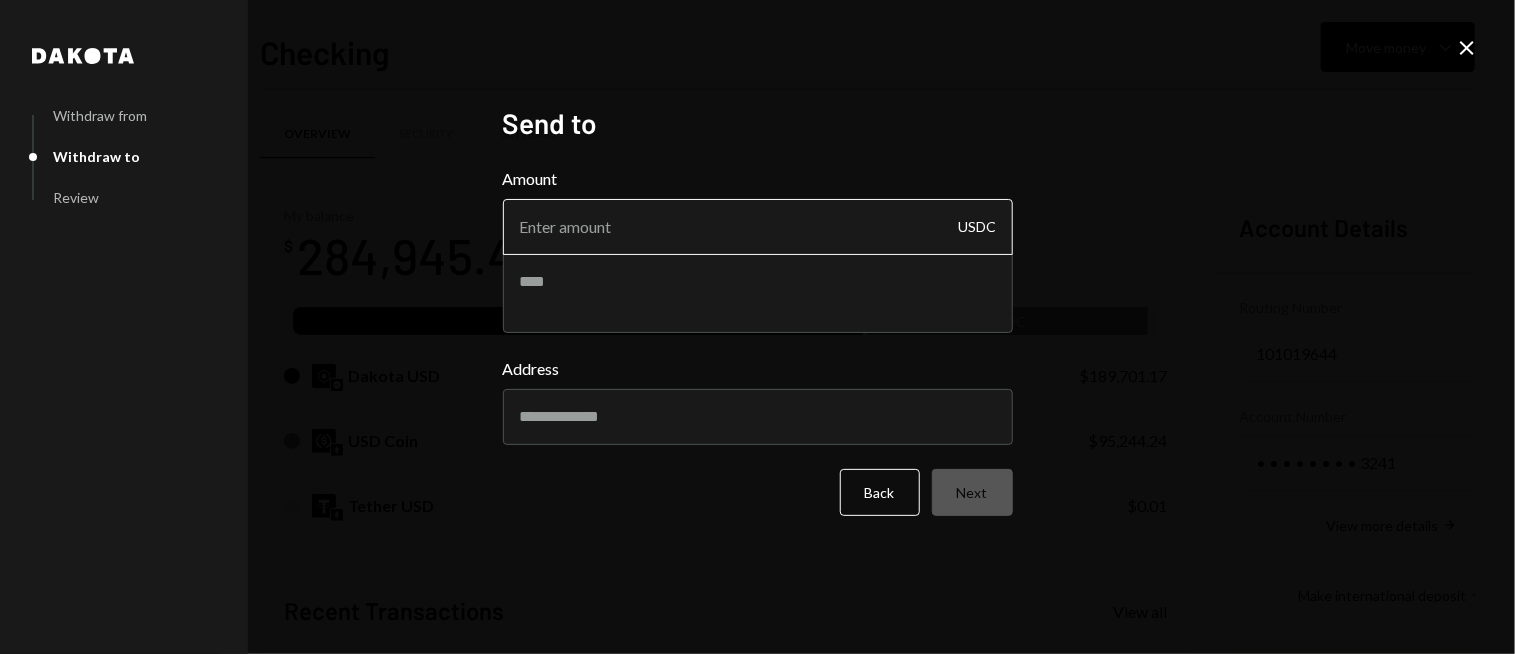 click on "Amount" at bounding box center (758, 227) 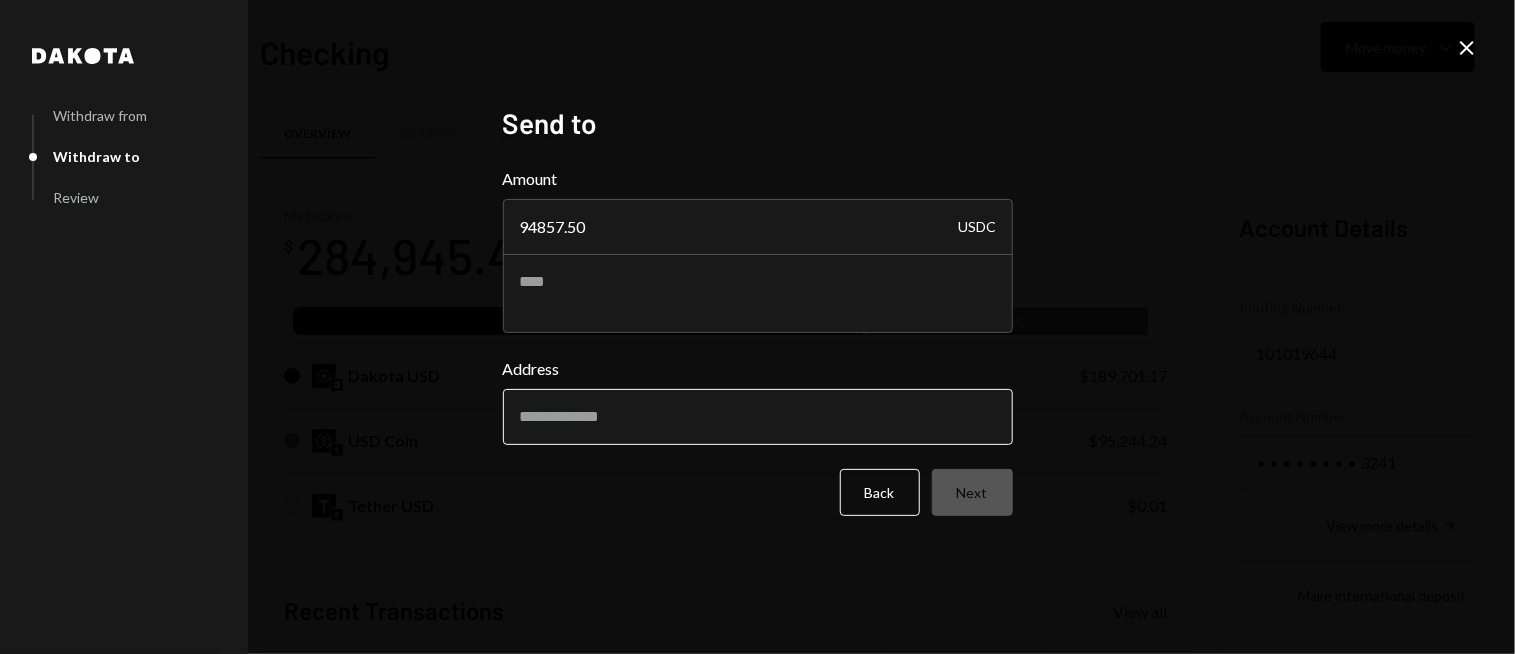 type on "94857.50" 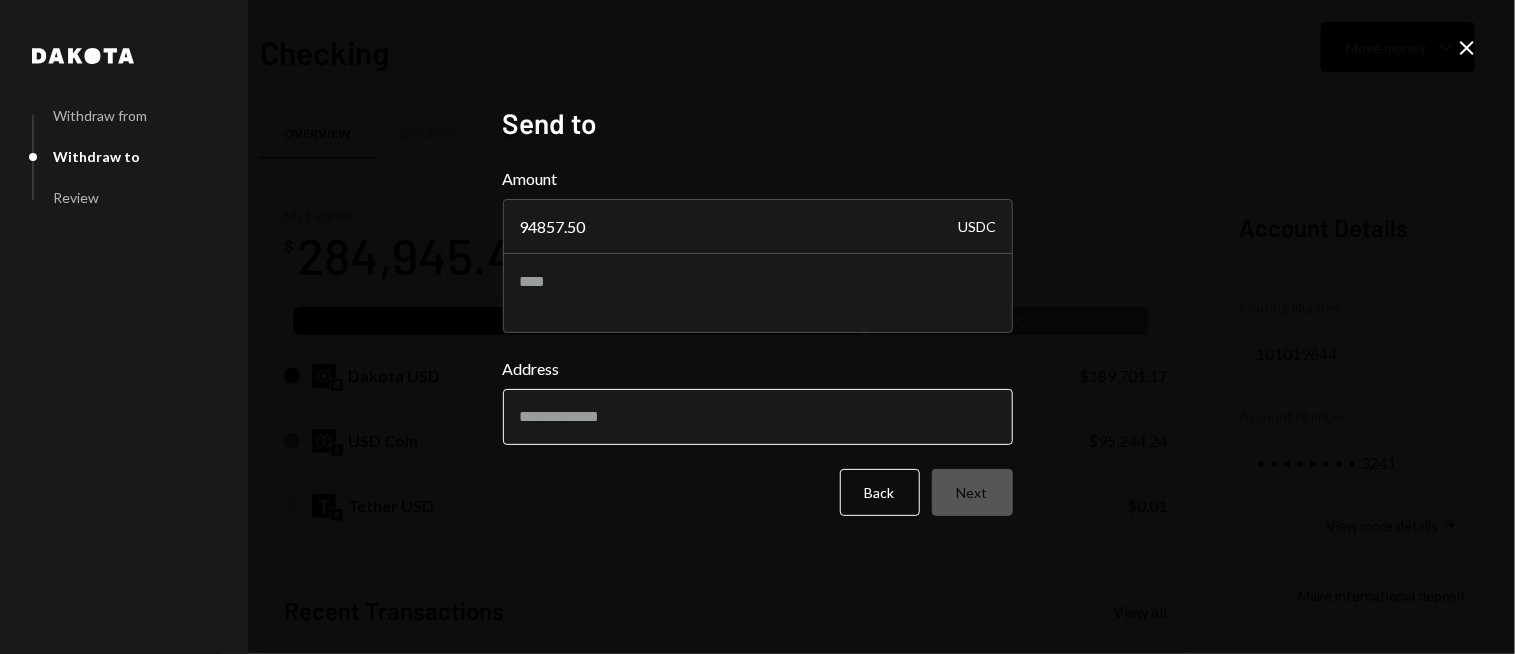 click on "Address" at bounding box center [758, 417] 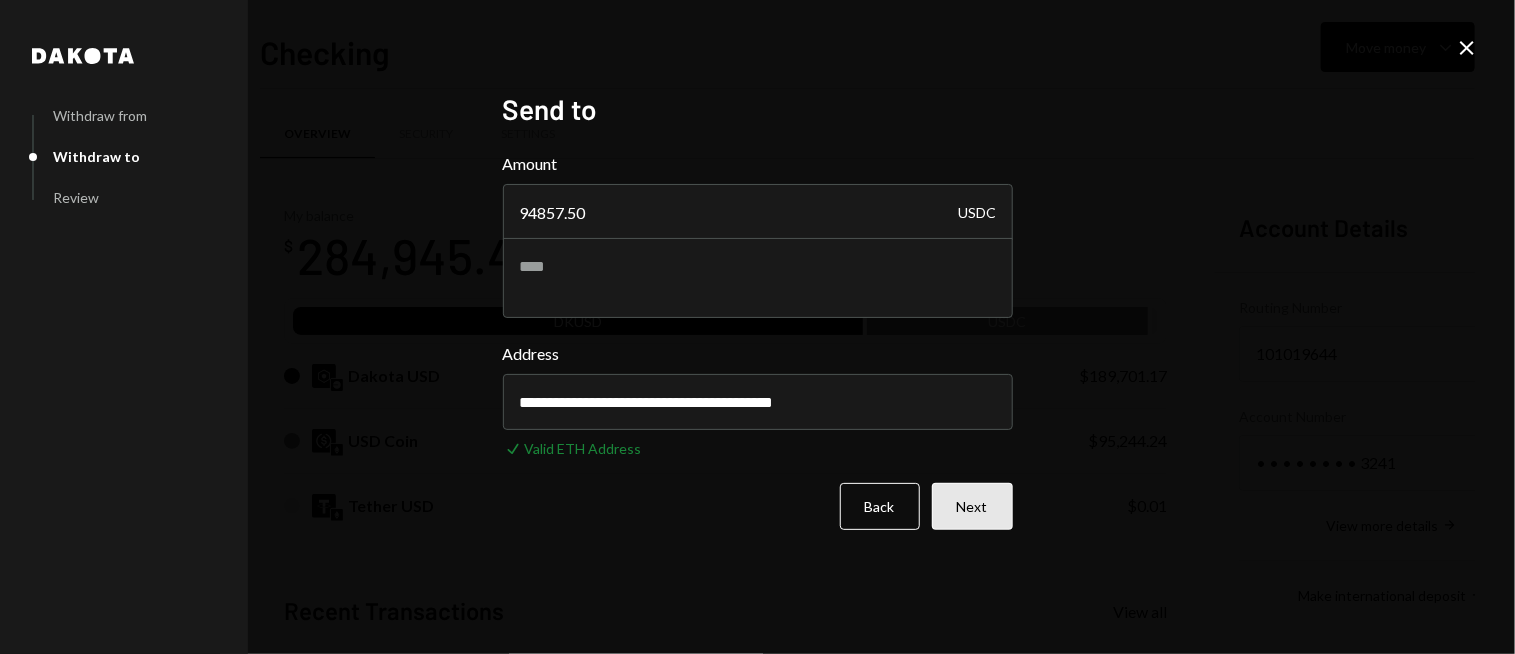 type on "**********" 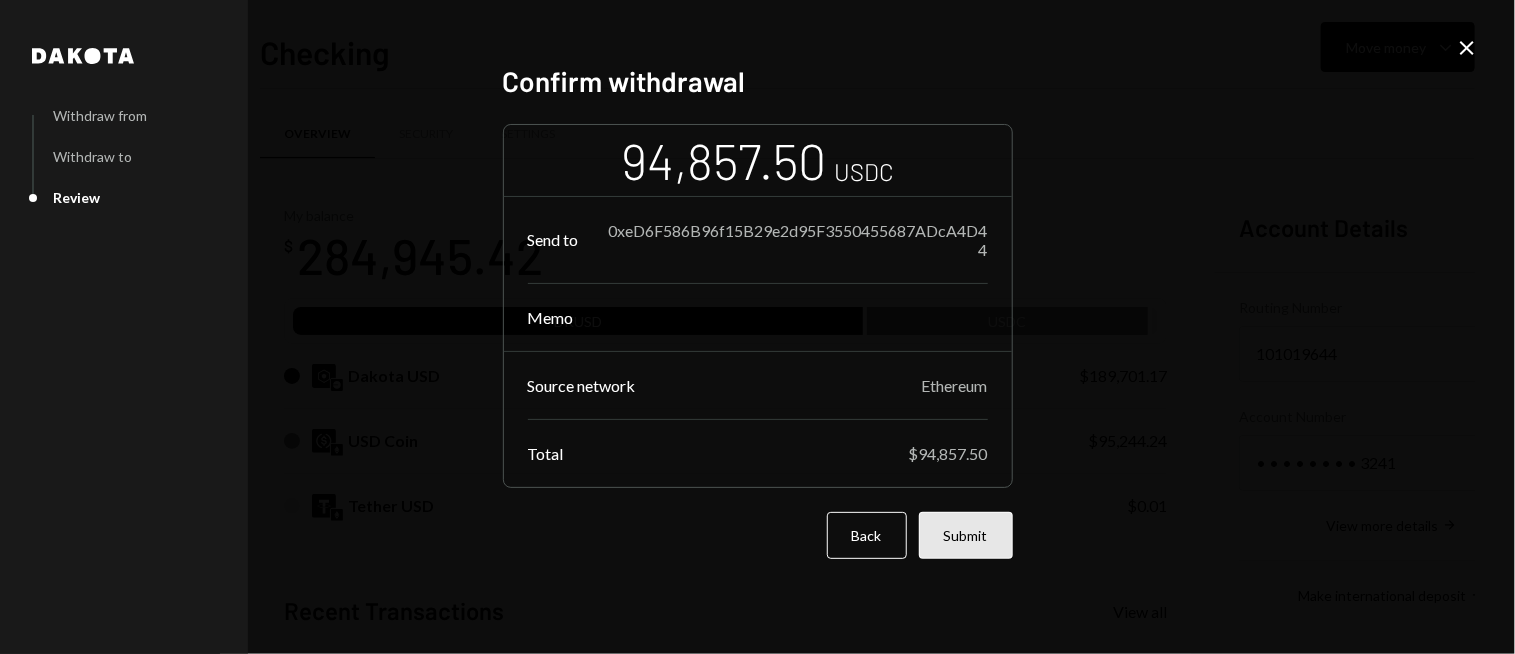 click on "Submit" at bounding box center (966, 535) 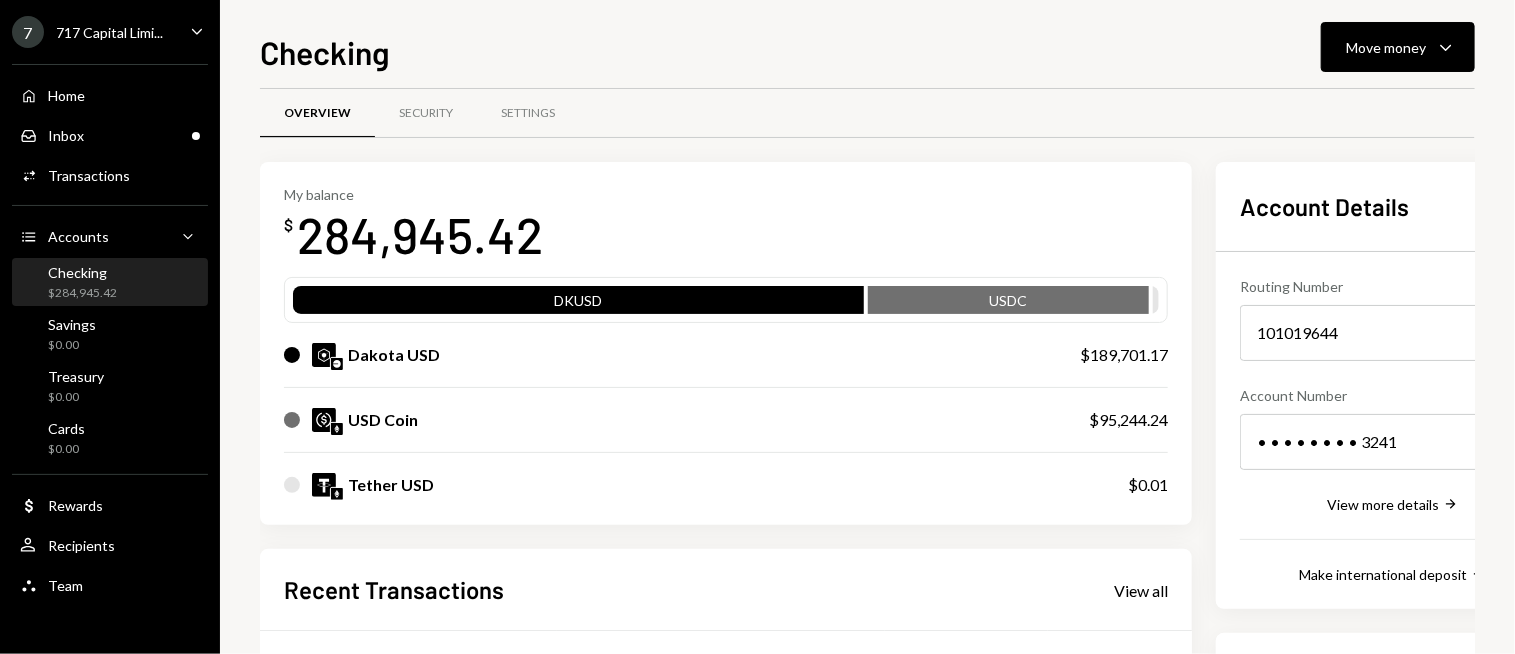 scroll, scrollTop: 0, scrollLeft: 0, axis: both 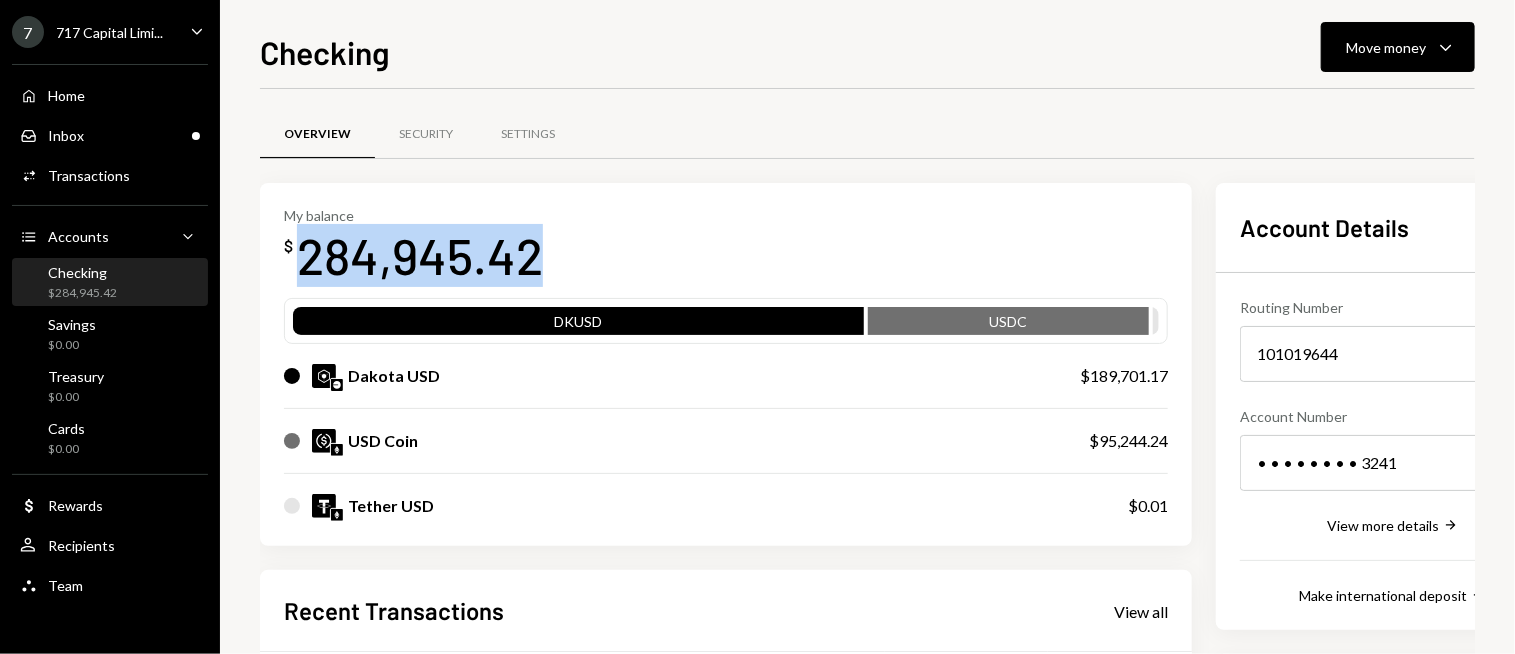 drag, startPoint x: 531, startPoint y: 256, endPoint x: 296, endPoint y: 251, distance: 235.05319 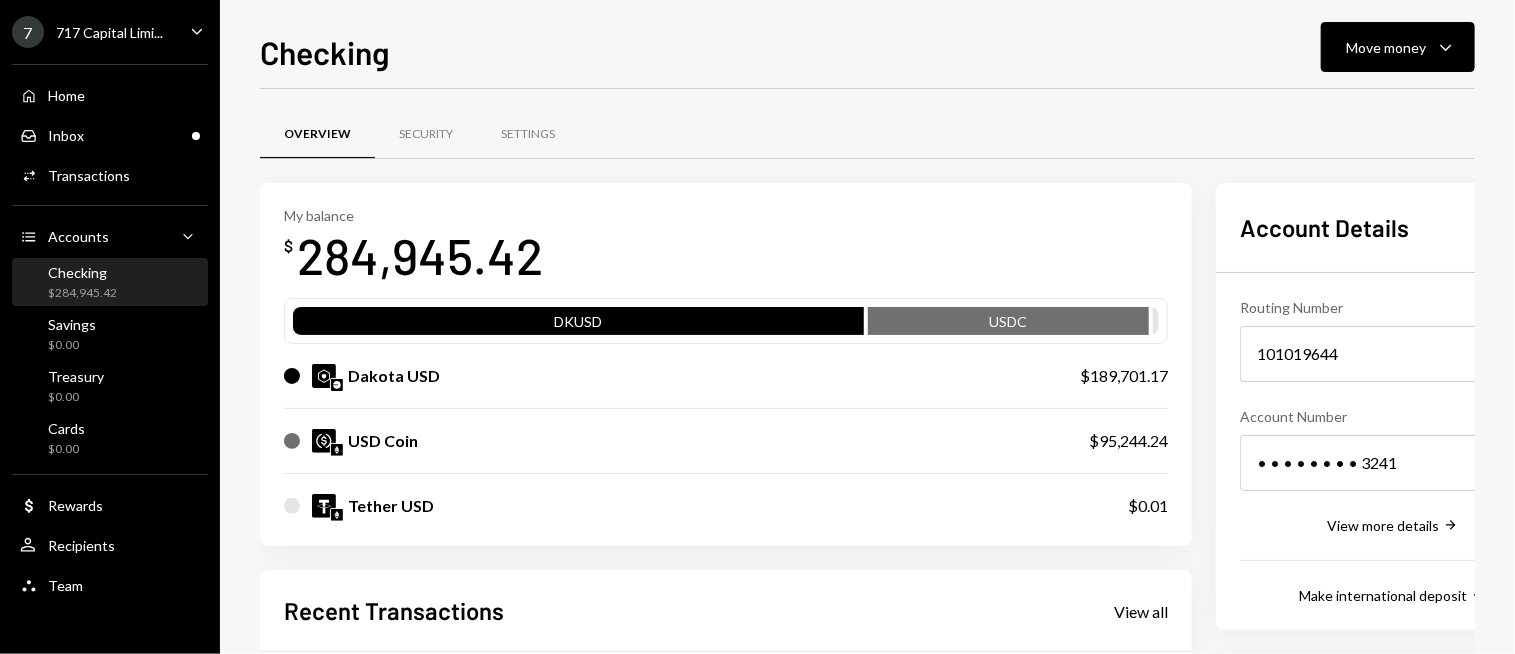 click on "My balance $ 284,945.42 DKUSD USDC Dakota USD $189,701.17 USD Coin $95,244.24 Tether USD $0.01" at bounding box center (726, 365) 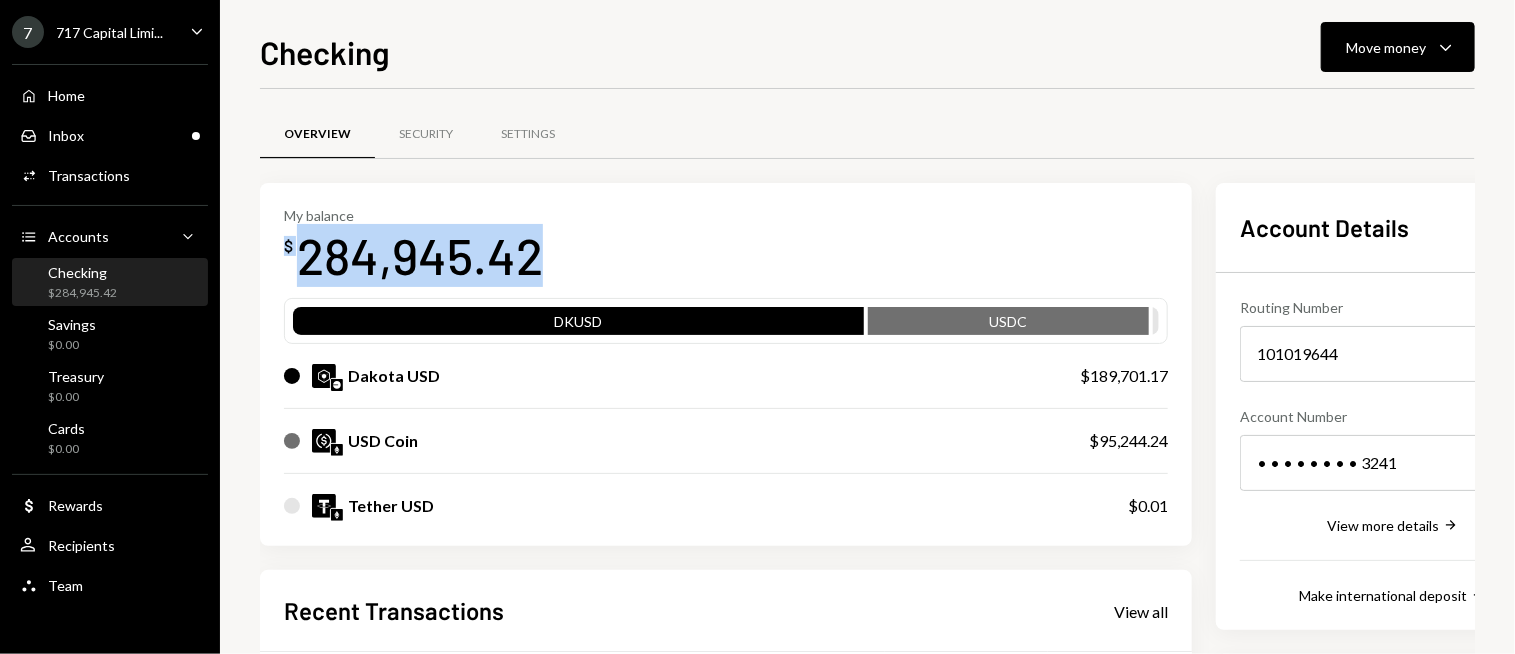 drag, startPoint x: 286, startPoint y: 247, endPoint x: 541, endPoint y: 265, distance: 255.6345 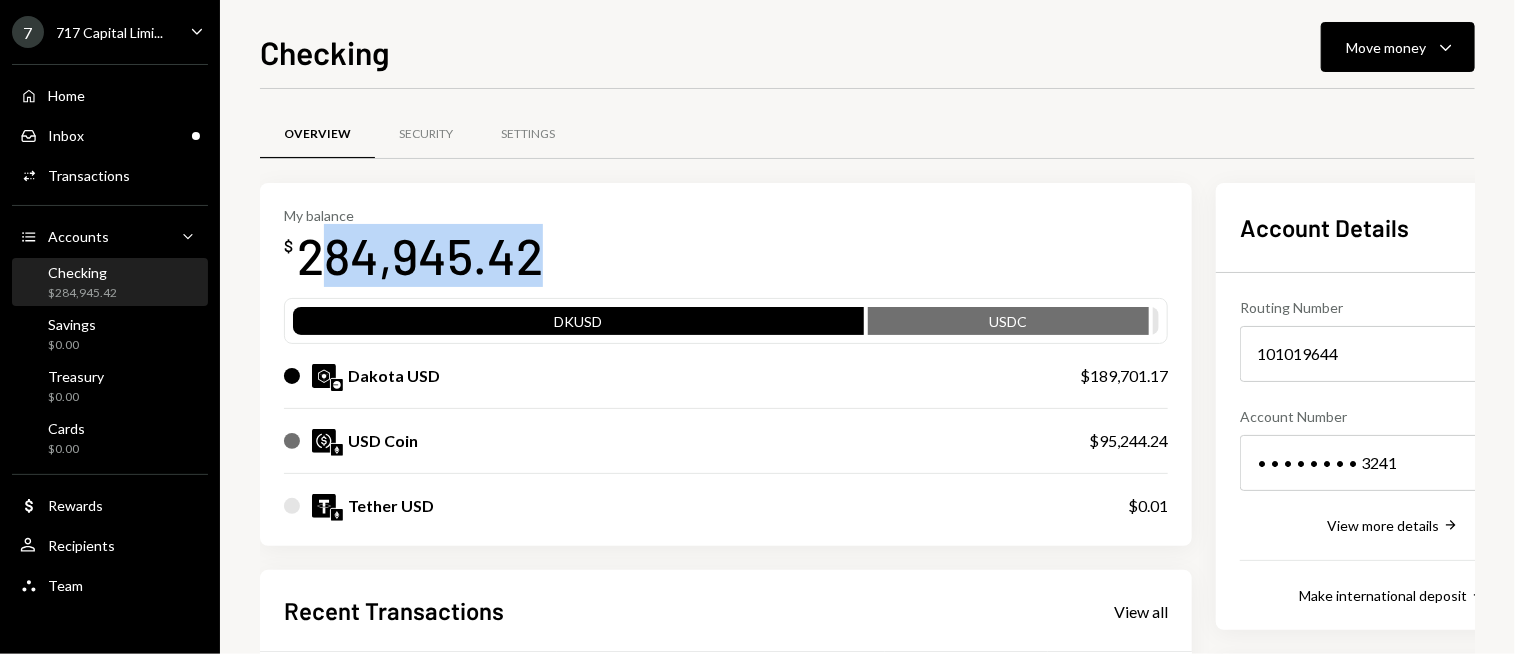 drag, startPoint x: 514, startPoint y: 265, endPoint x: 337, endPoint y: 251, distance: 177.55281 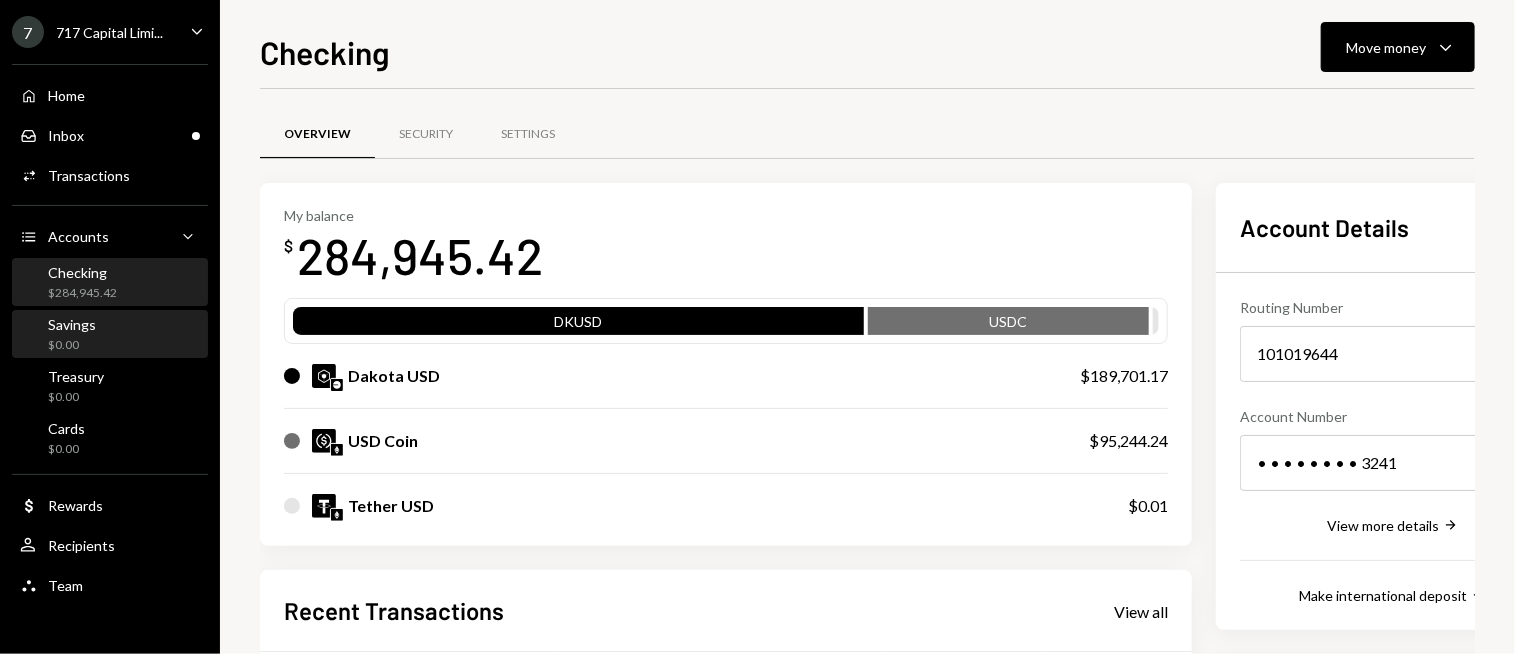 click on "Savings $0.00" at bounding box center (110, 335) 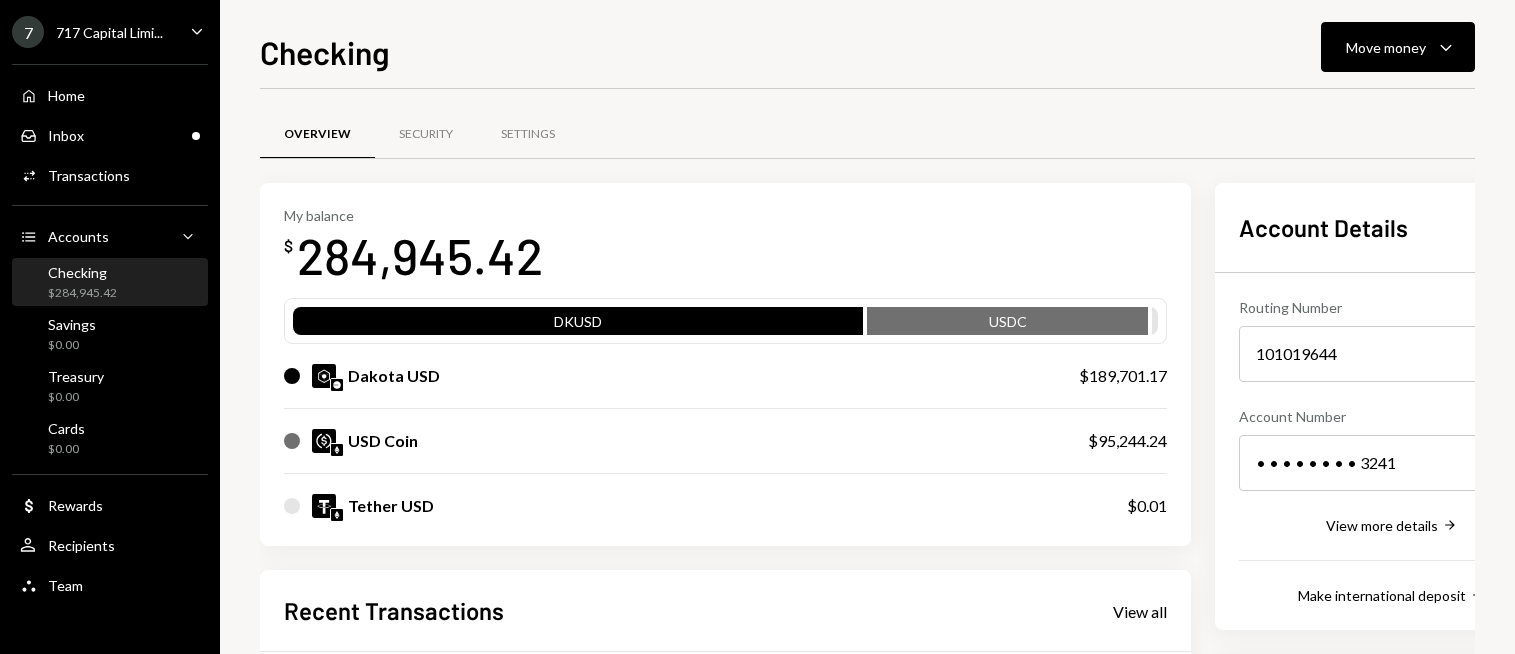 scroll, scrollTop: 0, scrollLeft: 0, axis: both 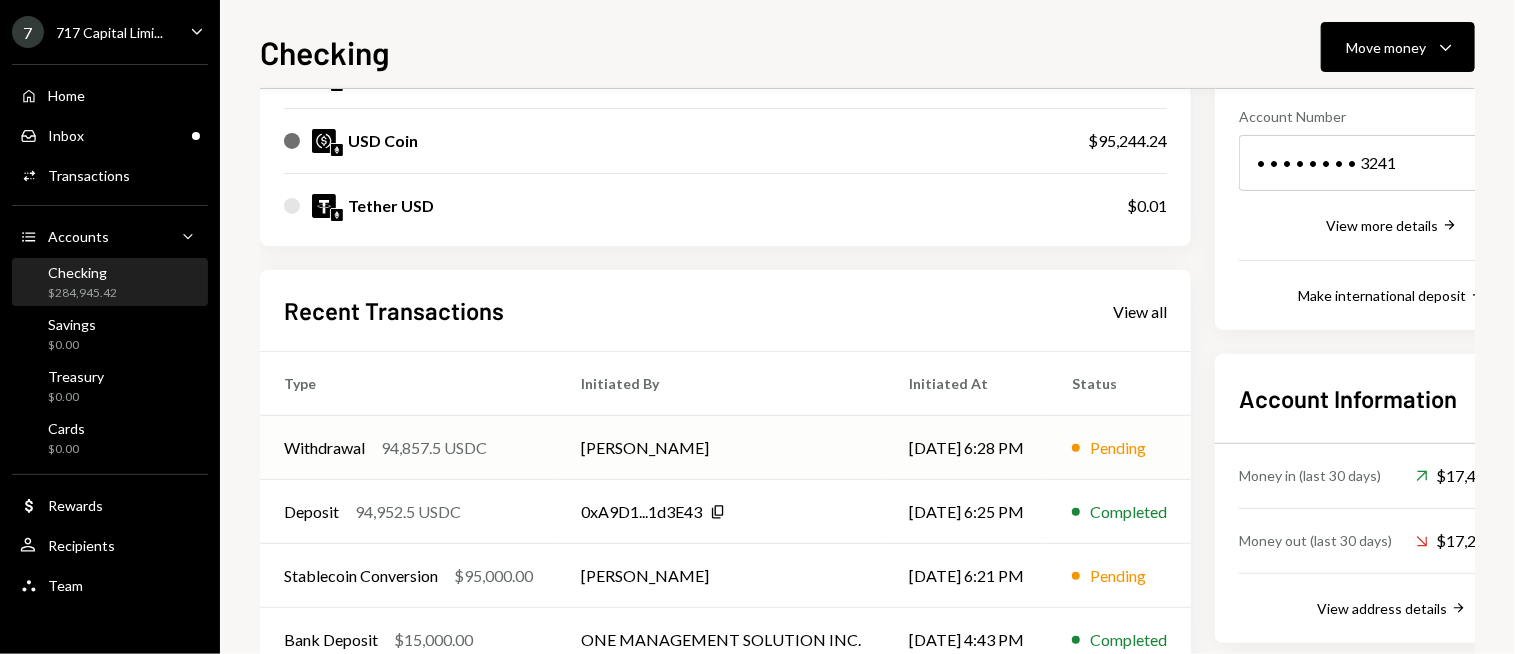 click on "[PERSON_NAME]" at bounding box center (721, 448) 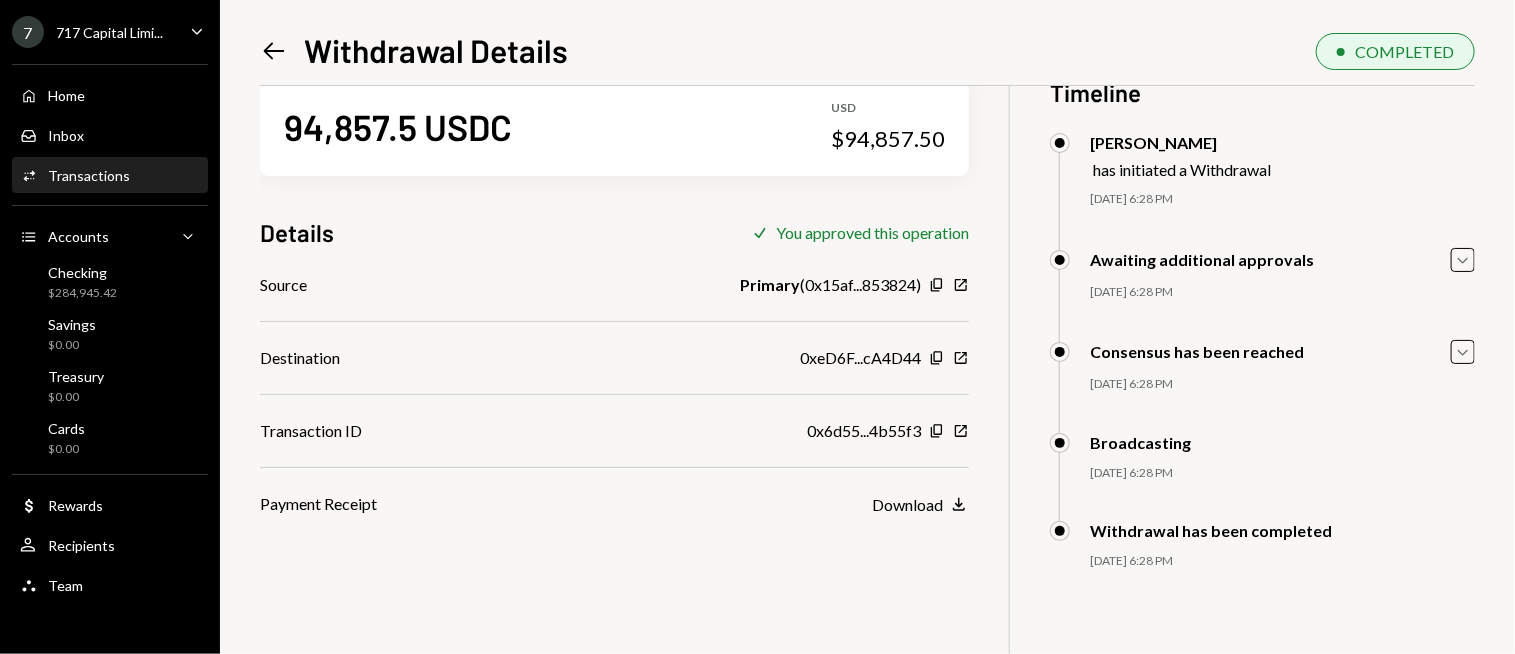 scroll, scrollTop: 86, scrollLeft: 0, axis: vertical 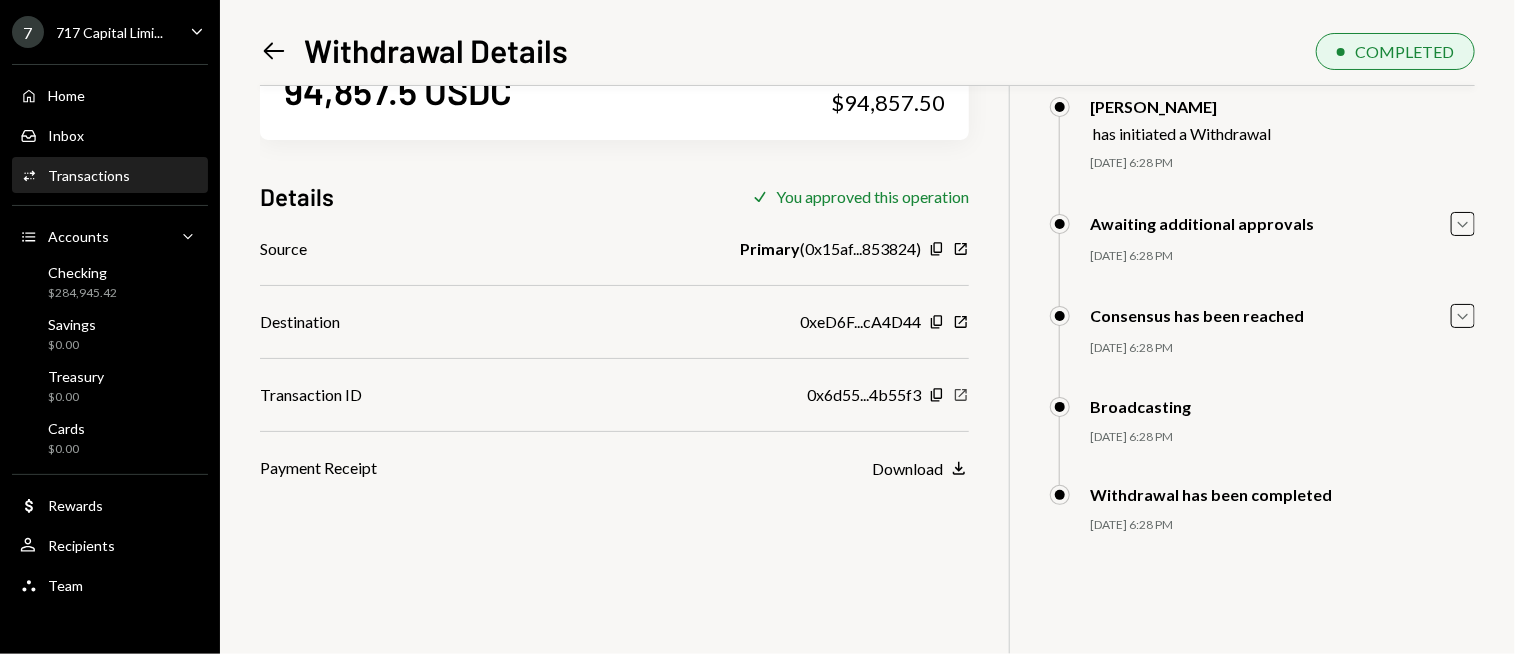 click on "New Window" 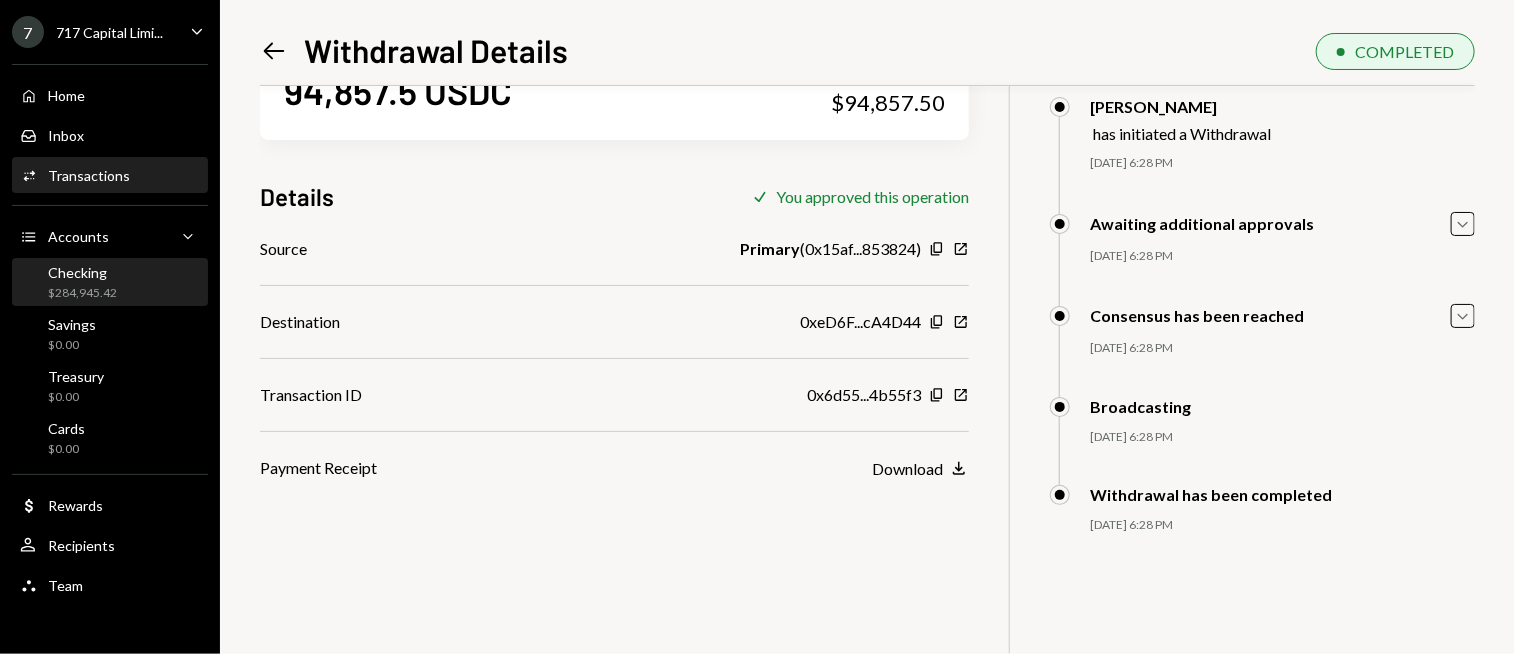 click on "Checking" at bounding box center [82, 272] 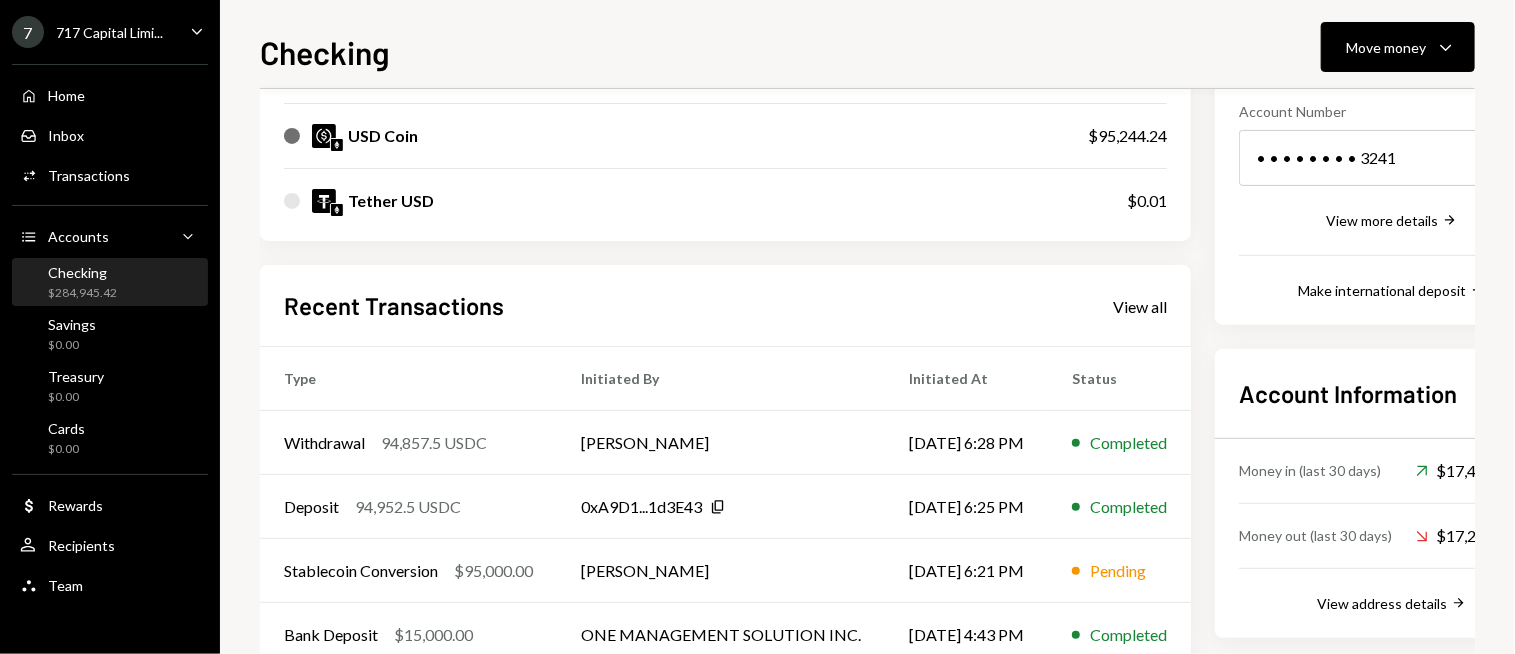 scroll, scrollTop: 400, scrollLeft: 0, axis: vertical 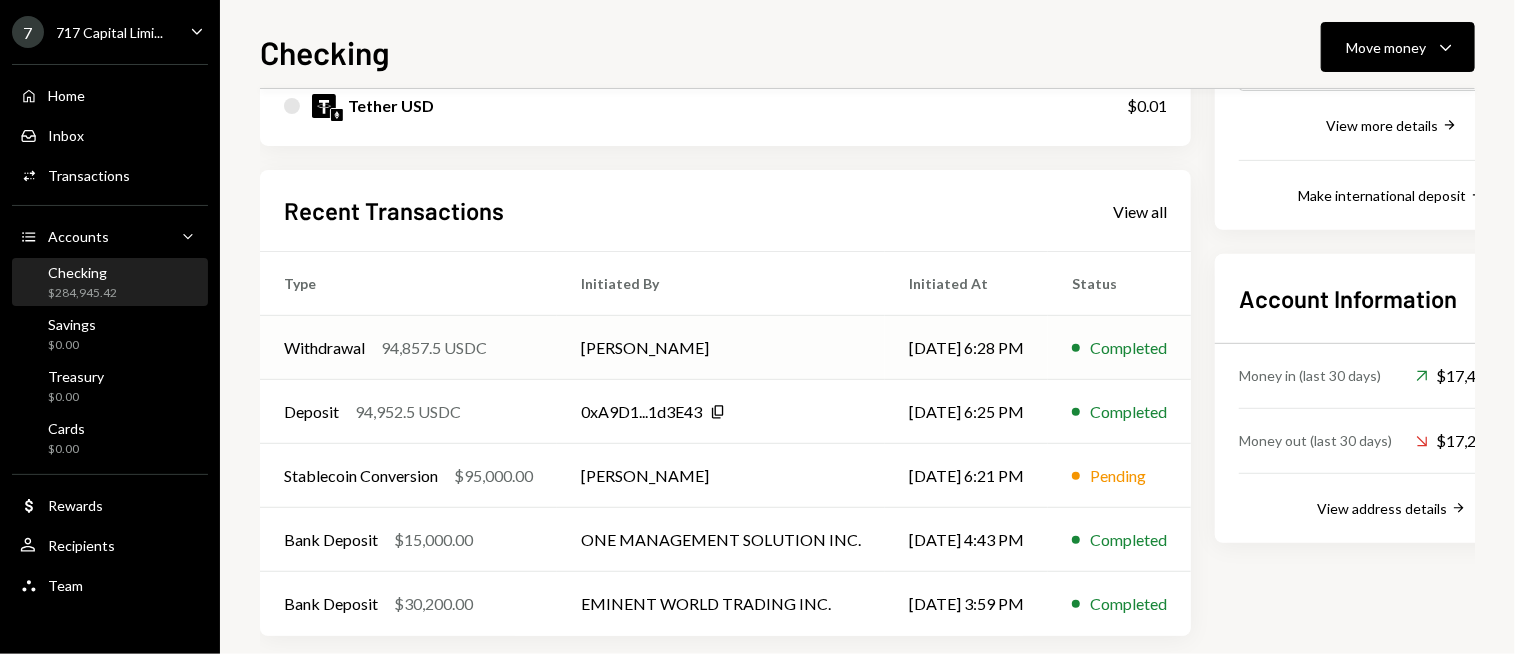 click on "Withdrawal 94,857.5  USDC" at bounding box center (408, 348) 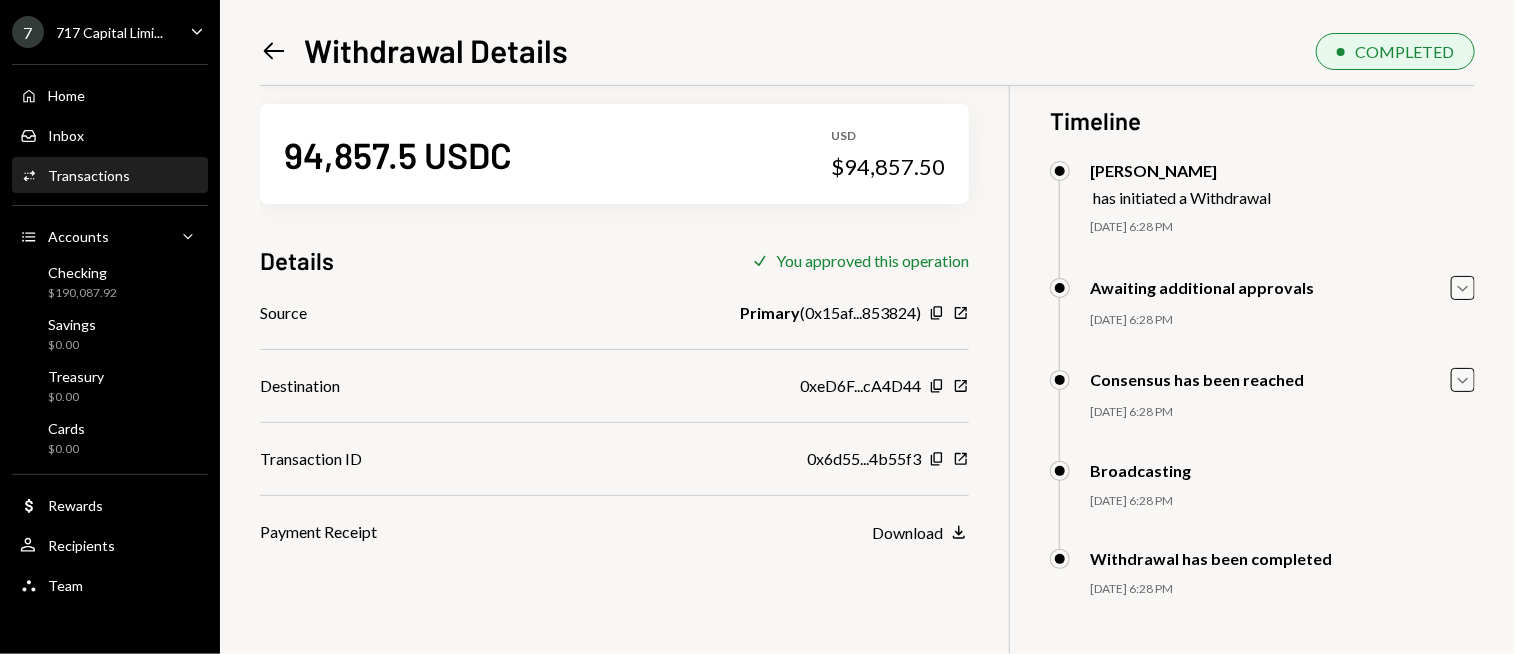scroll, scrollTop: 0, scrollLeft: 0, axis: both 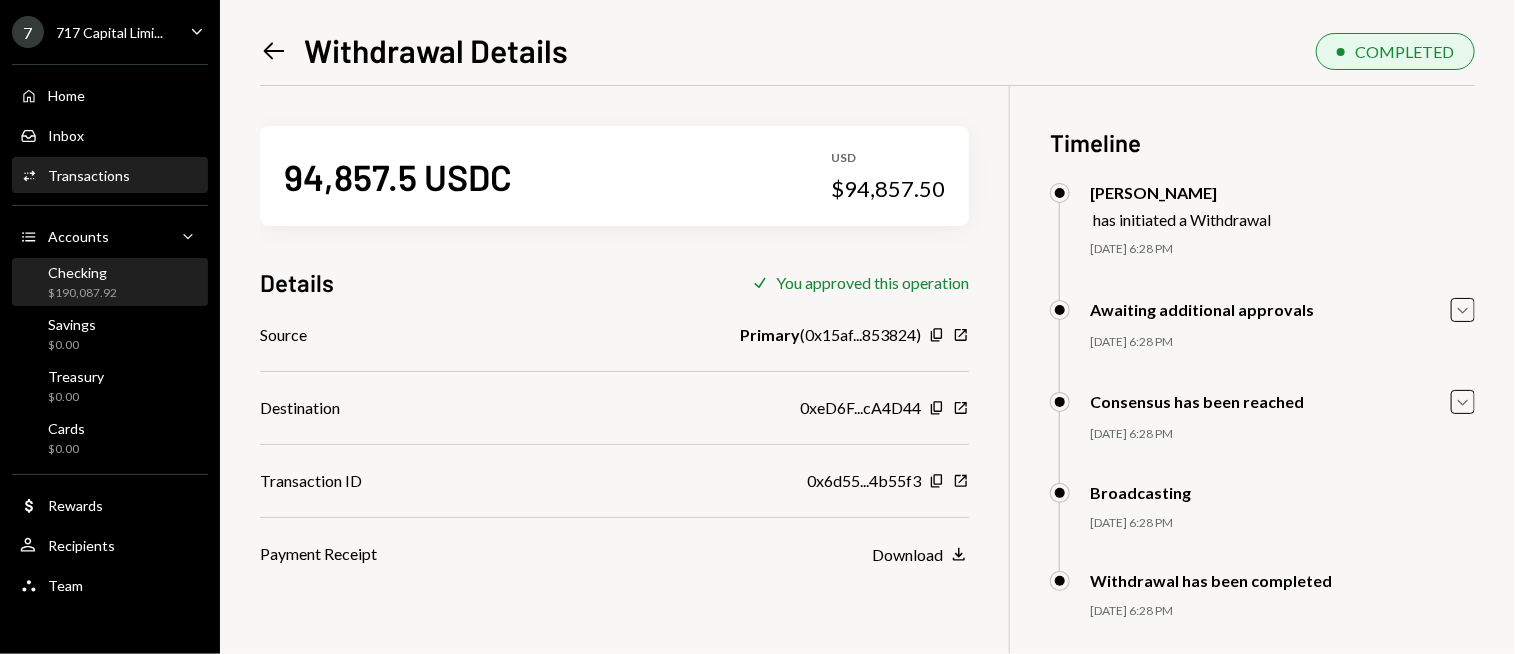 click on "Checking" at bounding box center [82, 272] 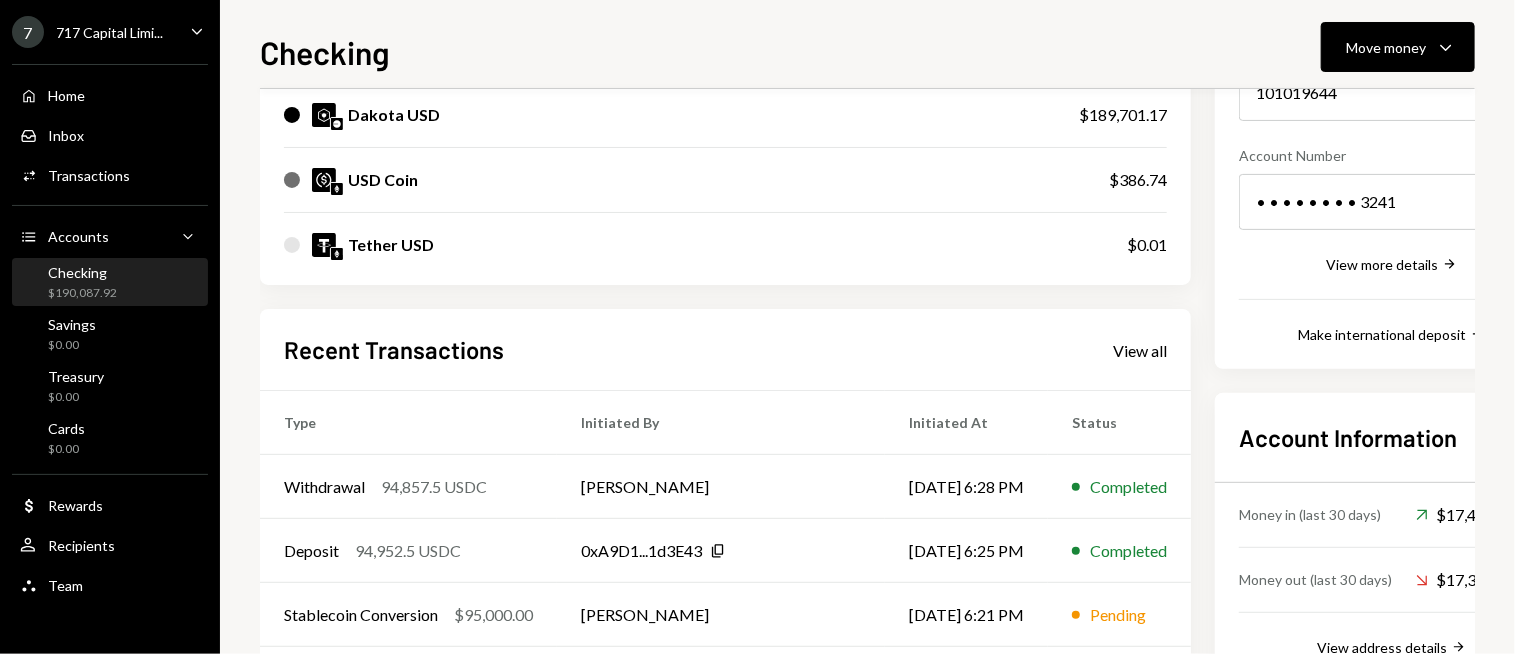 scroll, scrollTop: 300, scrollLeft: 0, axis: vertical 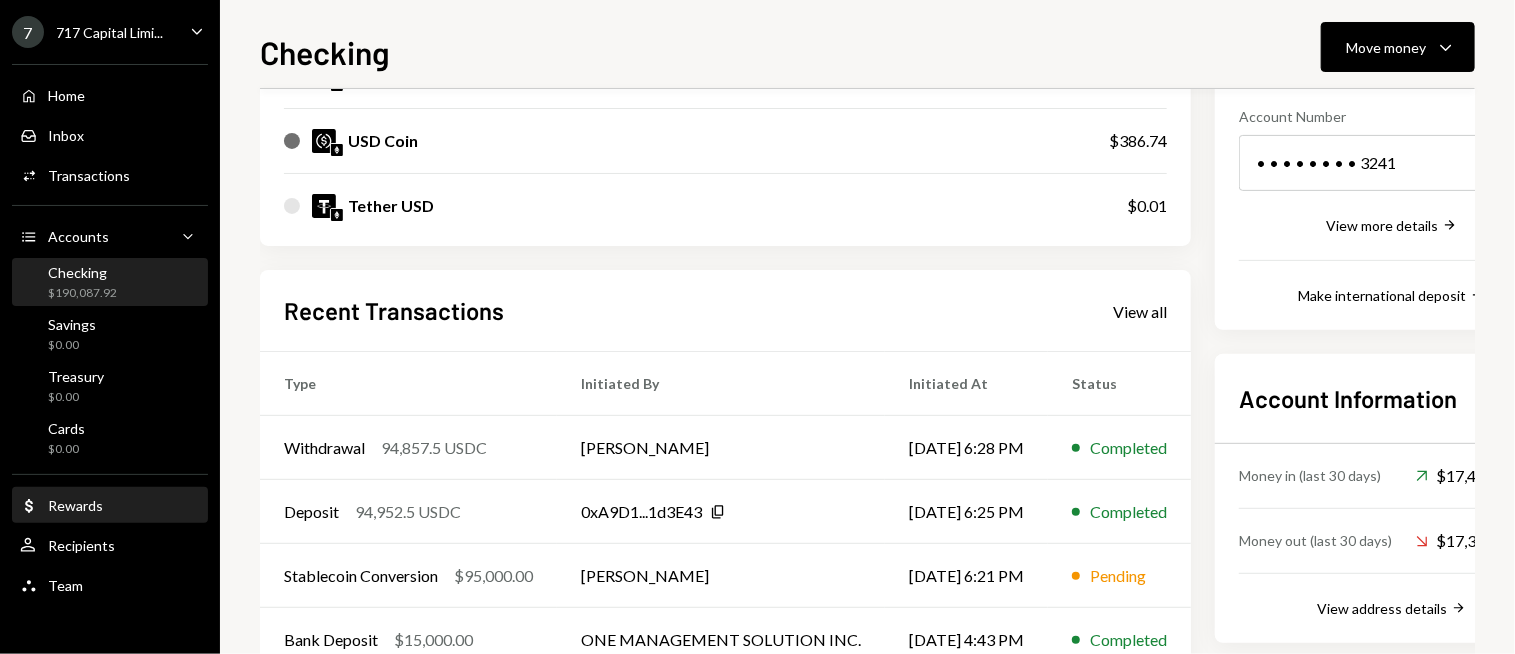 click on "Rewards" at bounding box center [75, 505] 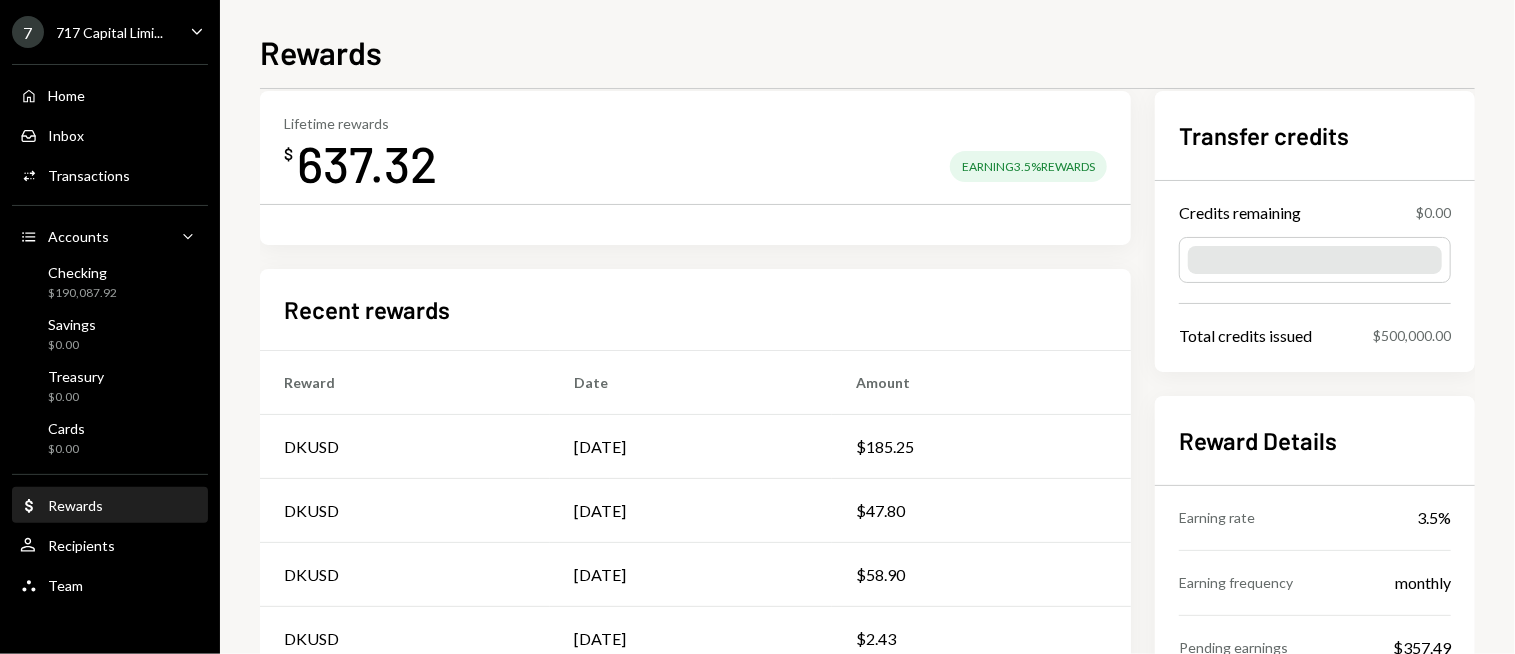 scroll, scrollTop: 0, scrollLeft: 0, axis: both 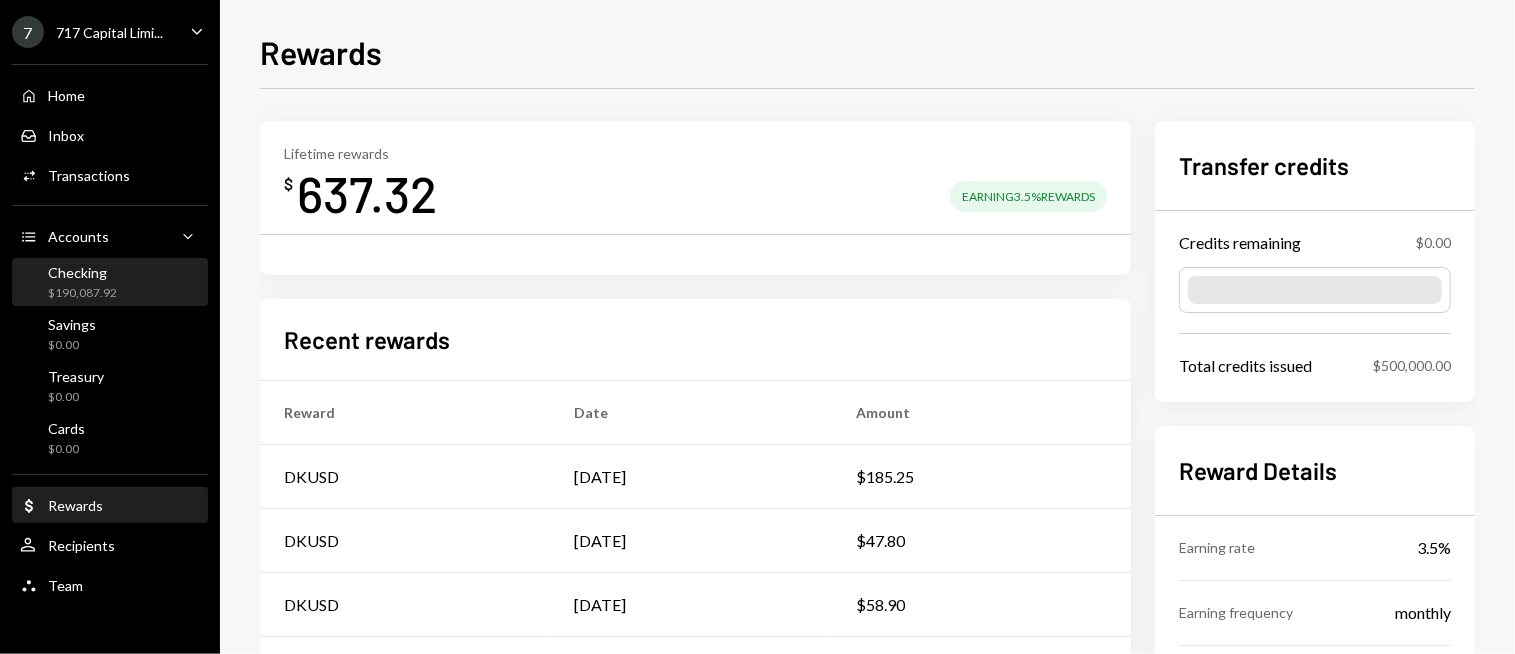 click on "Checking $190,087.92" at bounding box center [110, 283] 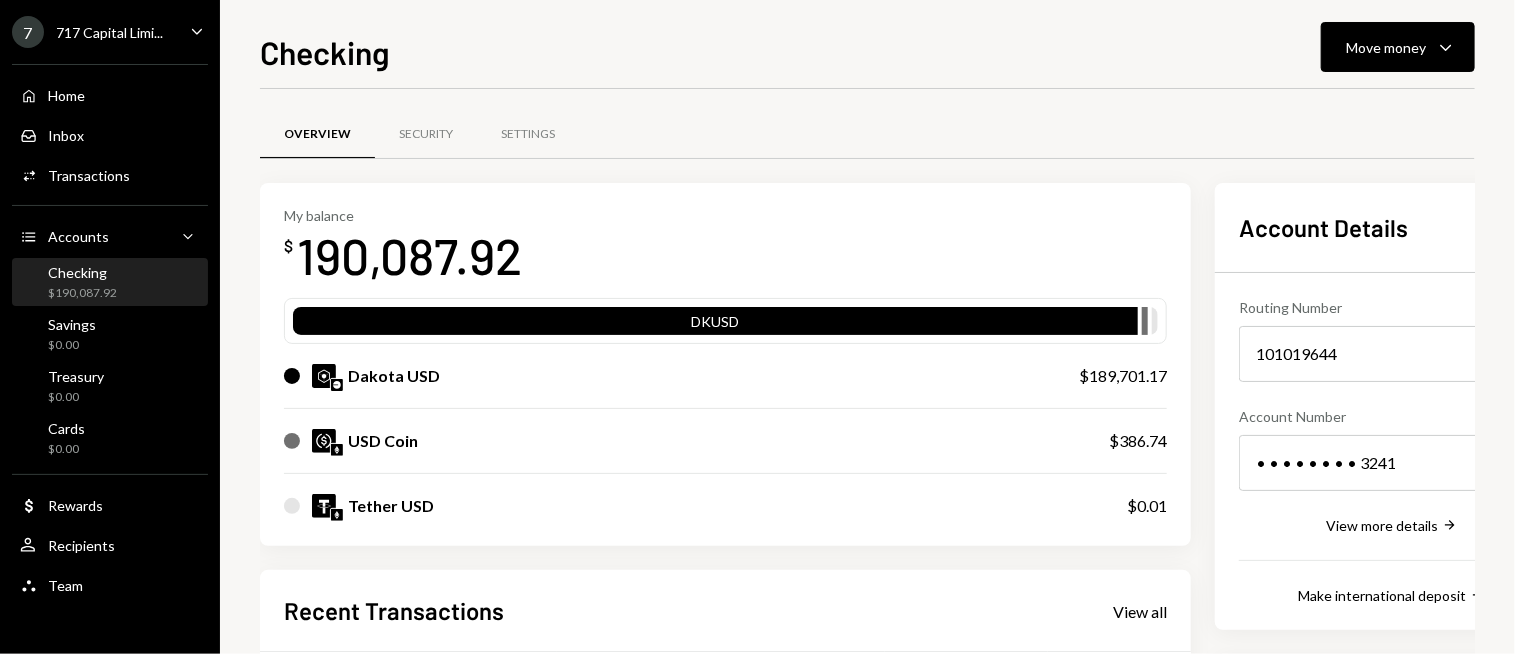 click on "My balance $ 190,087.92" at bounding box center (725, 247) 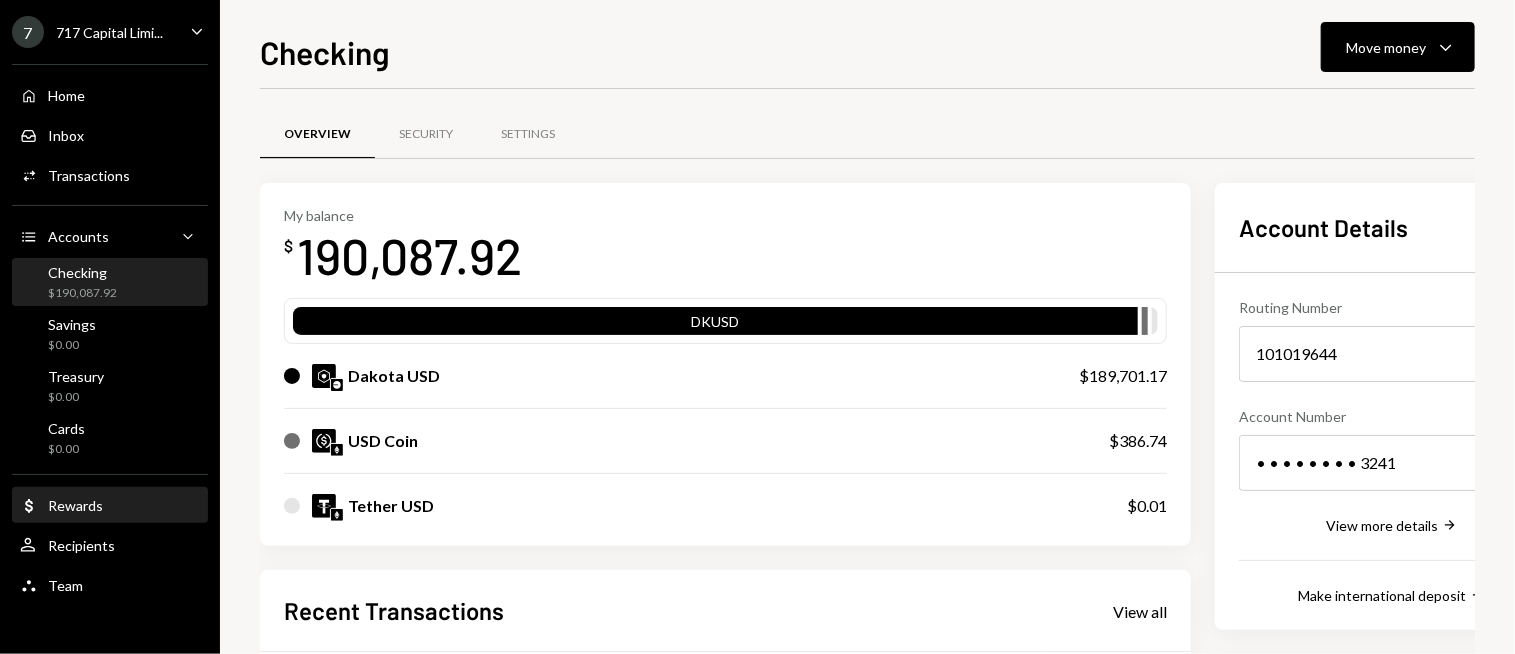 click on "Rewards" at bounding box center [75, 505] 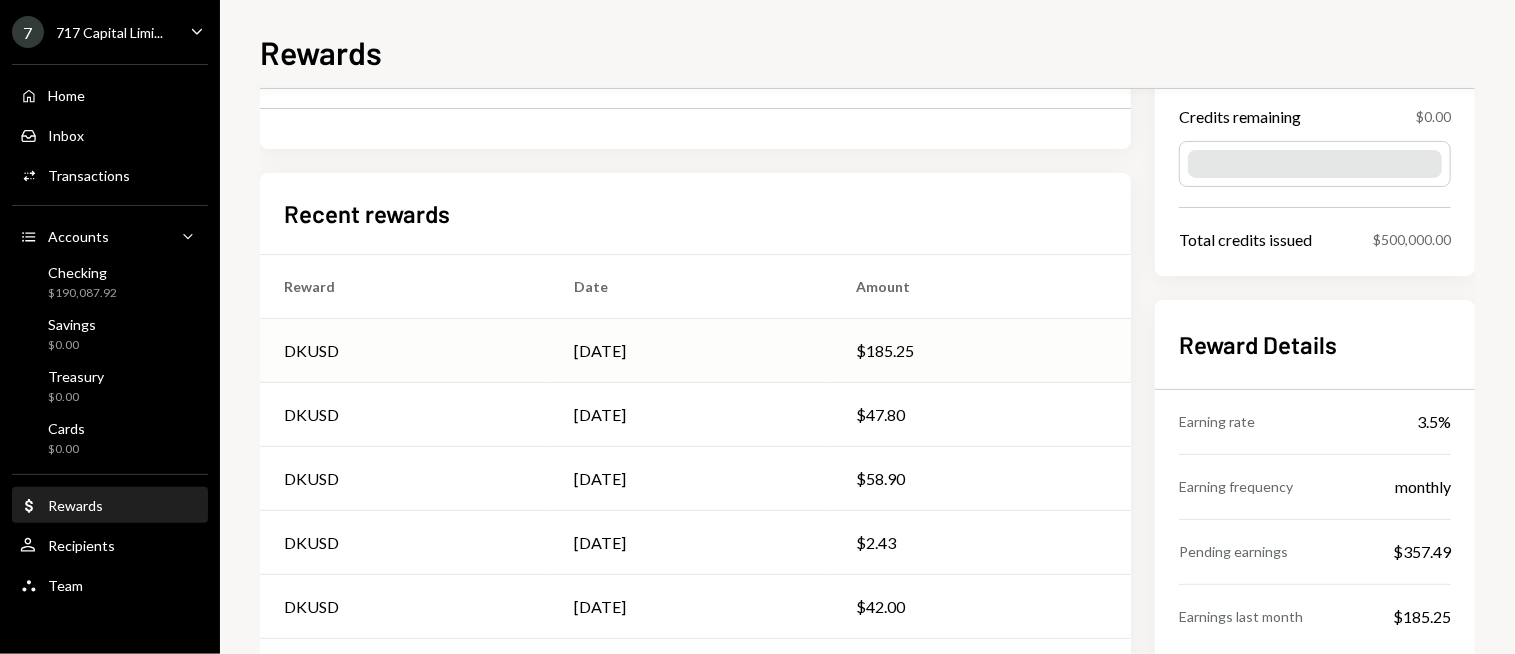 scroll, scrollTop: 200, scrollLeft: 0, axis: vertical 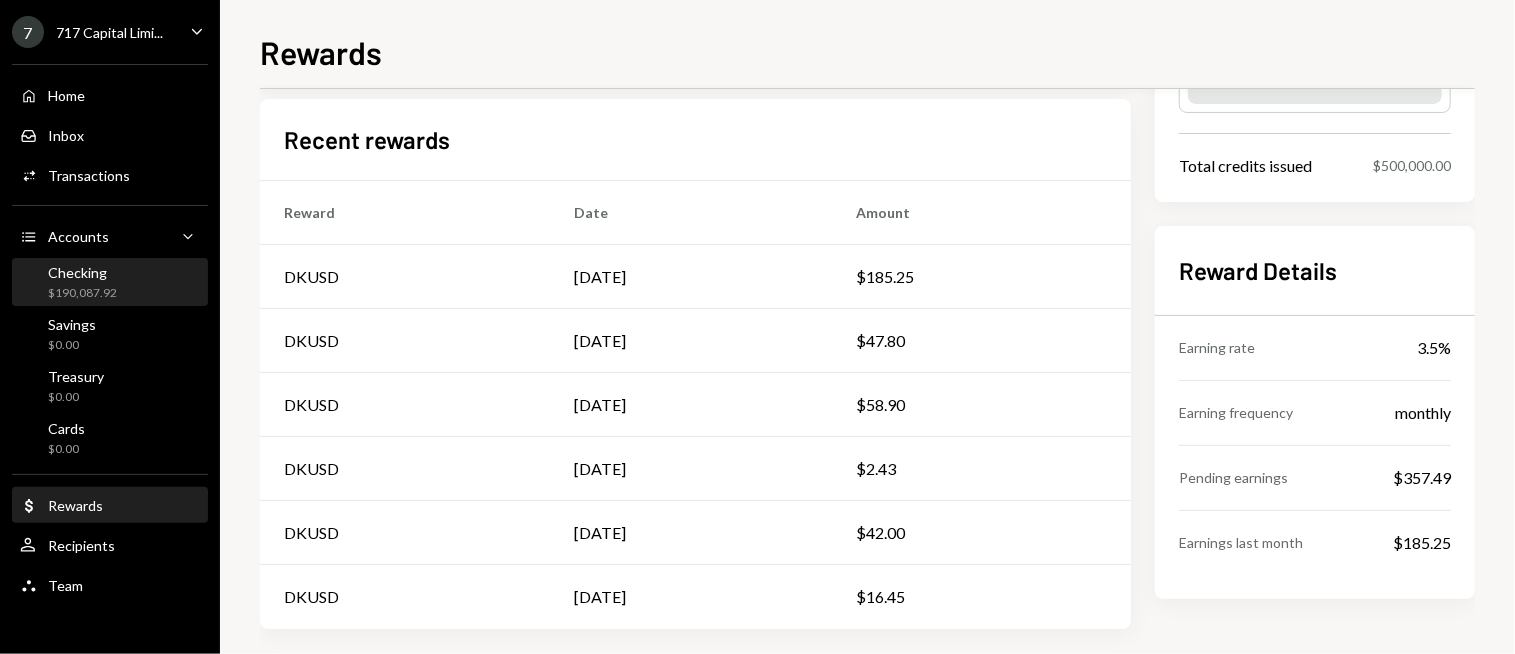 click on "Checking $190,087.92" at bounding box center (110, 283) 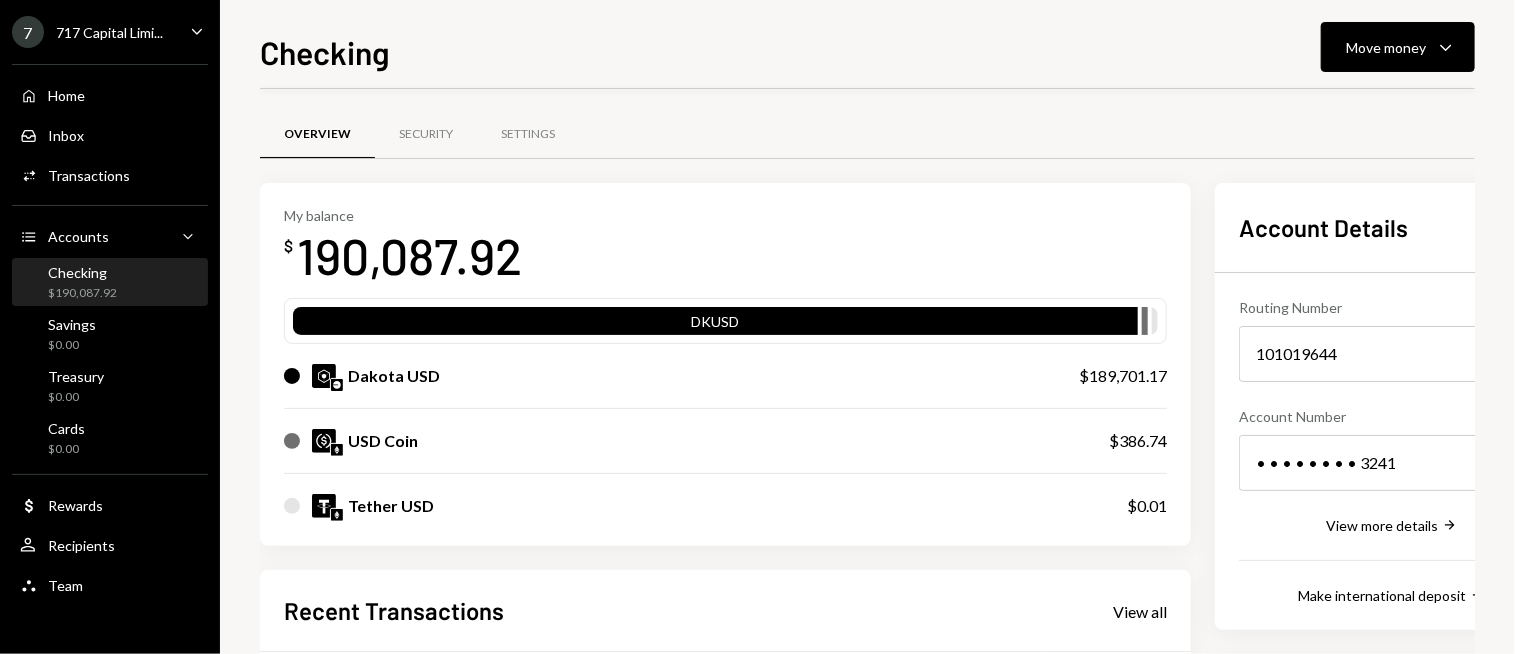 scroll, scrollTop: 400, scrollLeft: 0, axis: vertical 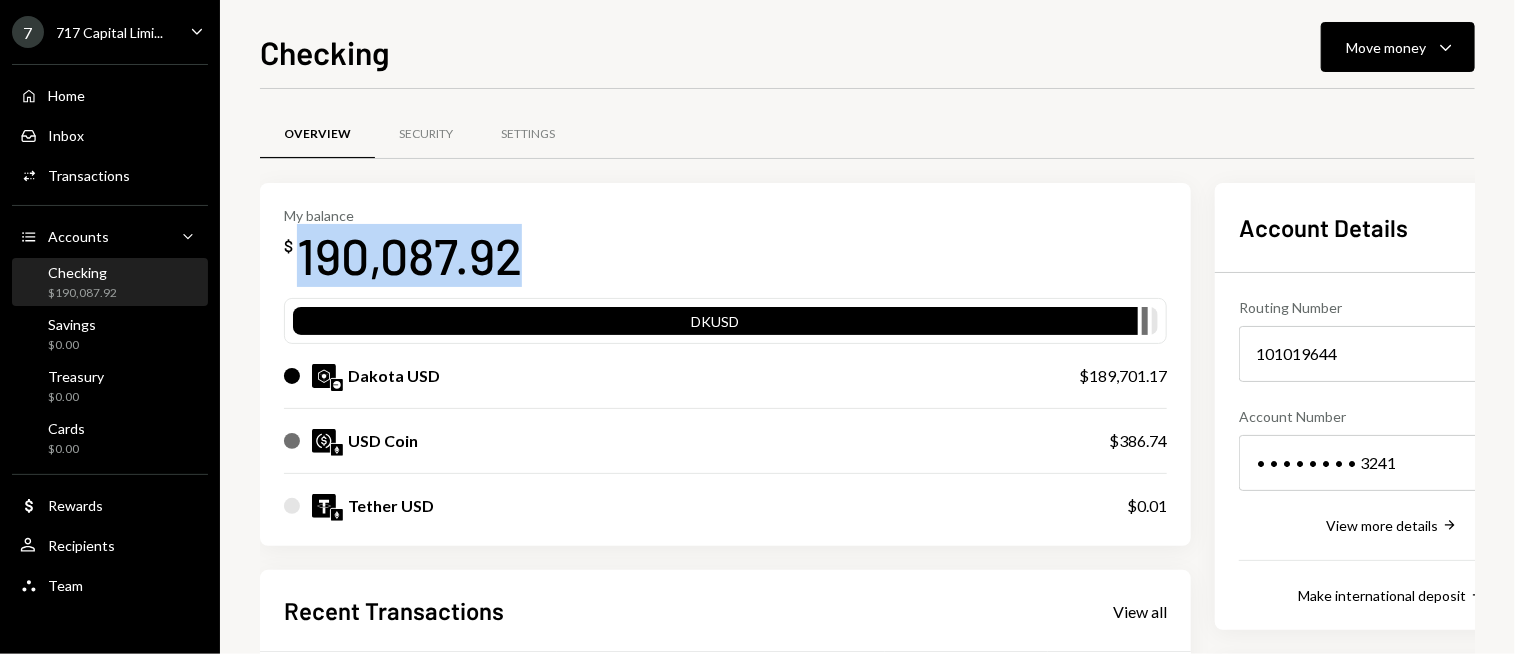 drag, startPoint x: 540, startPoint y: 251, endPoint x: 305, endPoint y: 254, distance: 235.01915 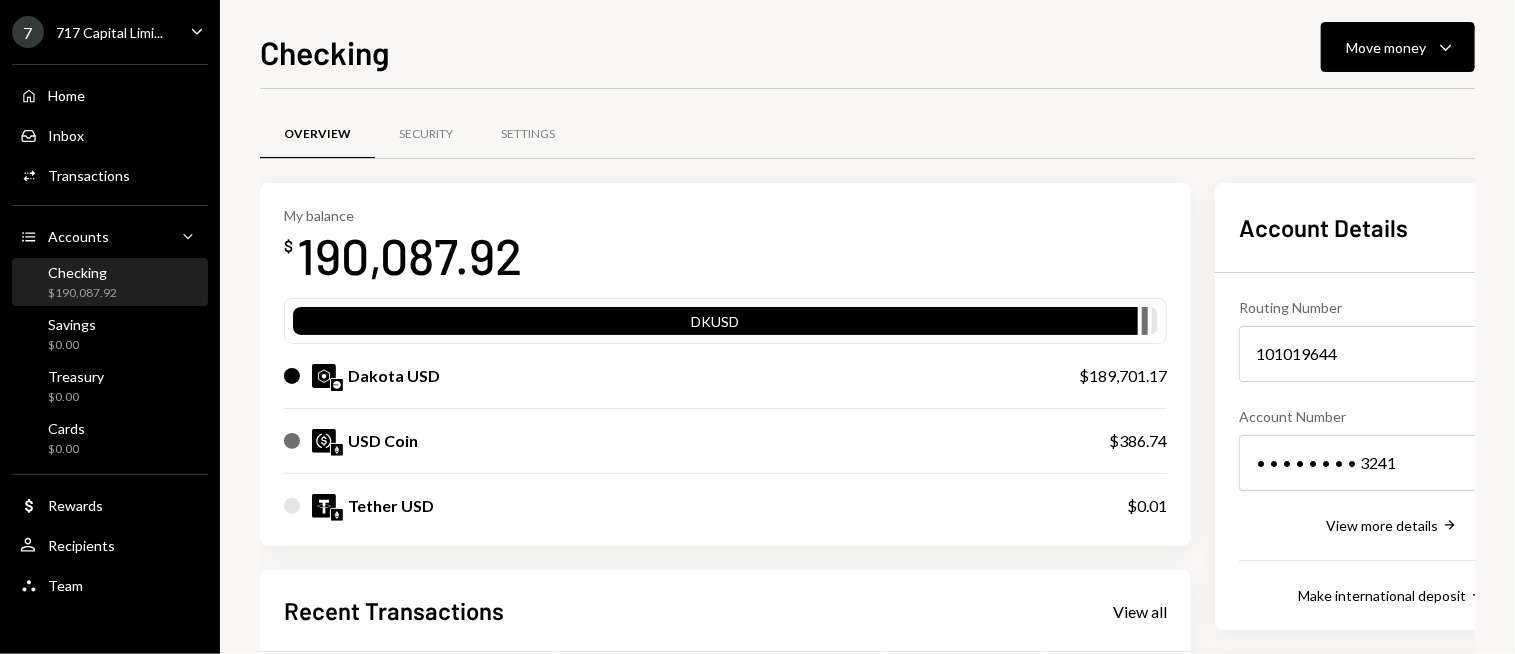 click on "My balance $ 190,087.92" at bounding box center [725, 247] 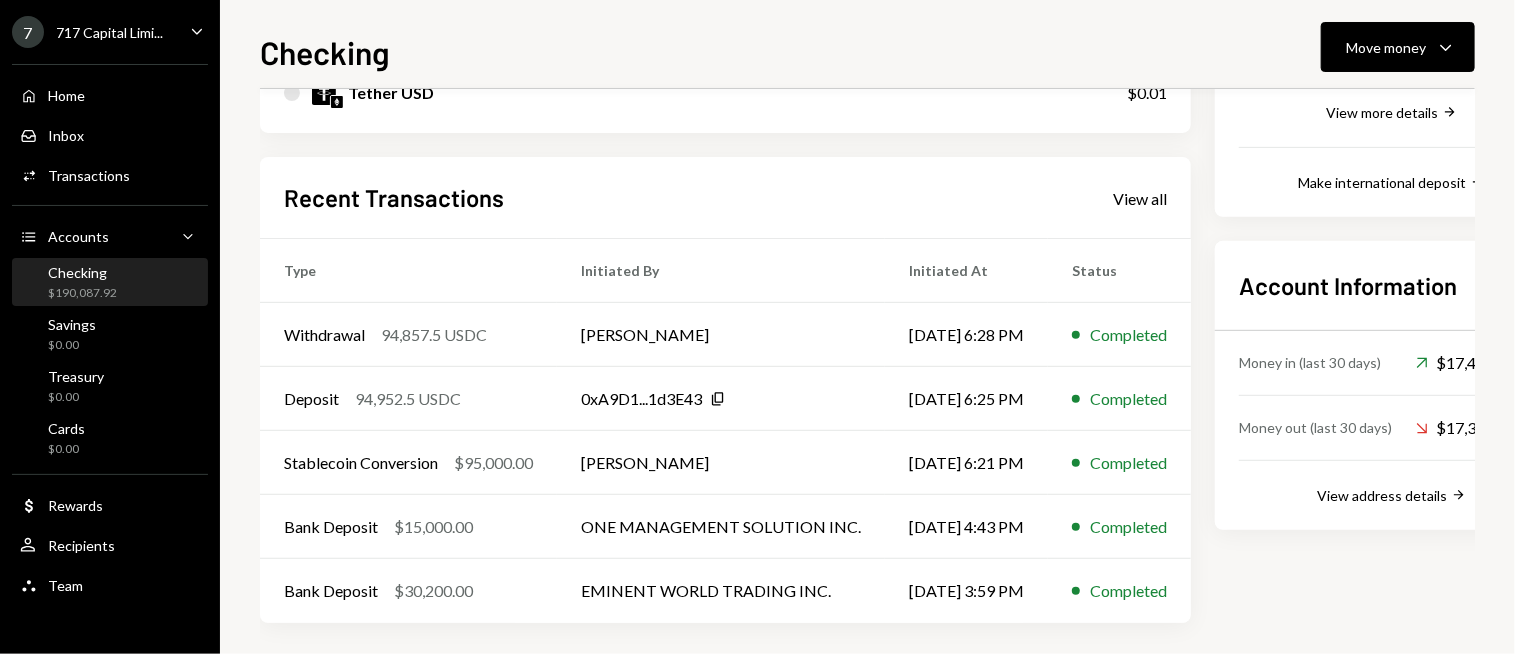 scroll, scrollTop: 419, scrollLeft: 0, axis: vertical 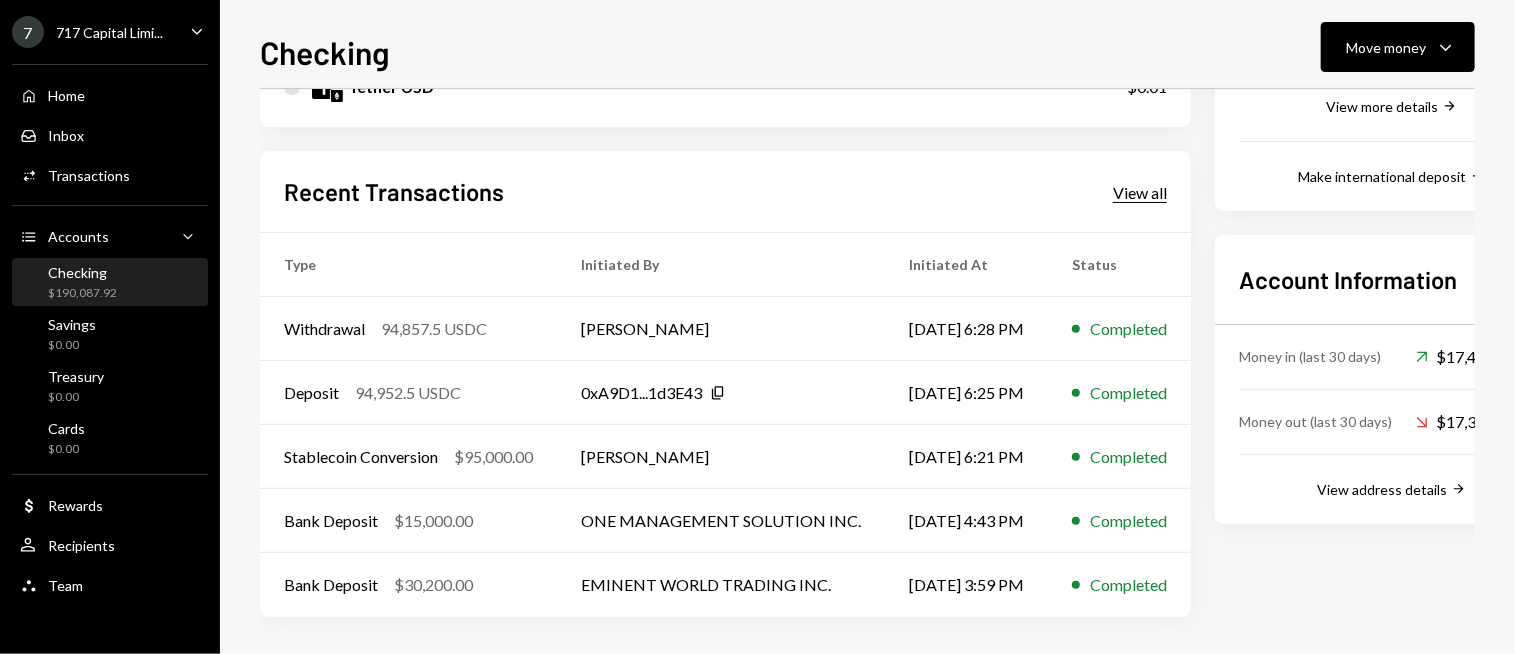 click on "View all" at bounding box center [1140, 193] 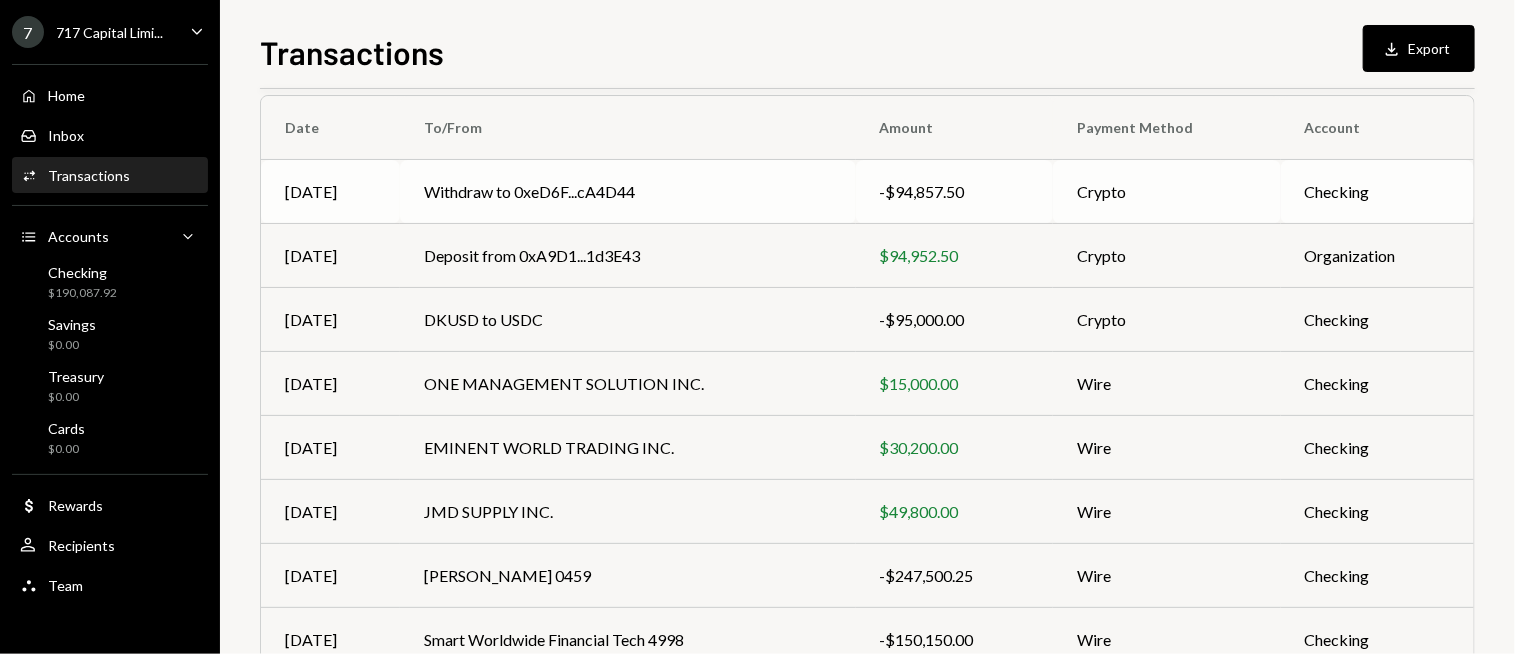 scroll, scrollTop: 200, scrollLeft: 0, axis: vertical 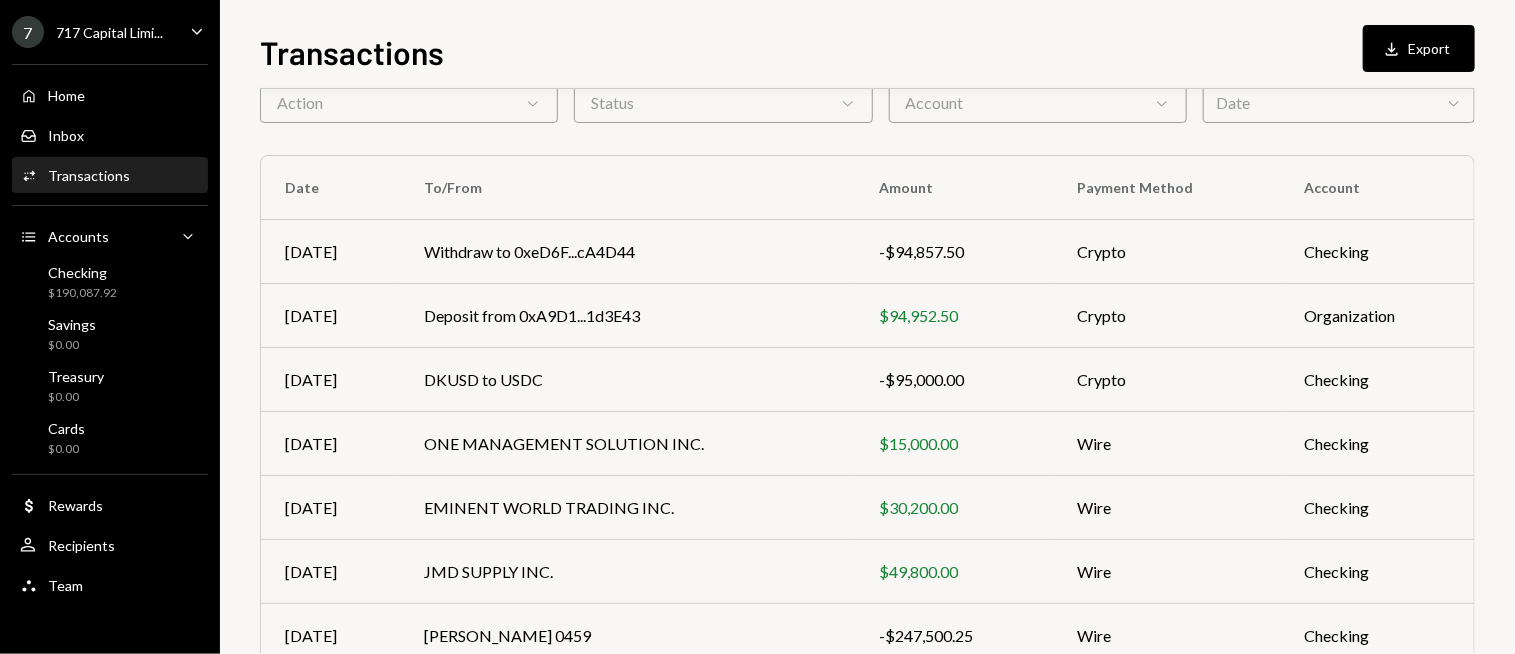 click on "Transactions Download Export Transactions All Activity Action Chevron Down Status Chevron Down Account Chevron Down Date Chevron Down Date To/From Amount Payment Method Account [DATE] Withdraw to 0xeD6F...cA4D44 -$94,857.50 Crypto Checking [DATE] Deposit from 0xA9D1...1d3E43 $94,952.50 Crypto Organization [DATE] DKUSD to USDC -$95,000.00 Crypto Checking [DATE] ONE MANAGEMENT SOLUTION INC. $15,000.00 Wire Checking [DATE] EMINENT WORLD TRADING INC. $30,200.00 Wire Checking [DATE] JMD SUPPLY INC. $49,800.00 Wire Checking [DATE] [PERSON_NAME] 0459 -$247,500.25 Wire Checking [DATE] Smart Worldwide Financial Tech 4998 -$150,150.00 Wire Checking [DATE] Deposit from 0x4c2c...A200B8 $576,936.81 Crypto Organization [DATE] USDT to DKUSD -$577,167.68 Crypto Checking Page 1 of 150 Double Arrow Left Chevron Left Chevron Right Double Arrow Right" at bounding box center (867, 327) 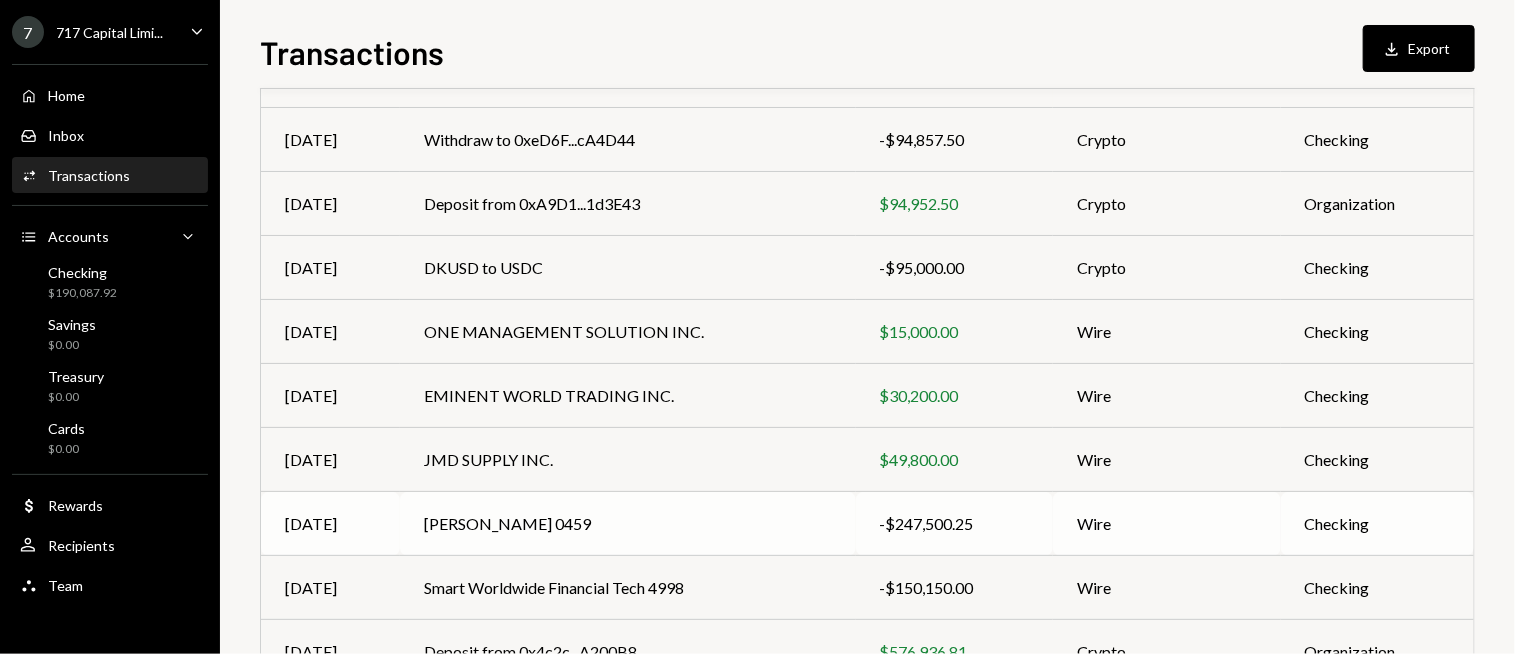 scroll, scrollTop: 393, scrollLeft: 0, axis: vertical 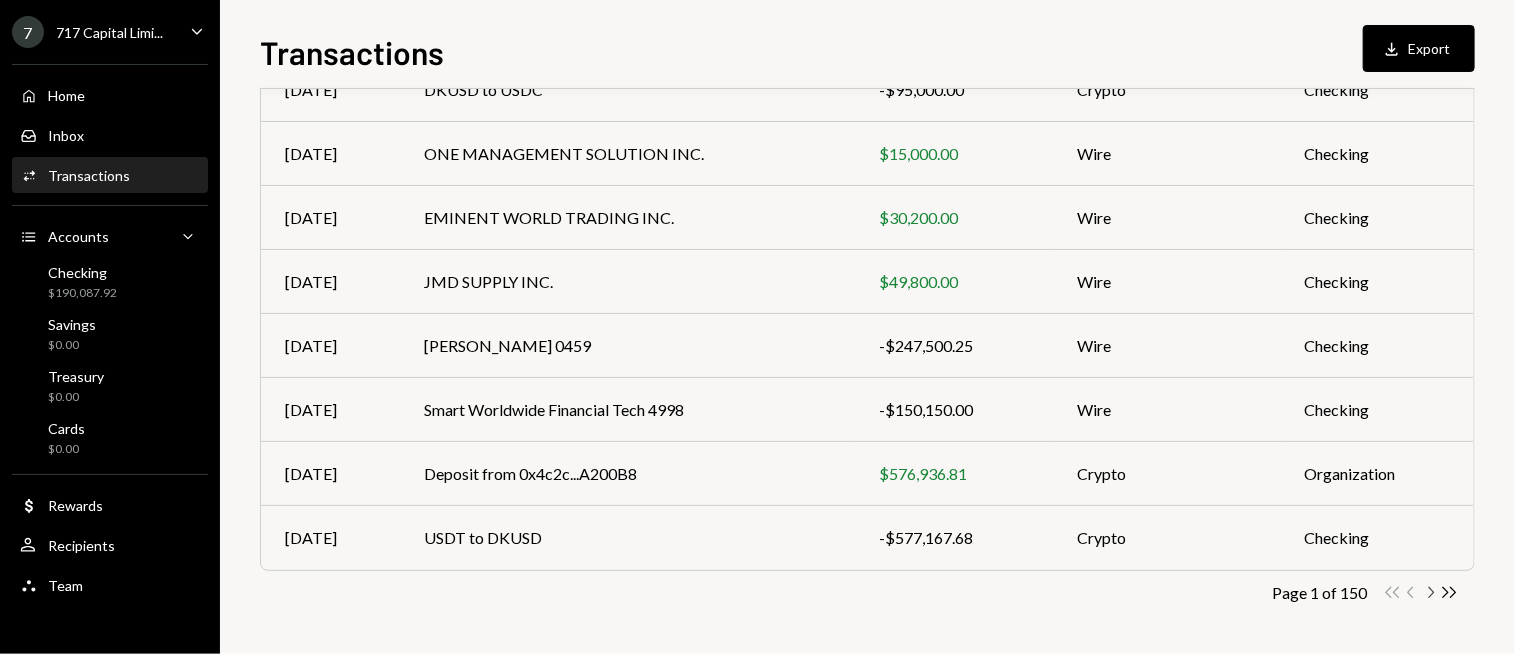 click 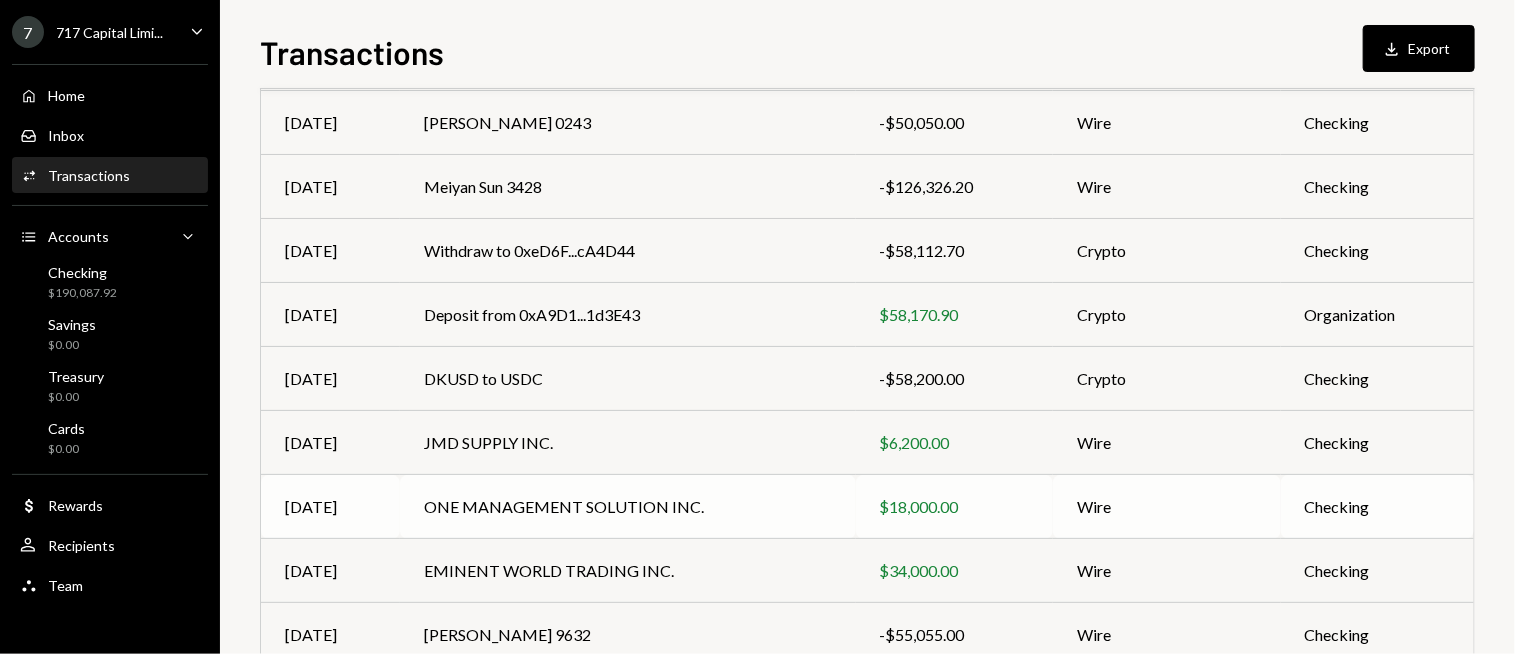 scroll, scrollTop: 193, scrollLeft: 0, axis: vertical 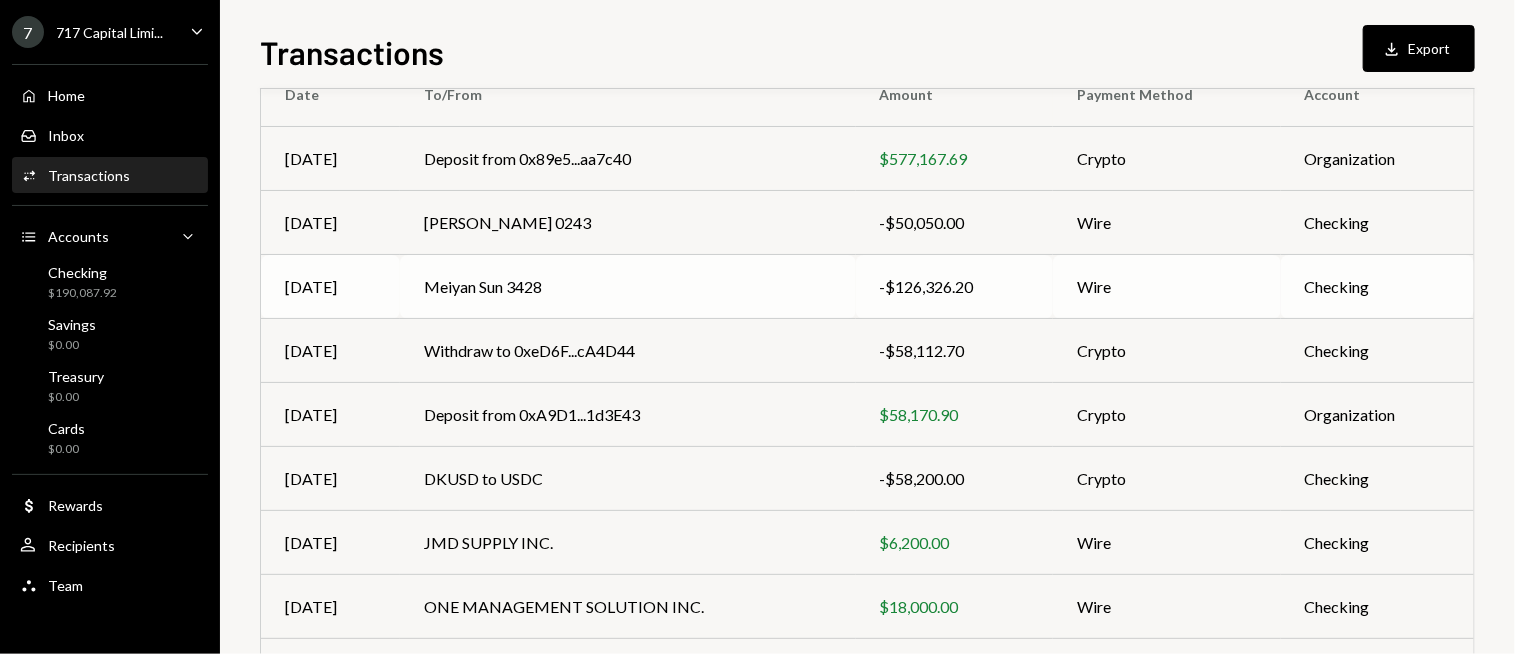 click on "Meiyan Sun 3428" at bounding box center (628, 287) 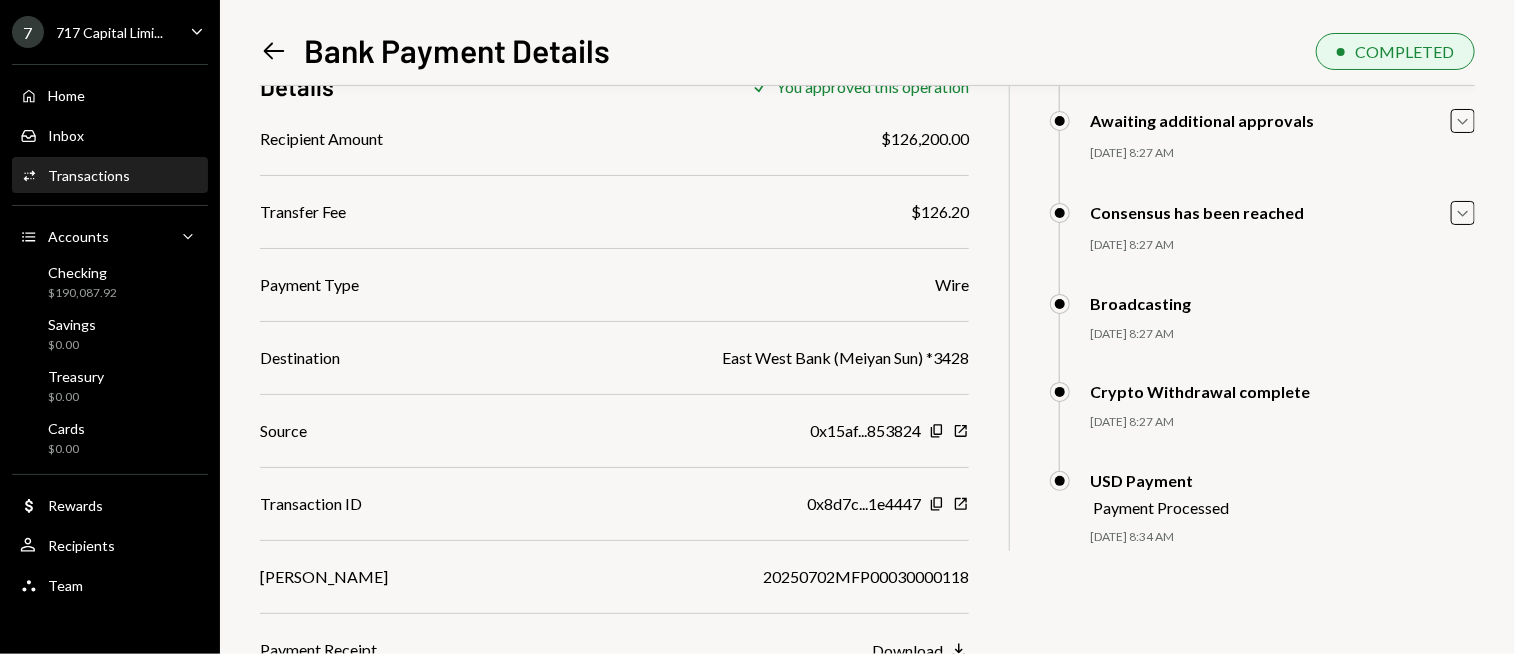 scroll, scrollTop: 197, scrollLeft: 0, axis: vertical 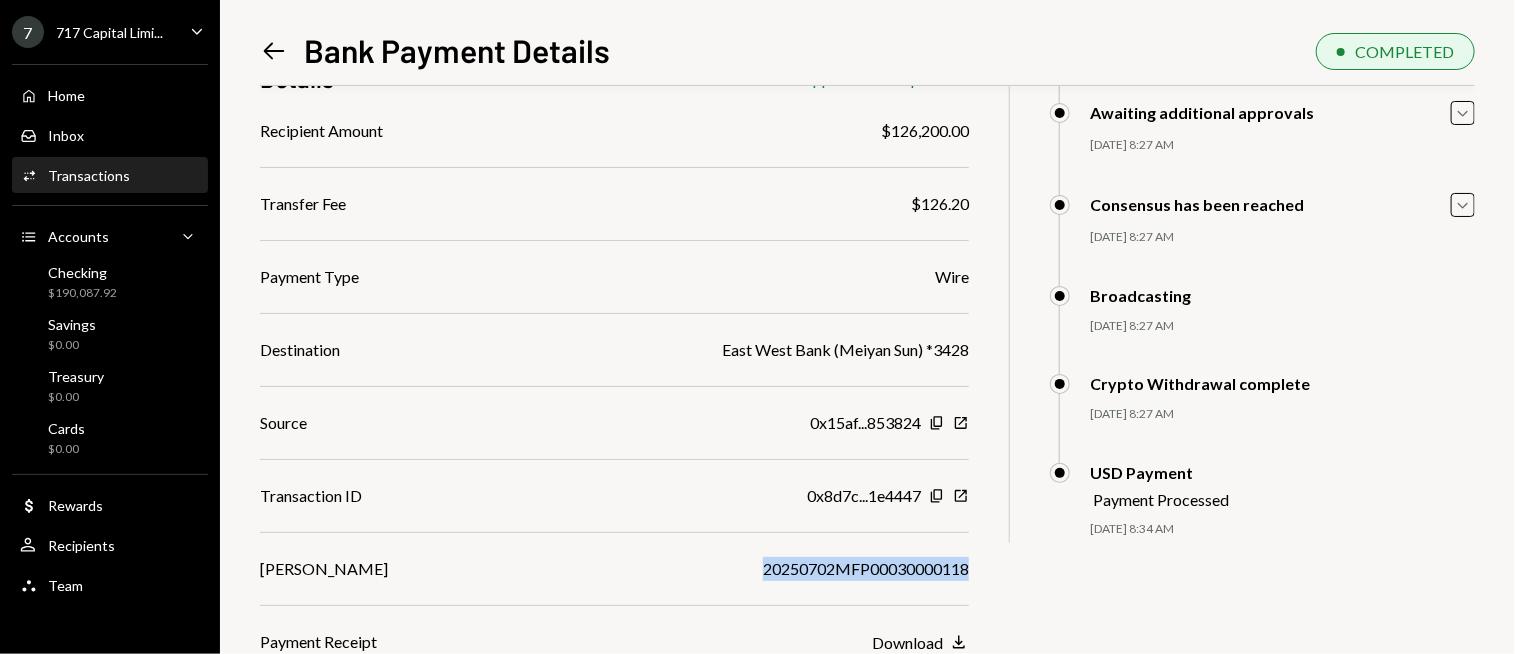 drag, startPoint x: 761, startPoint y: 572, endPoint x: 965, endPoint y: 568, distance: 204.03922 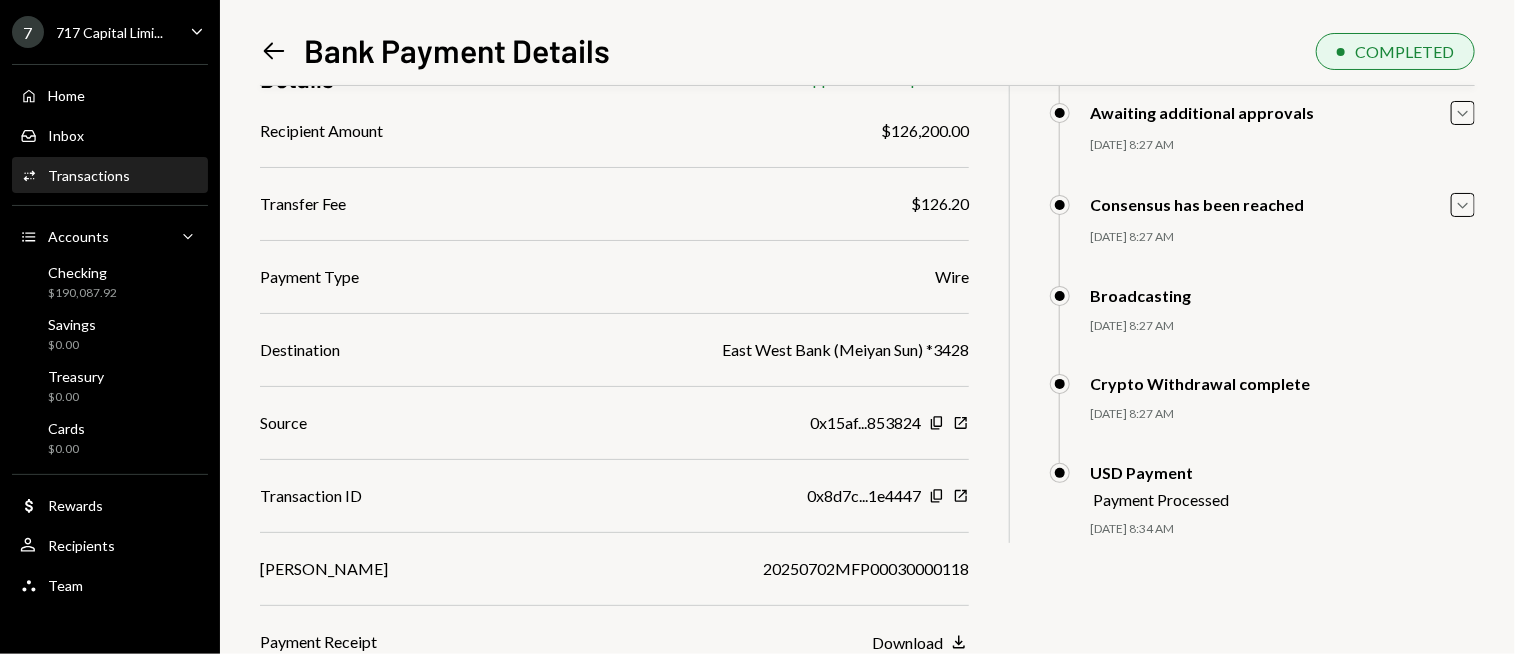 click on "20250702MFP00030000118" at bounding box center [866, 569] 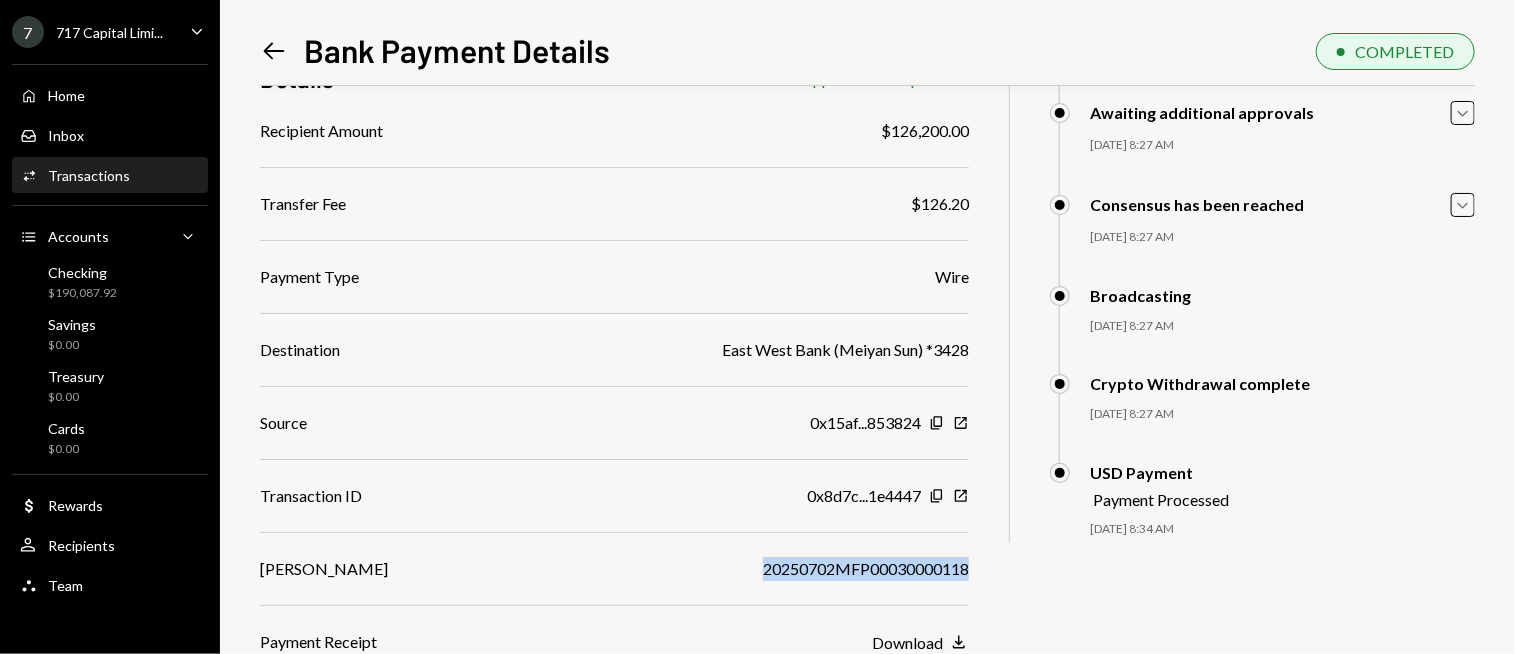 click on "20250702MFP00030000118" at bounding box center [866, 569] 